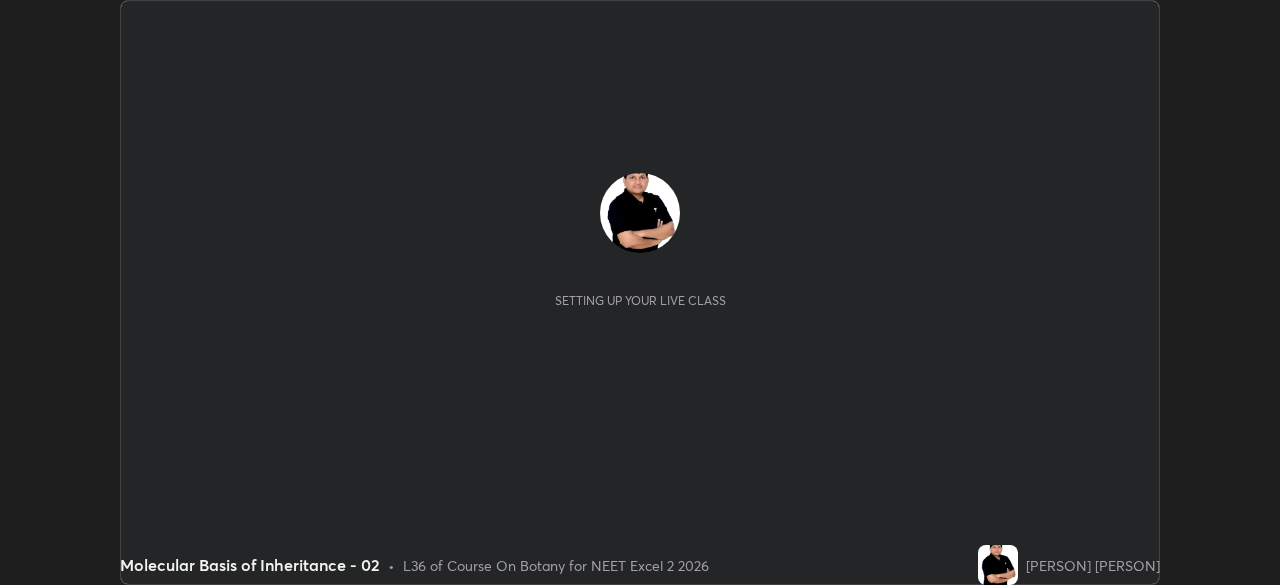 scroll, scrollTop: 0, scrollLeft: 0, axis: both 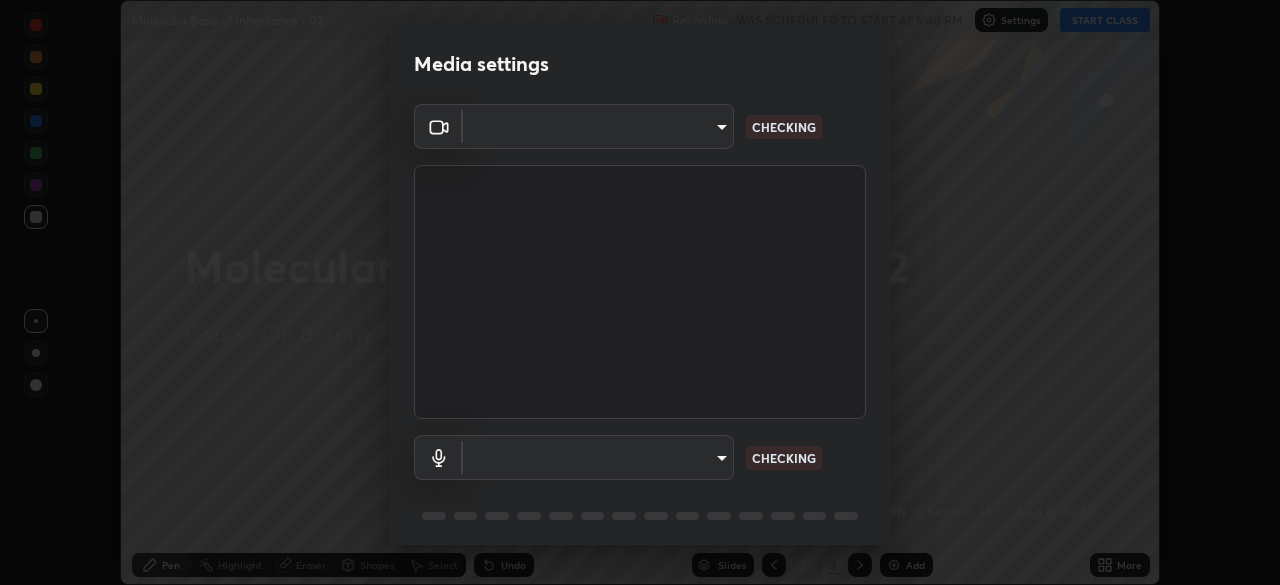 type on "c08bce05bf8d5aea718a1be68f52da0599af41aa0cc24399225b9d00f0db6711" 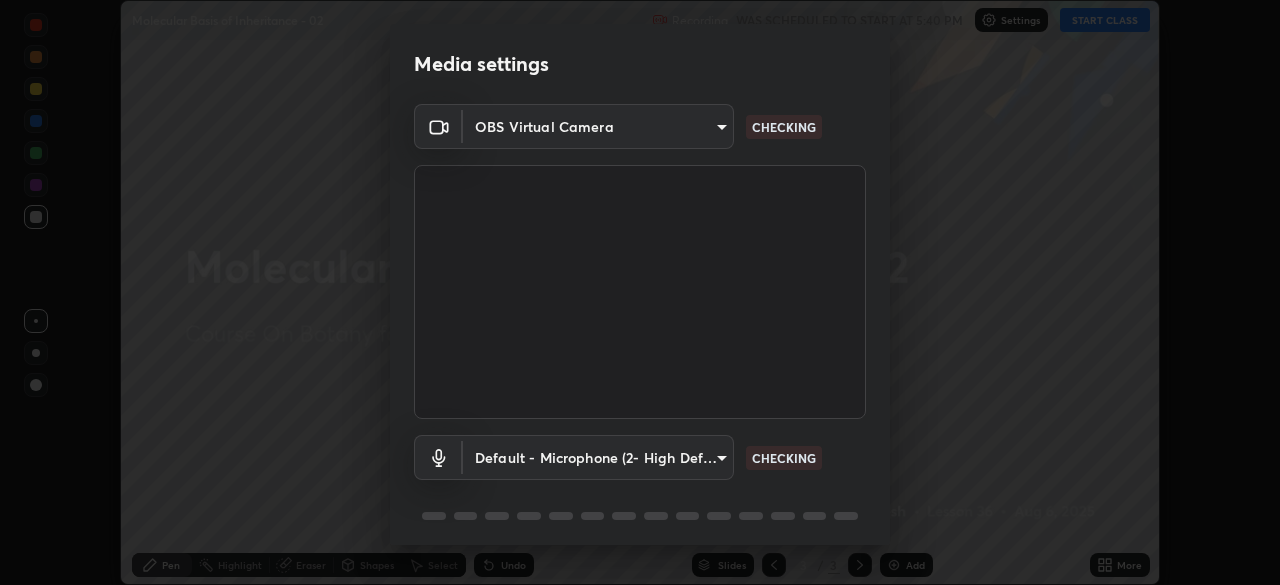 scroll, scrollTop: 71, scrollLeft: 0, axis: vertical 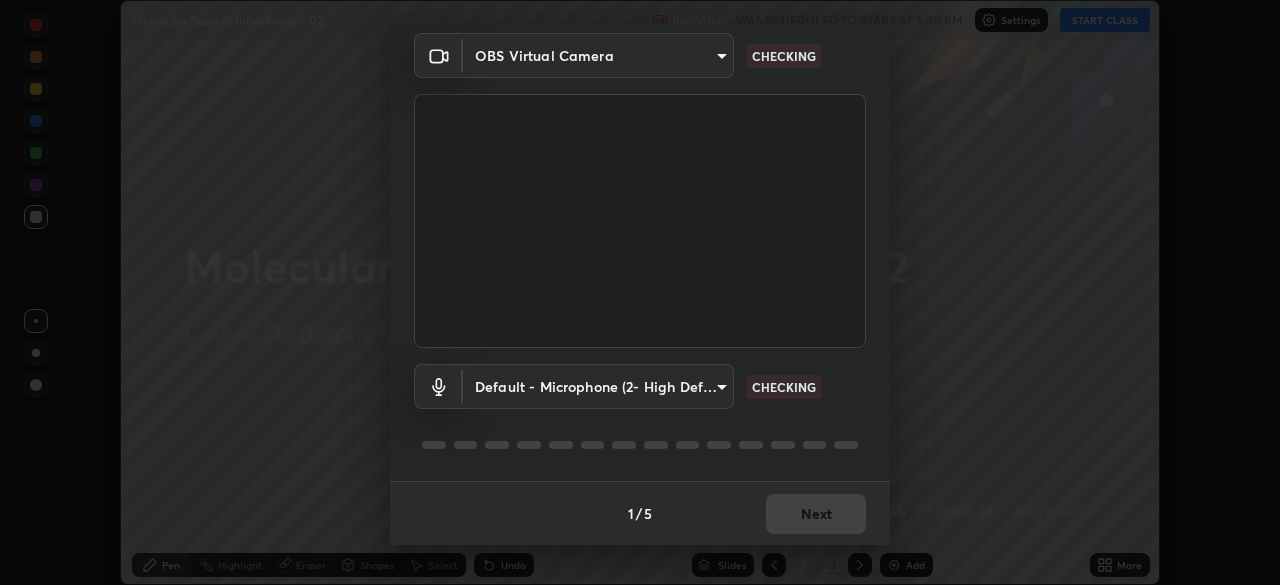 click on "Erase all Molecular Basis of Inheritance - 02 Recording WAS SCHEDULED TO START AT 5:40 PM Settings START CLASS Setting up your live class Molecular Basis of Inheritance - 02 • L36 of Course On Botany for NEET Excel 2 2026 [PERSON] [PERSON] Pen Highlight Eraser Shapes Select Undo Slides 3 / 3 Add More No doubts shared Encourage your learners to ask a doubt for better clarity Report an issue Reason for reporting Buffering Chat not working Audio - Video sync issue Educator video quality low ​ Attach an image Report Media settings OBS Virtual Camera [HASH] CHECKING Default - Microphone (2- High Definition Audio Device) default CHECKING 1 / 5 Next" at bounding box center (640, 292) 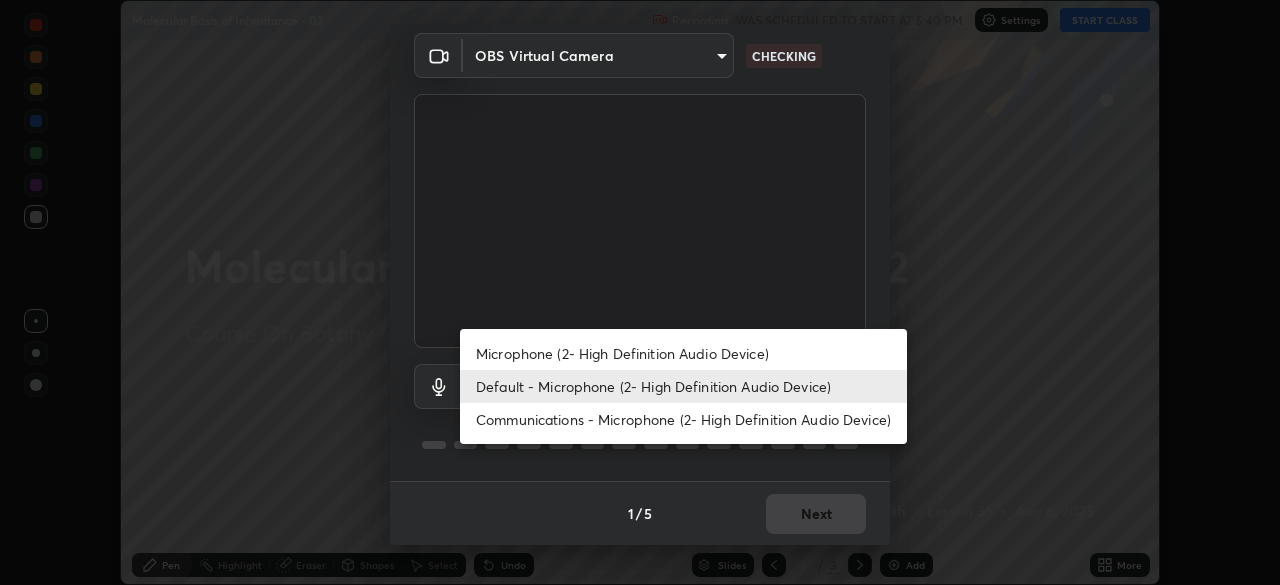 click on "Microphone (2- High Definition Audio Device)" at bounding box center (683, 353) 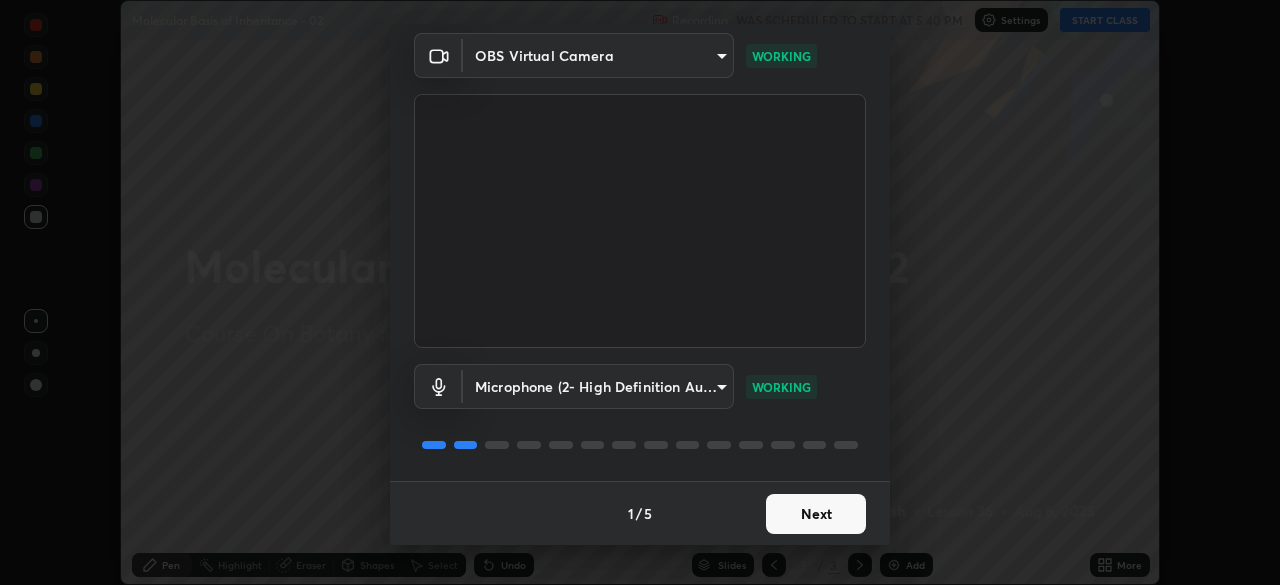 click on "Next" at bounding box center [816, 514] 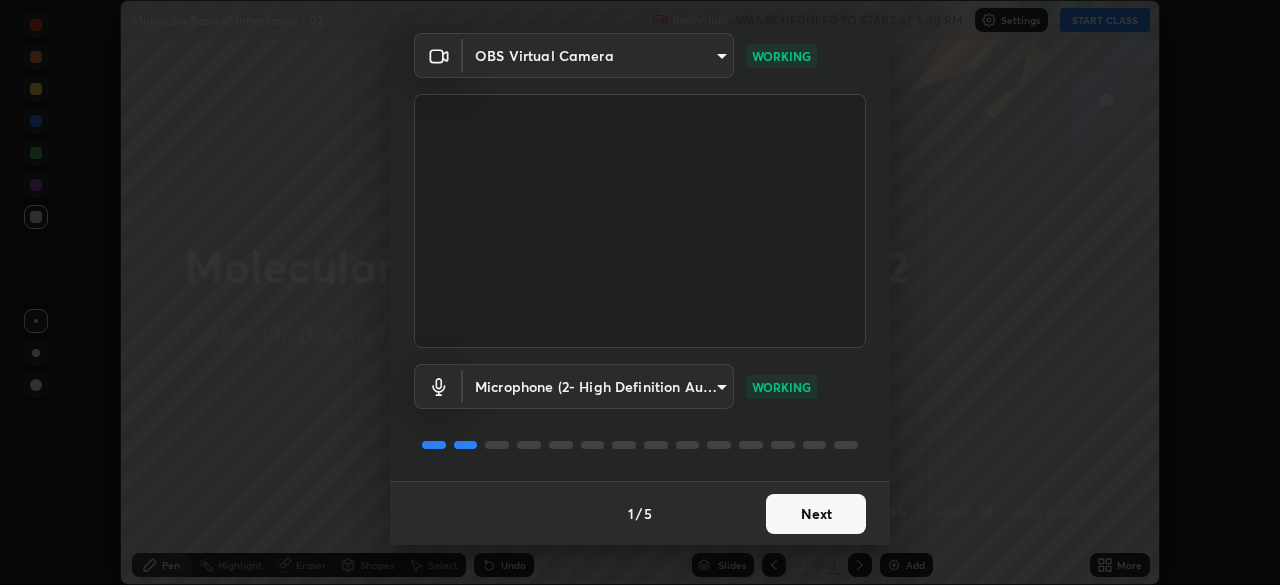 scroll, scrollTop: 0, scrollLeft: 0, axis: both 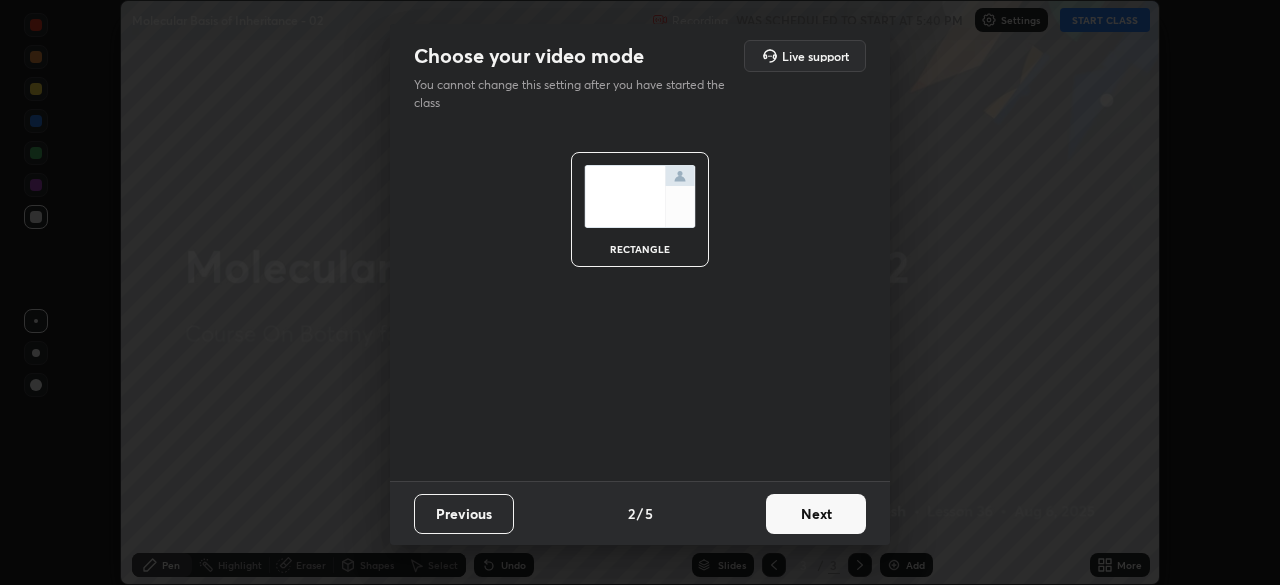 click on "Next" at bounding box center [816, 514] 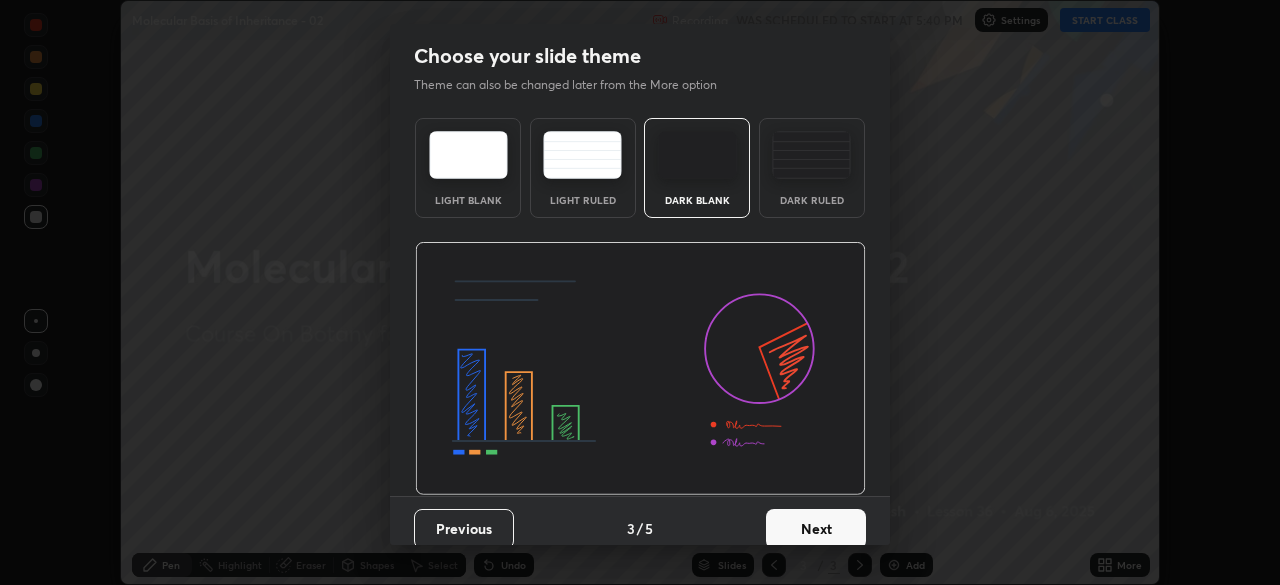 click on "Next" at bounding box center [816, 529] 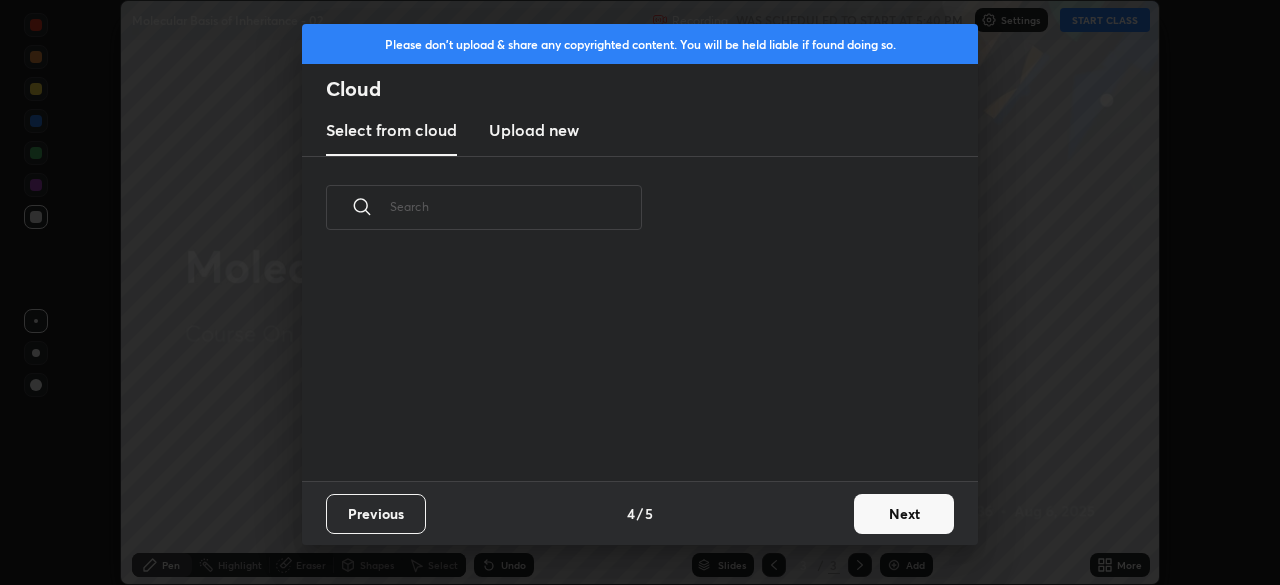 click on "Next" at bounding box center [904, 514] 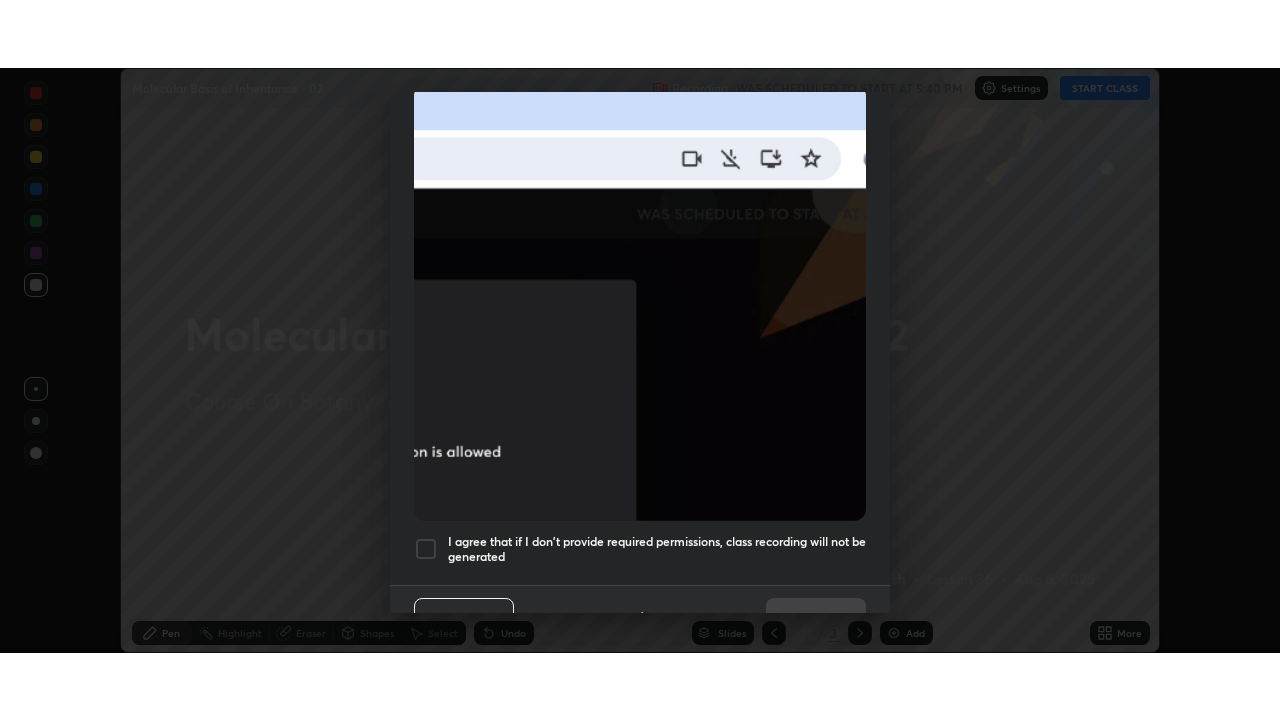 scroll, scrollTop: 479, scrollLeft: 0, axis: vertical 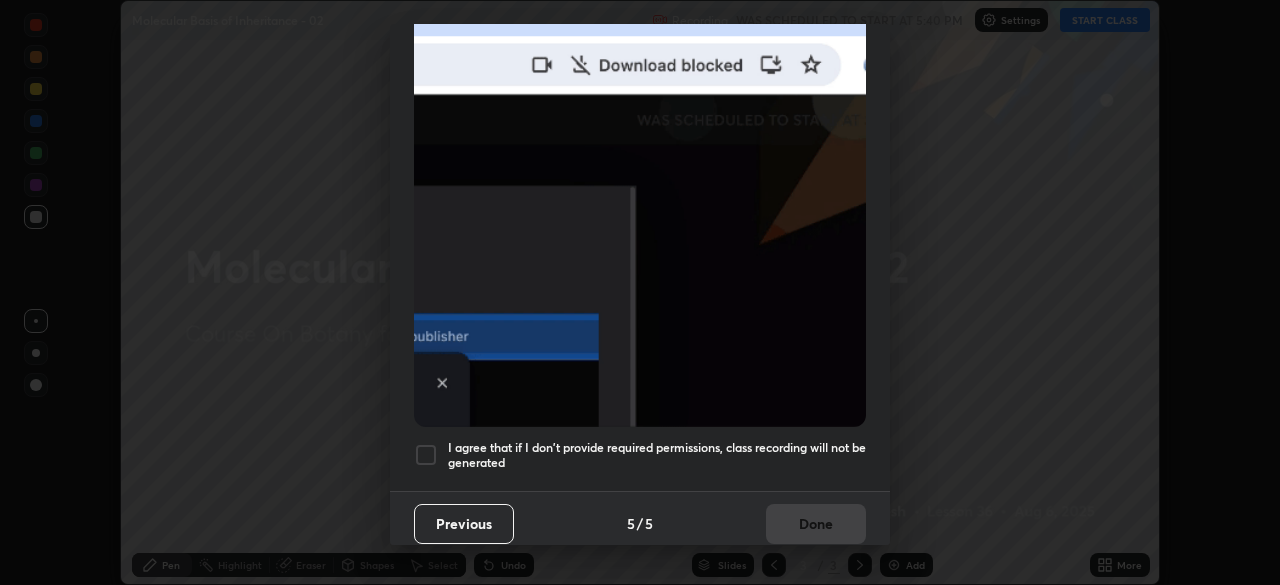 click at bounding box center (426, 455) 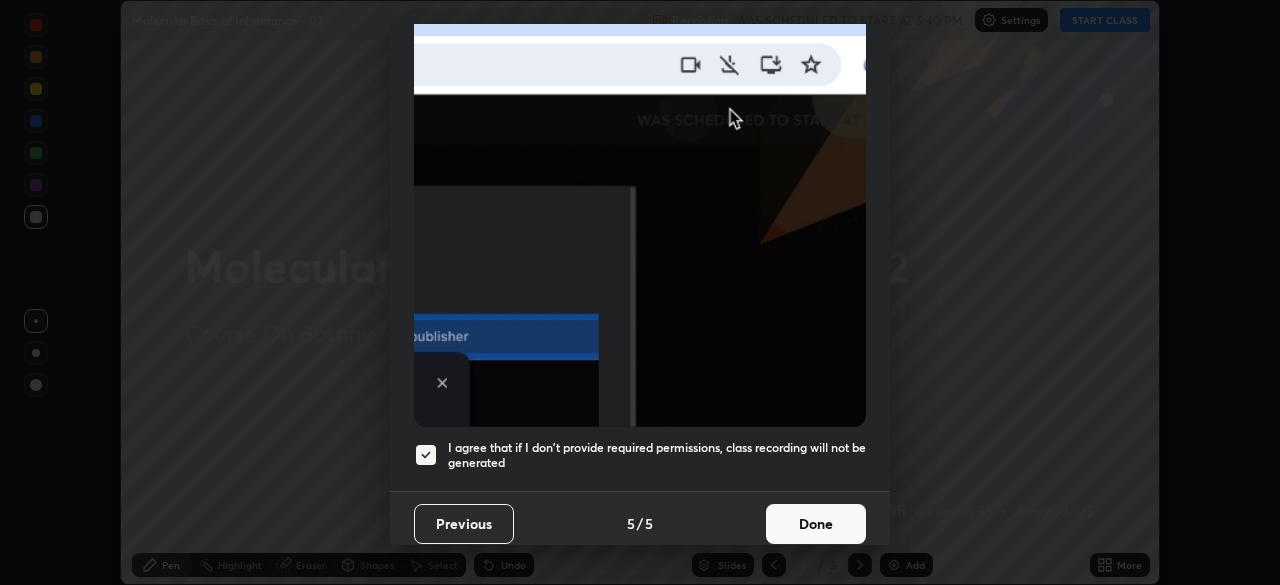 click on "Done" at bounding box center (816, 524) 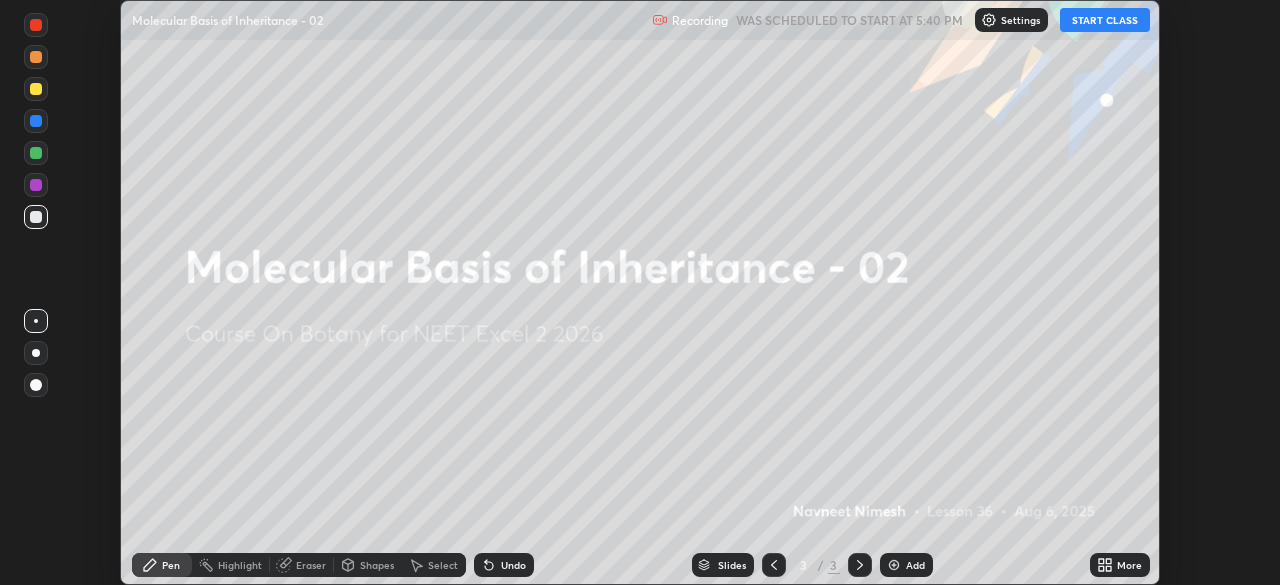 click 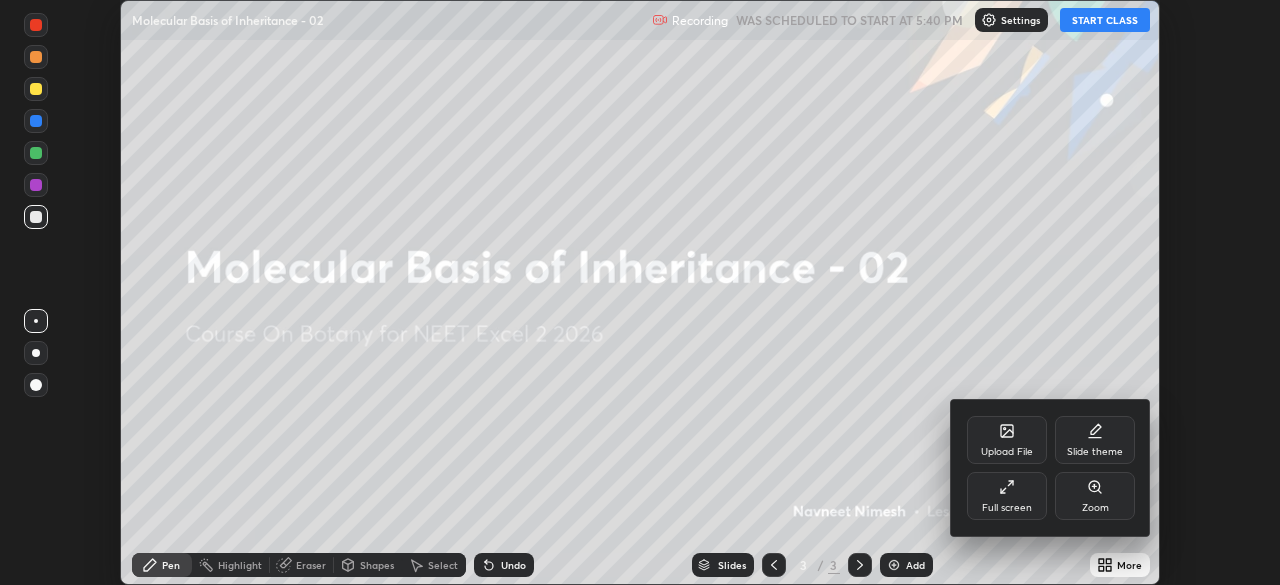 click on "Full screen" at bounding box center (1007, 496) 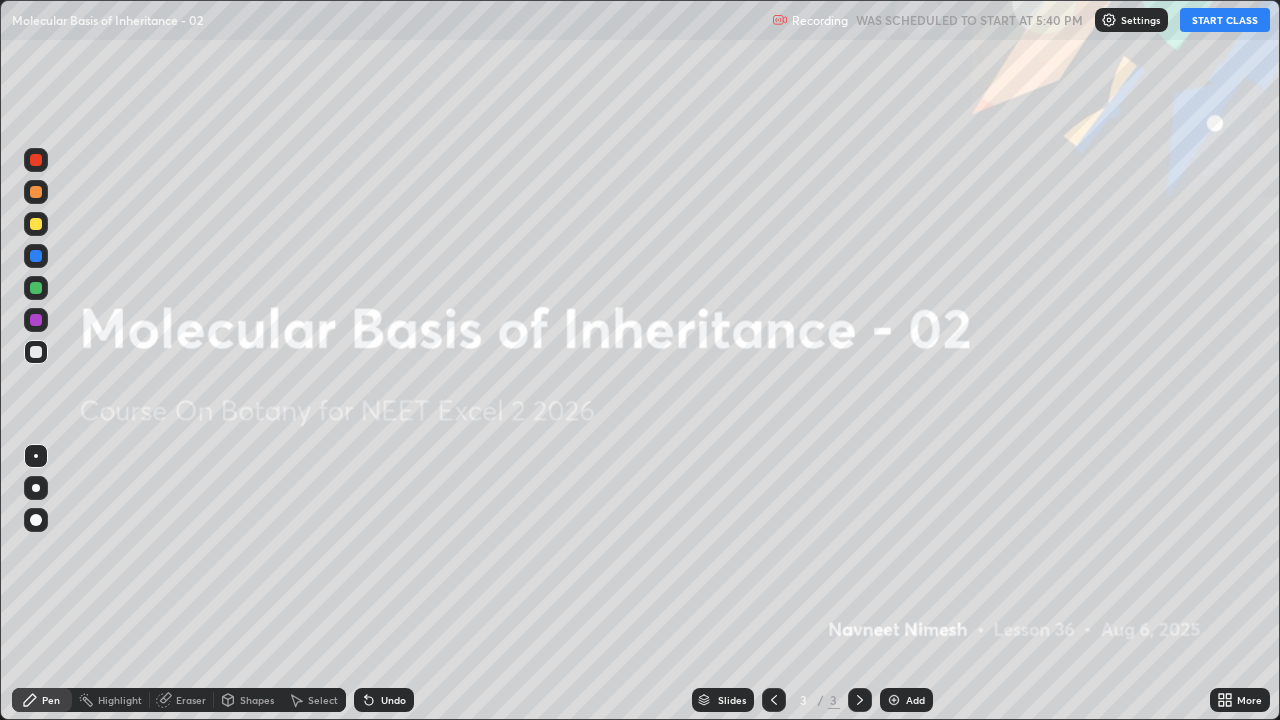 scroll, scrollTop: 99280, scrollLeft: 98720, axis: both 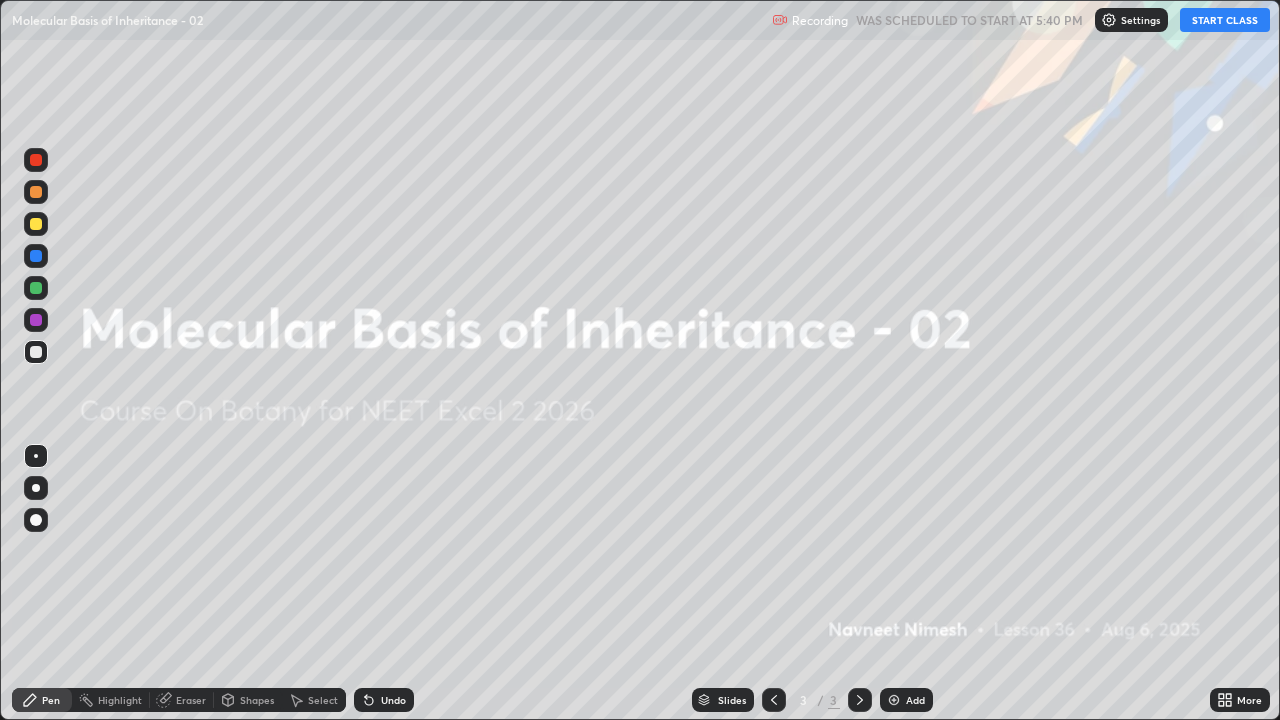 click on "START CLASS" at bounding box center [1225, 20] 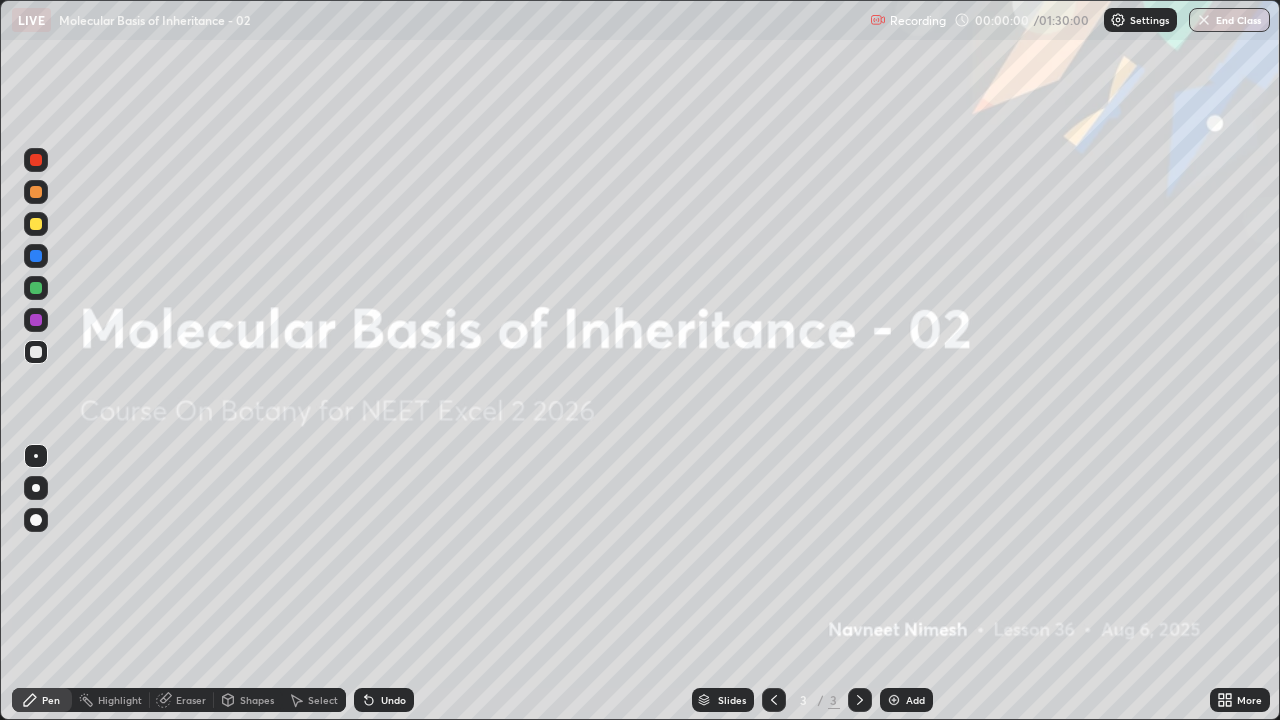 click on "Add" at bounding box center (906, 700) 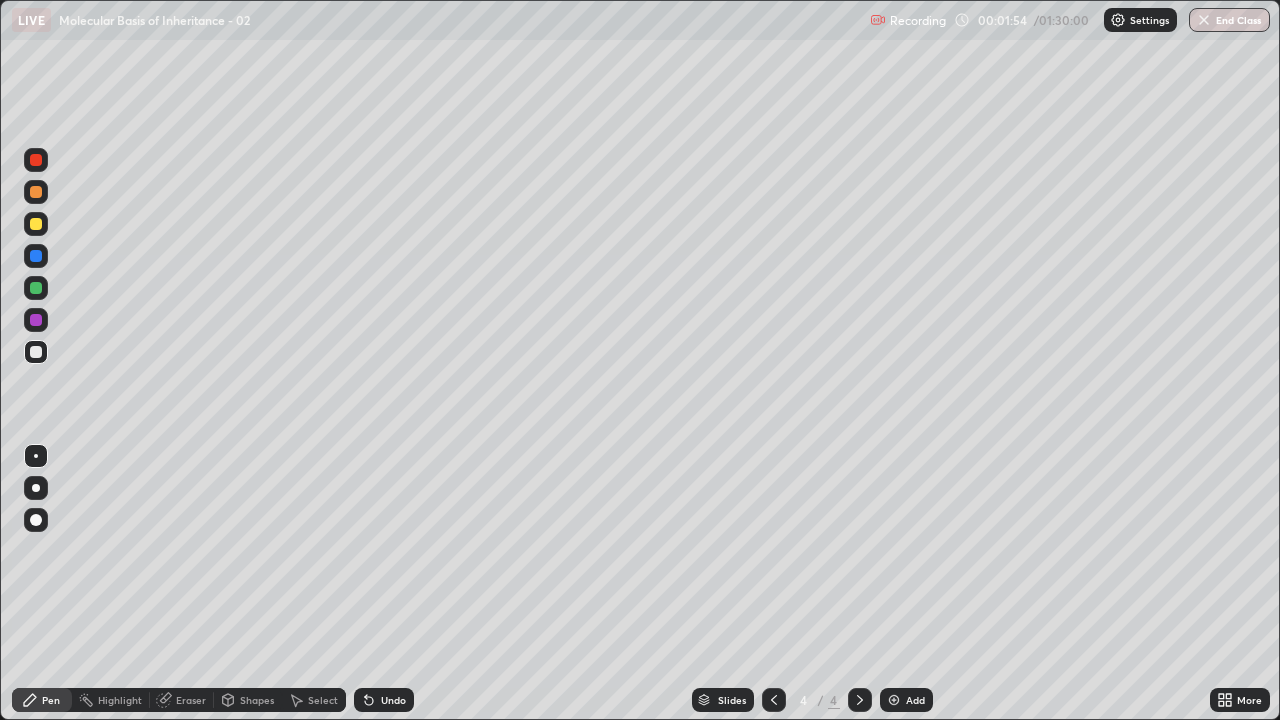click at bounding box center [36, 192] 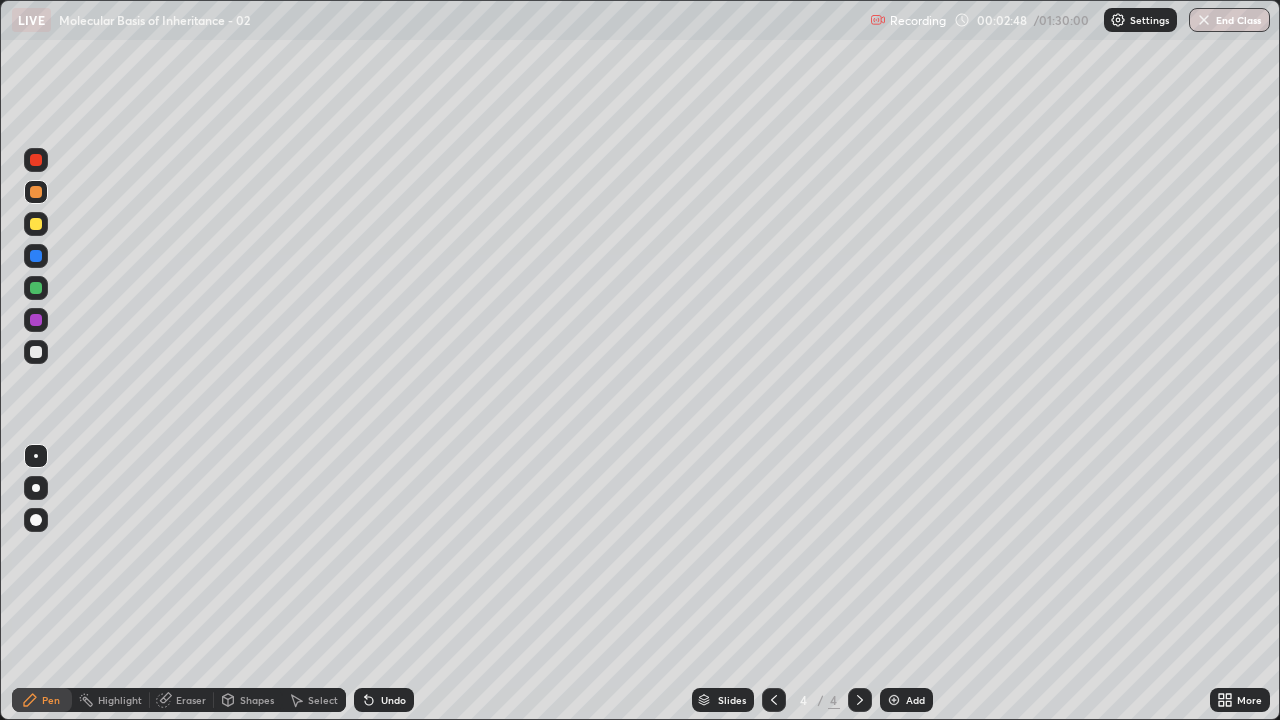 click at bounding box center (36, 520) 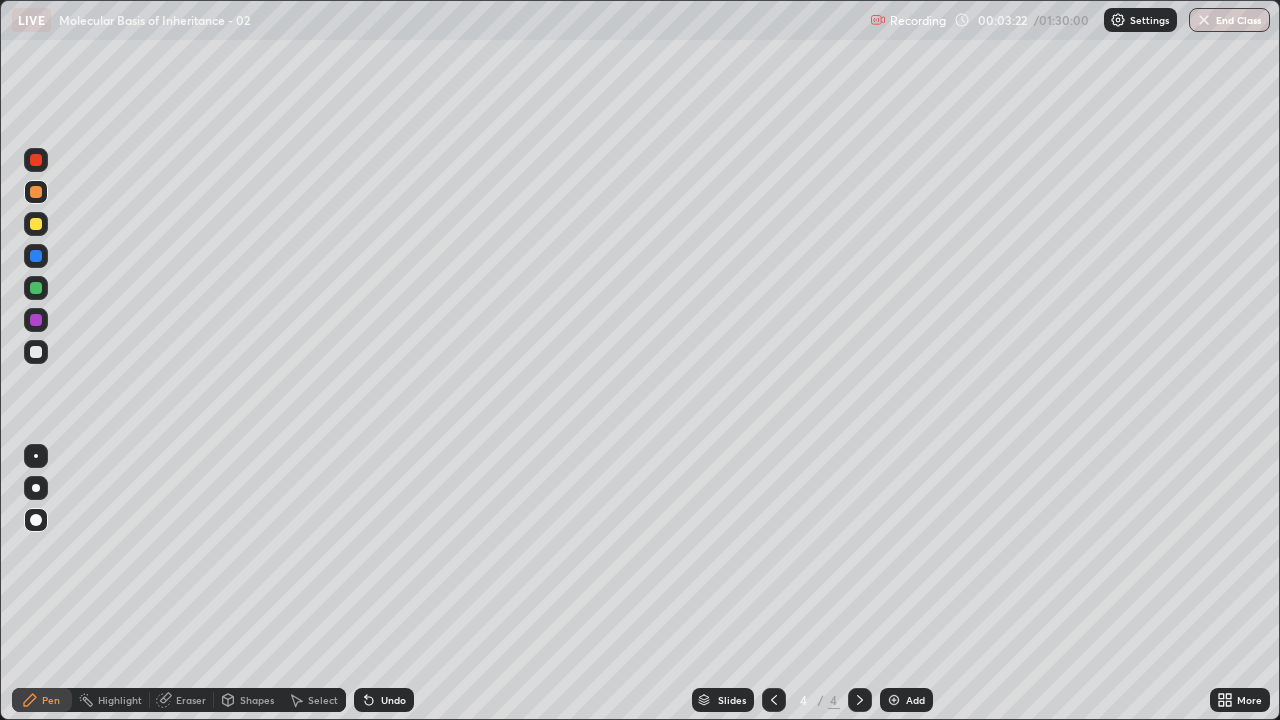 click at bounding box center (36, 352) 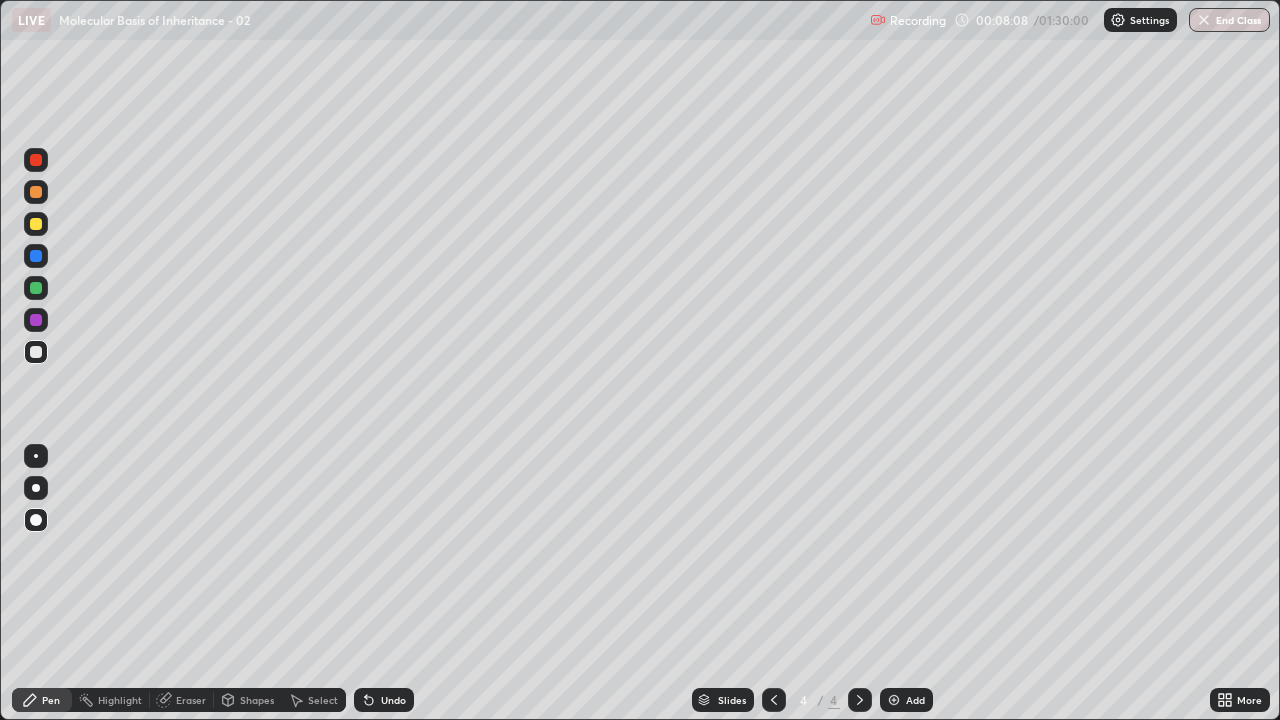 click at bounding box center [36, 288] 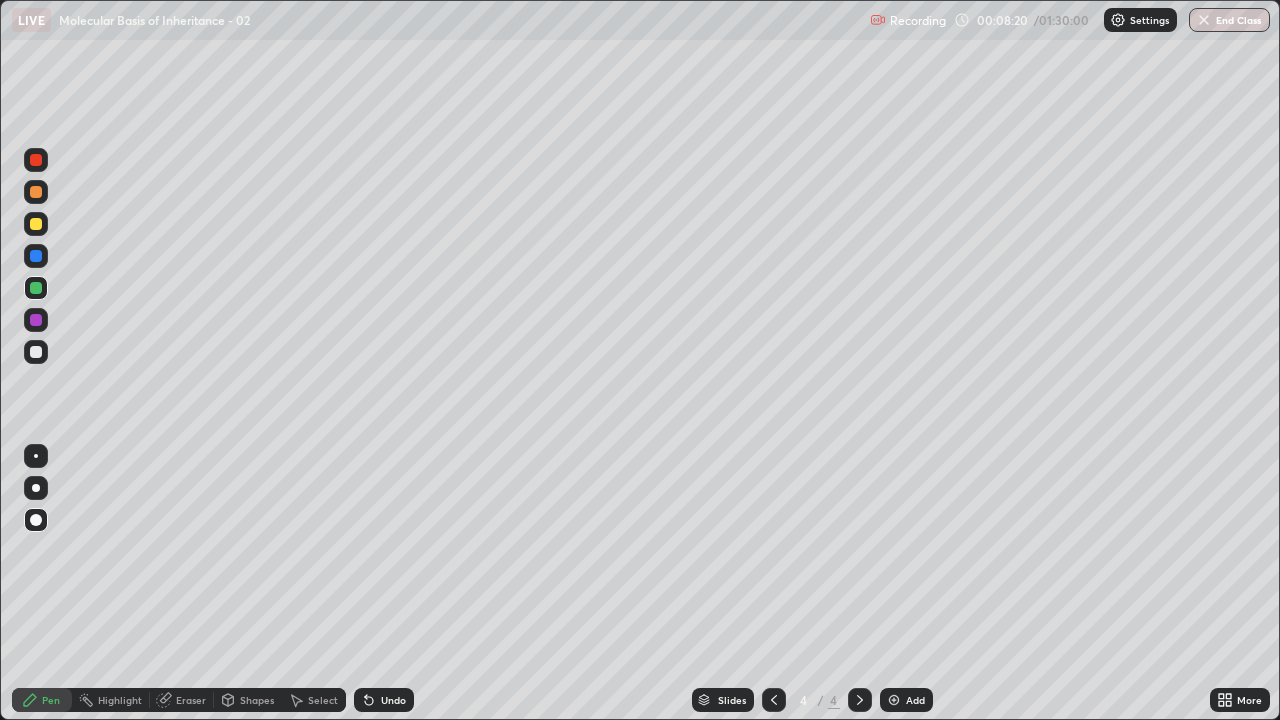 click at bounding box center (36, 352) 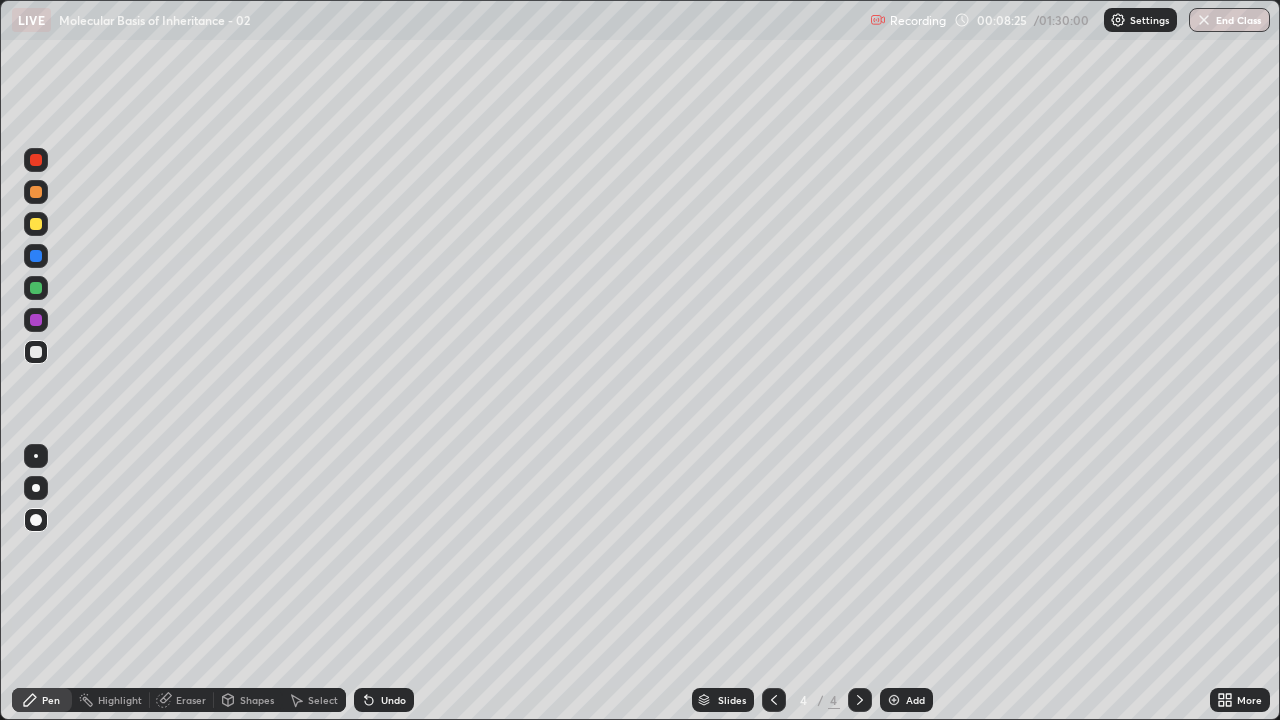 click on "Undo" at bounding box center [393, 700] 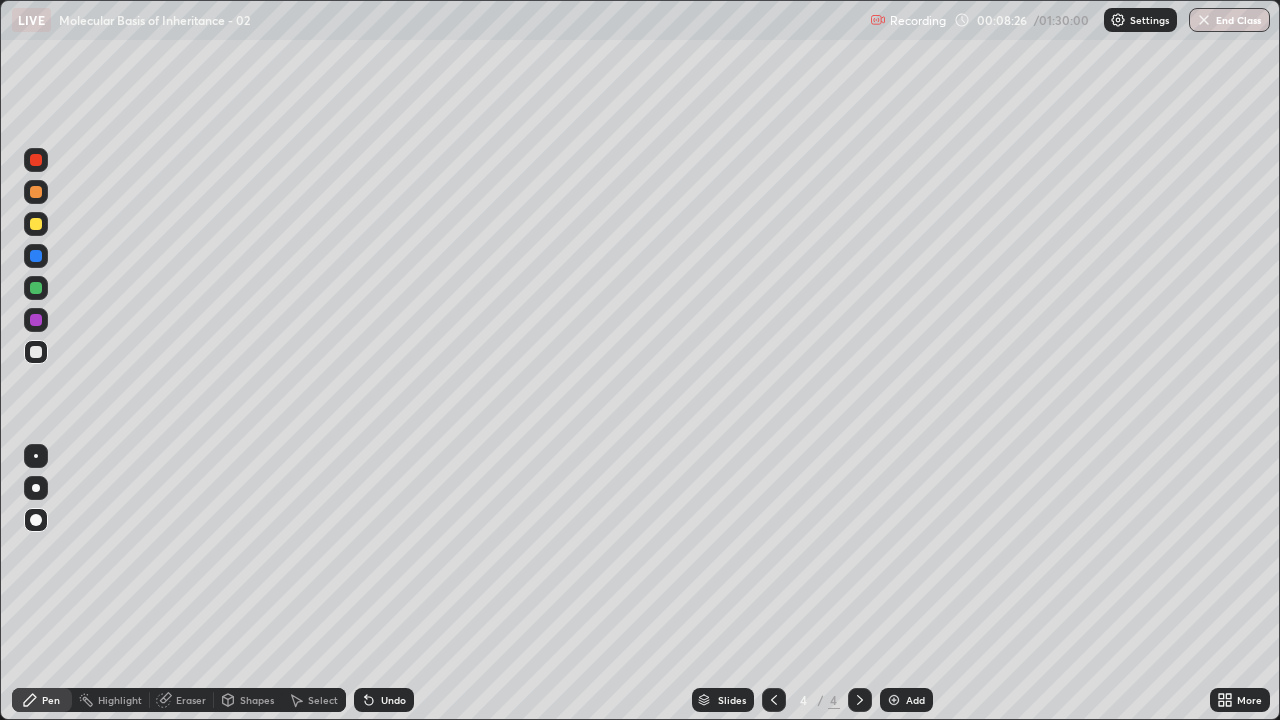 click at bounding box center (36, 320) 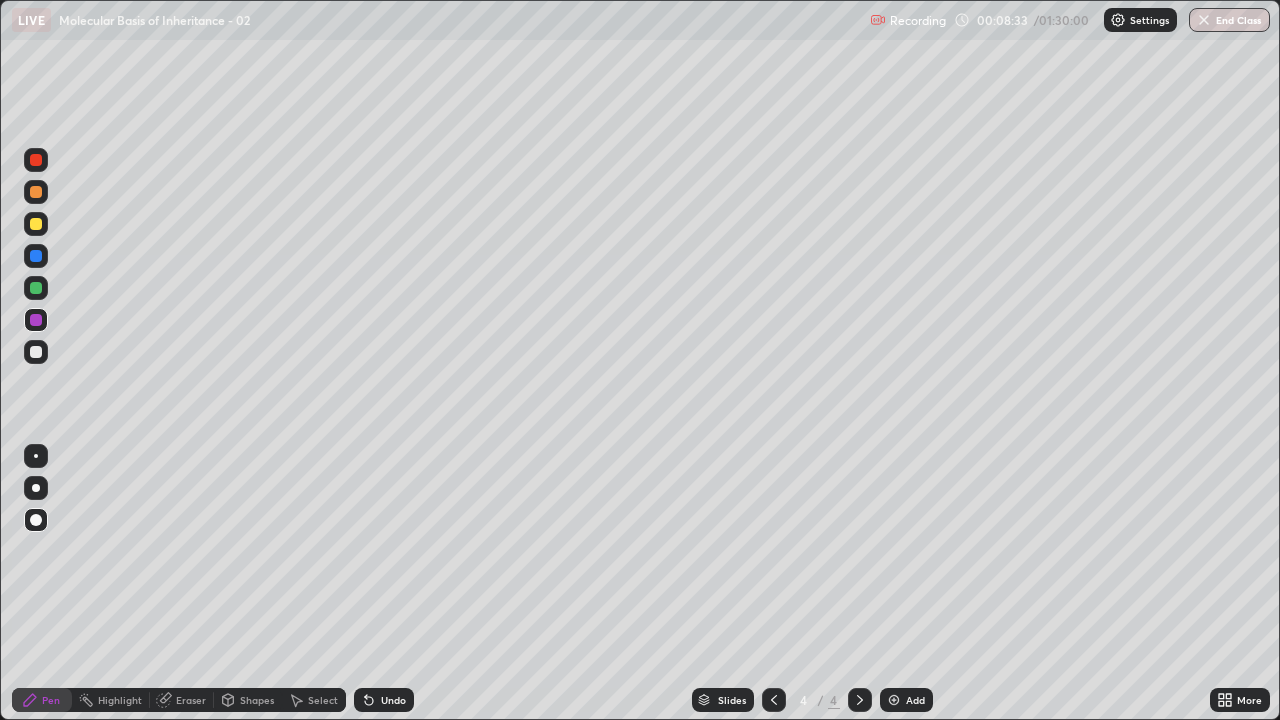 click at bounding box center [36, 352] 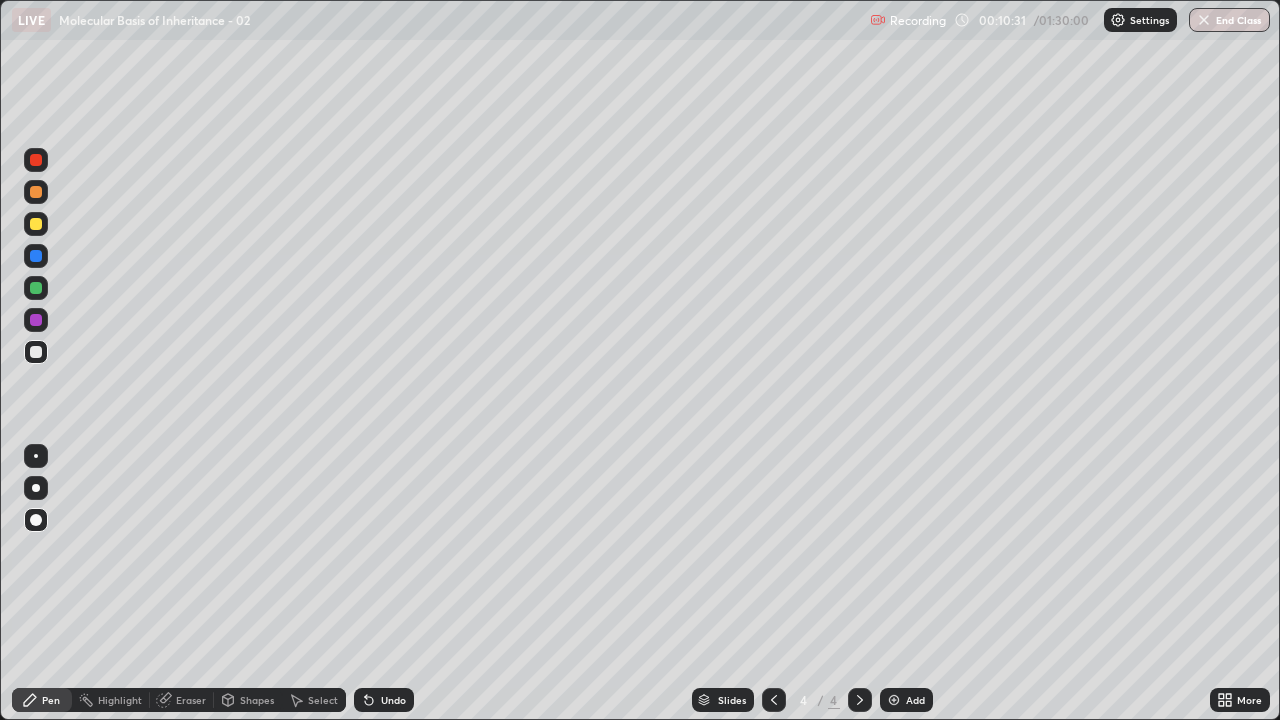click on "Add" at bounding box center [906, 700] 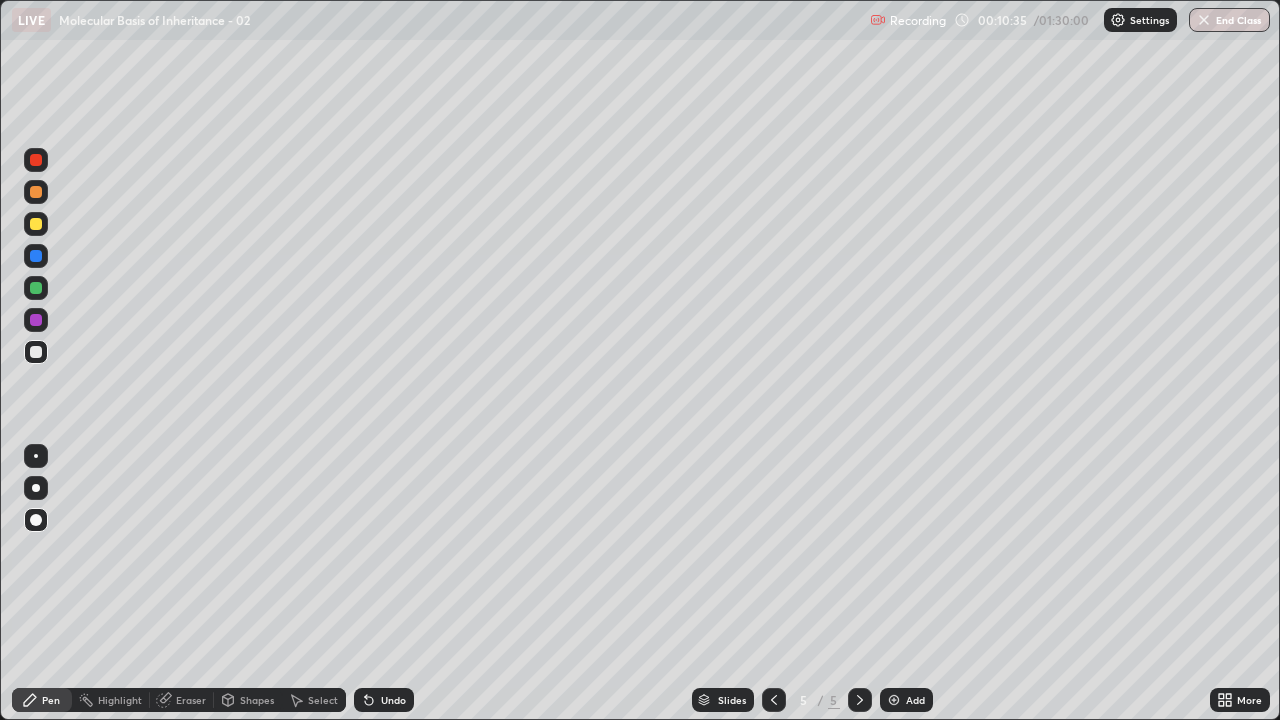 click at bounding box center [36, 224] 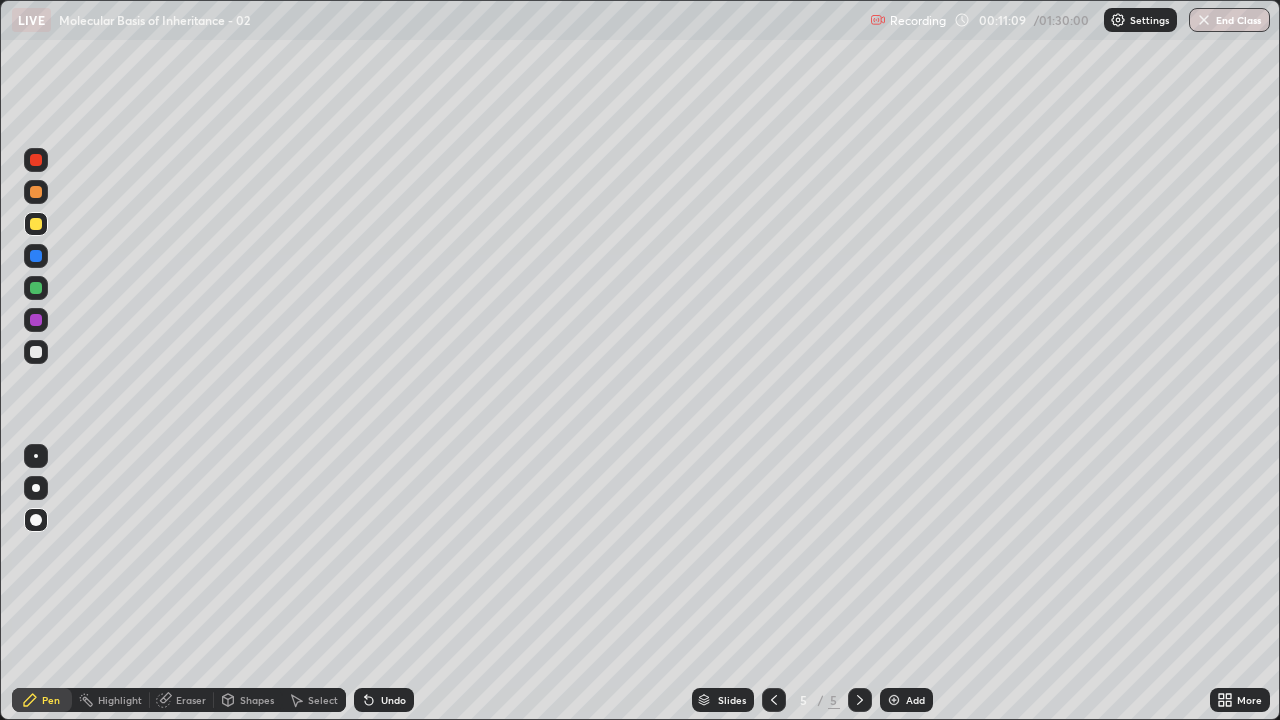 click at bounding box center [36, 352] 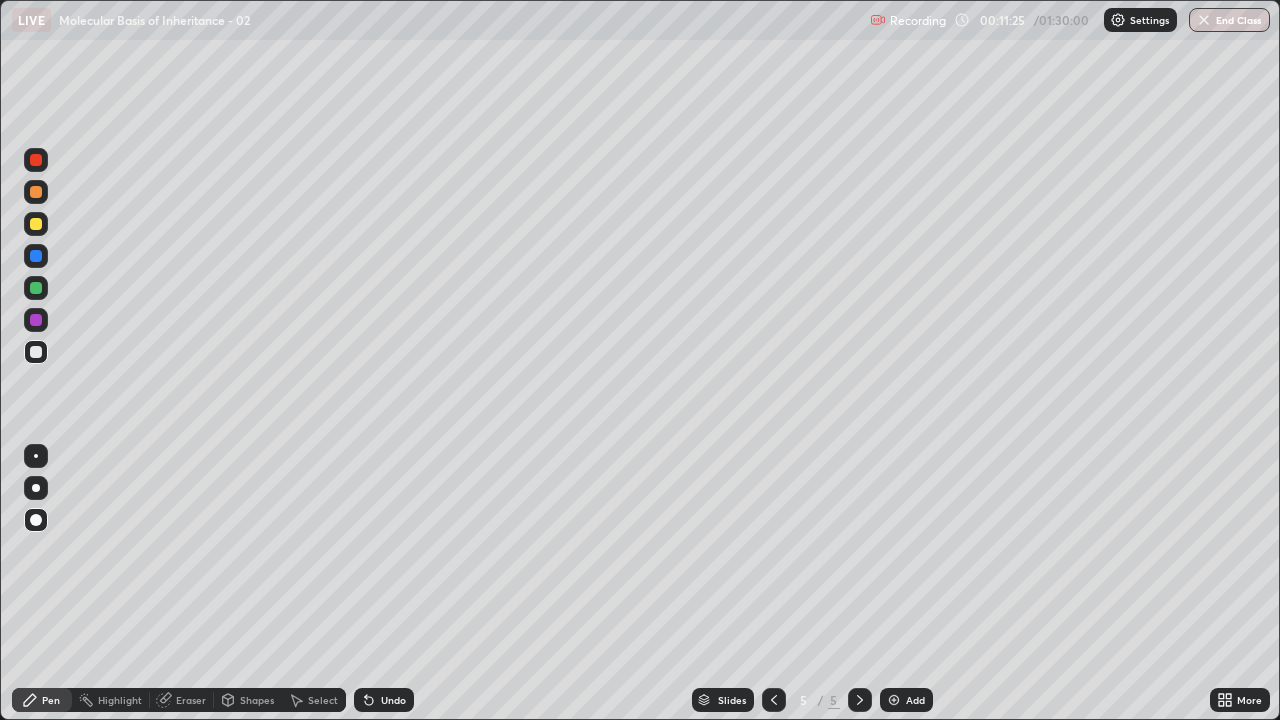 click at bounding box center [36, 352] 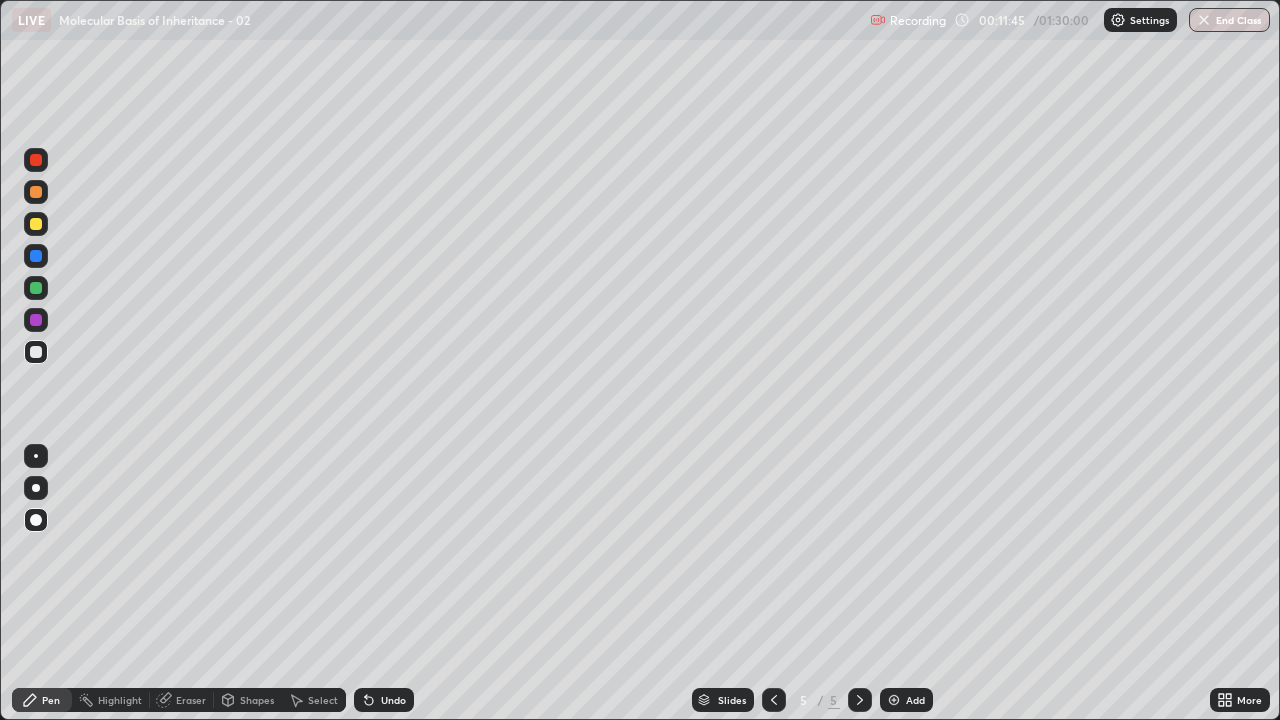 click at bounding box center (36, 352) 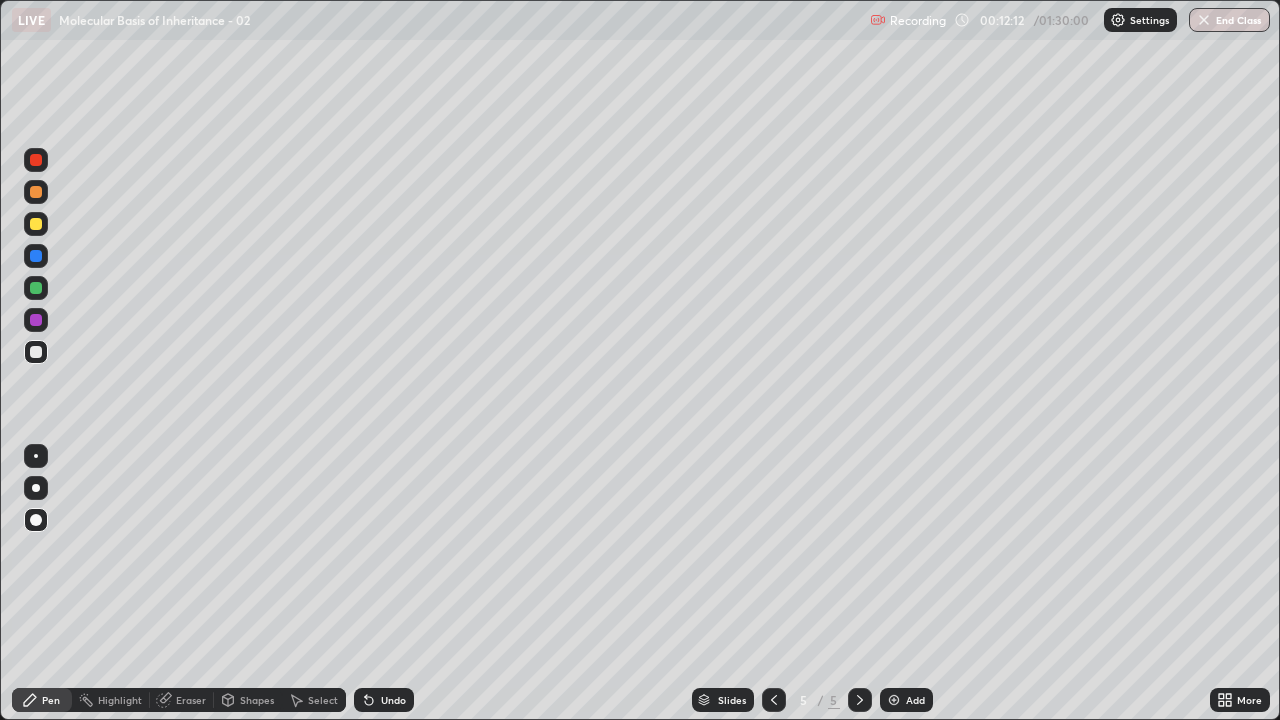 click at bounding box center (36, 224) 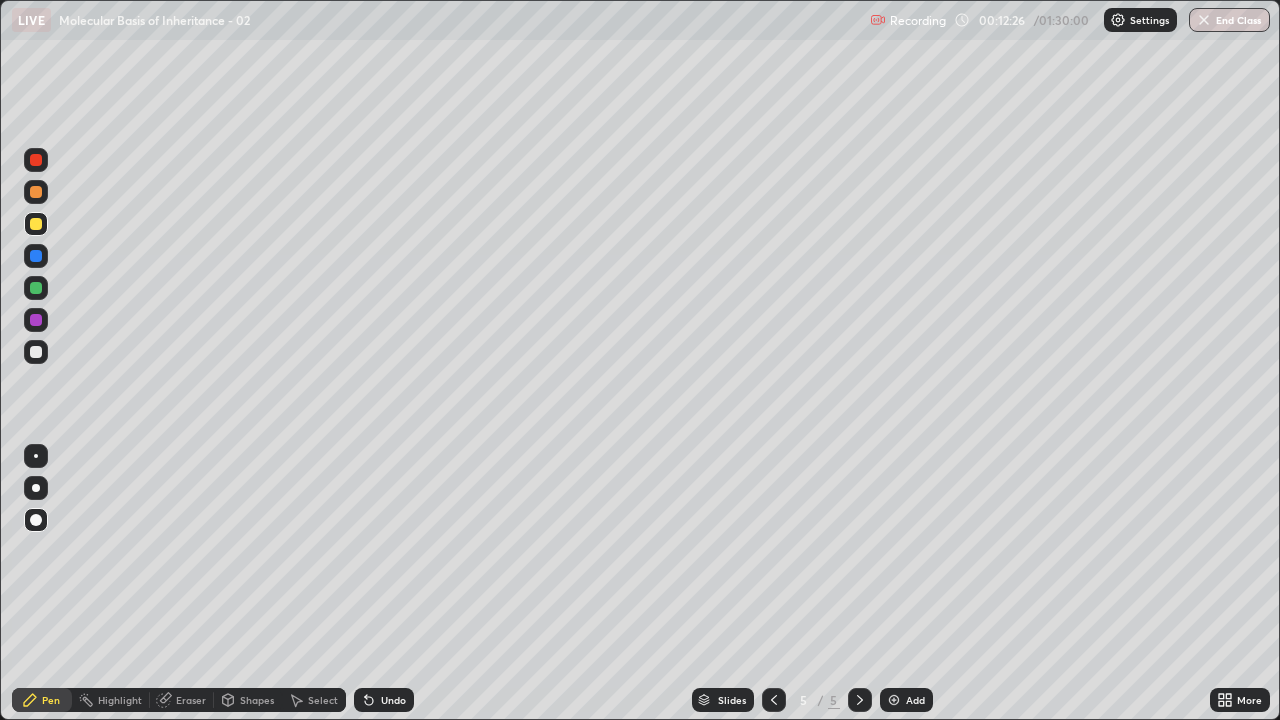 click at bounding box center (36, 352) 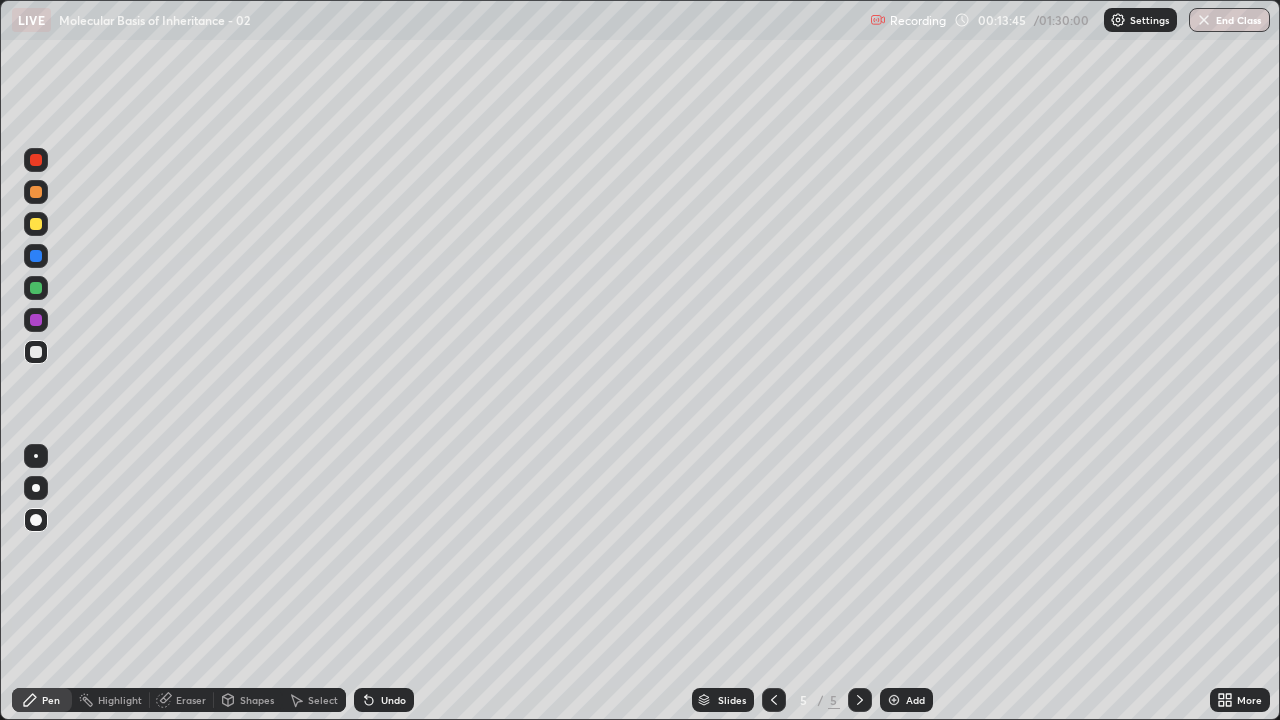 click at bounding box center [36, 224] 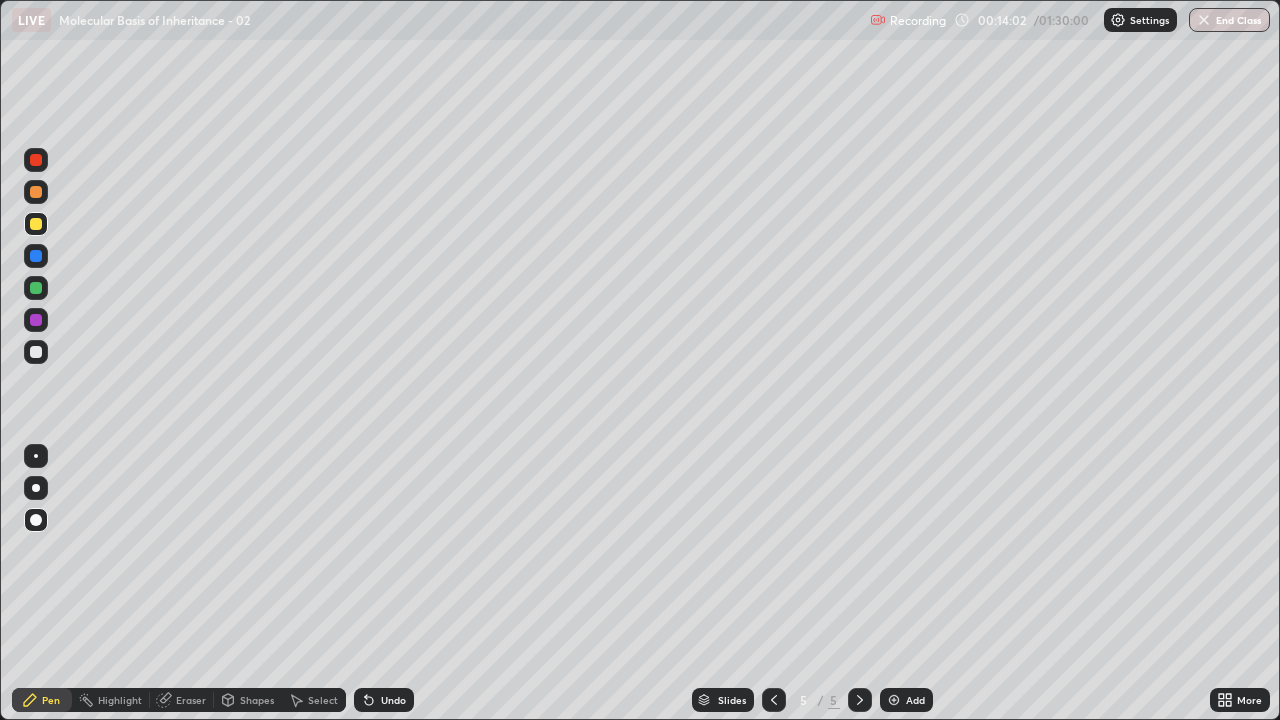 click at bounding box center [36, 352] 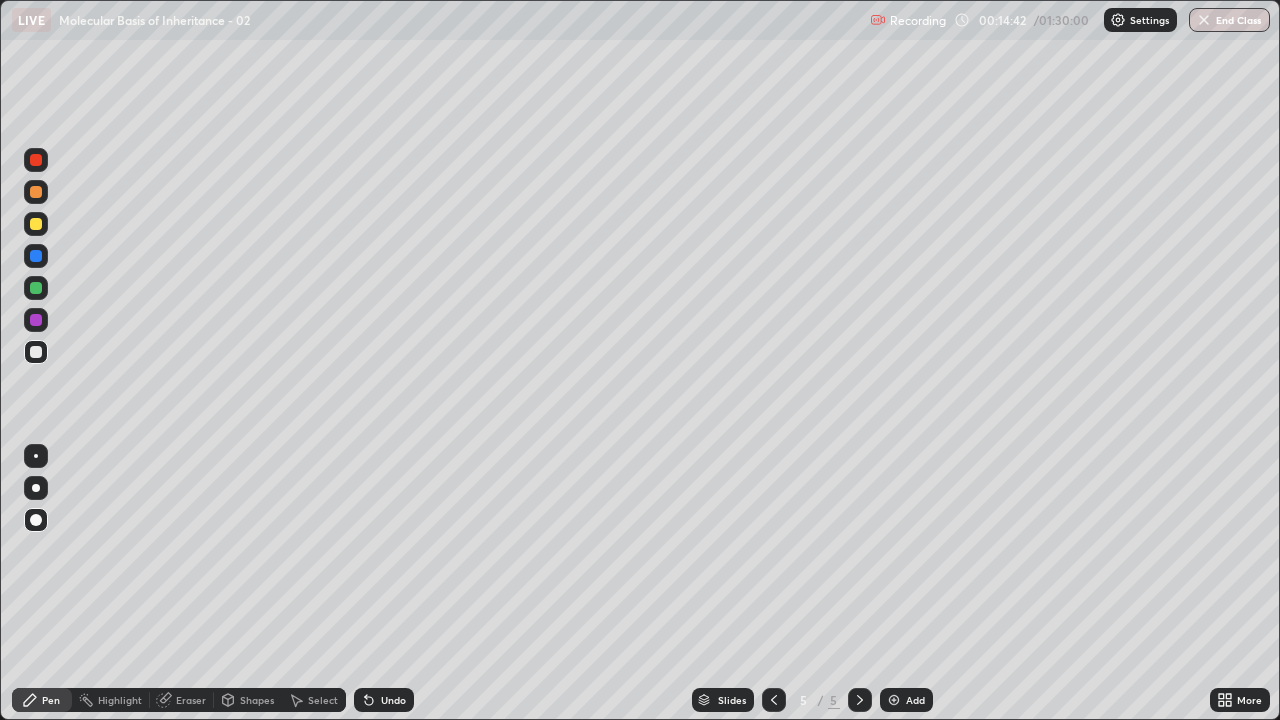 click at bounding box center (36, 224) 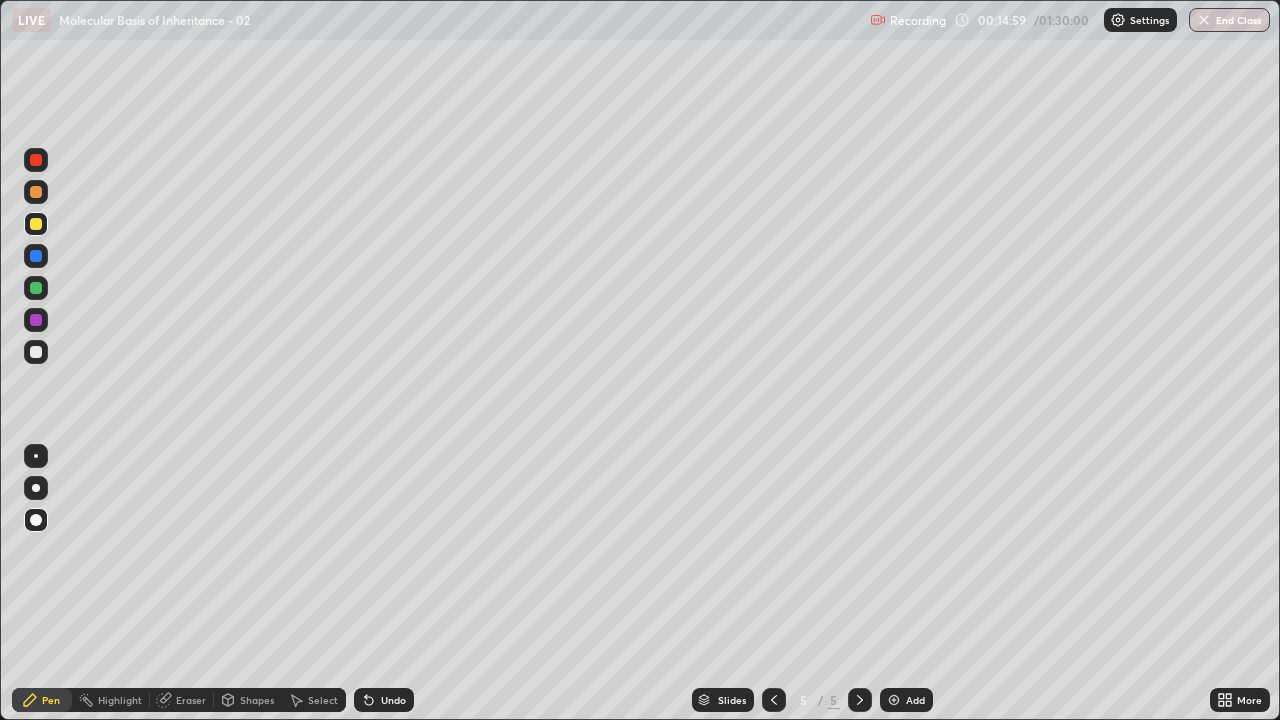 click at bounding box center [36, 352] 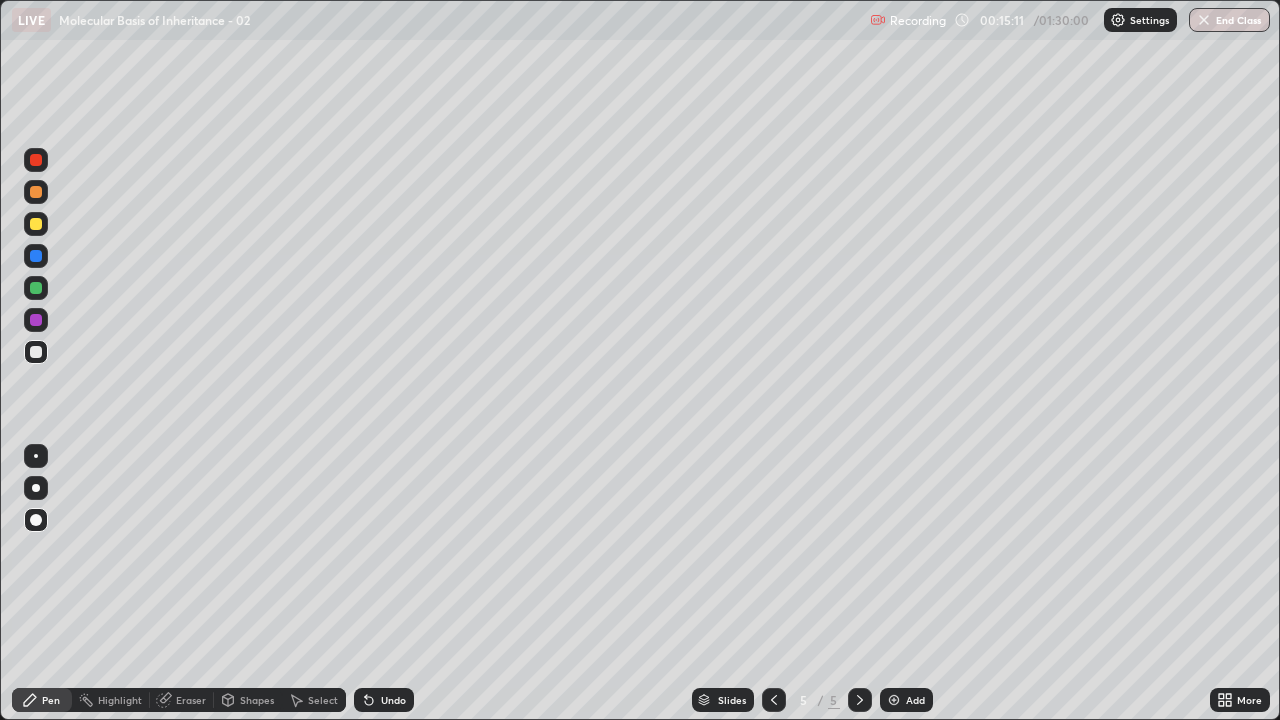 click at bounding box center [36, 224] 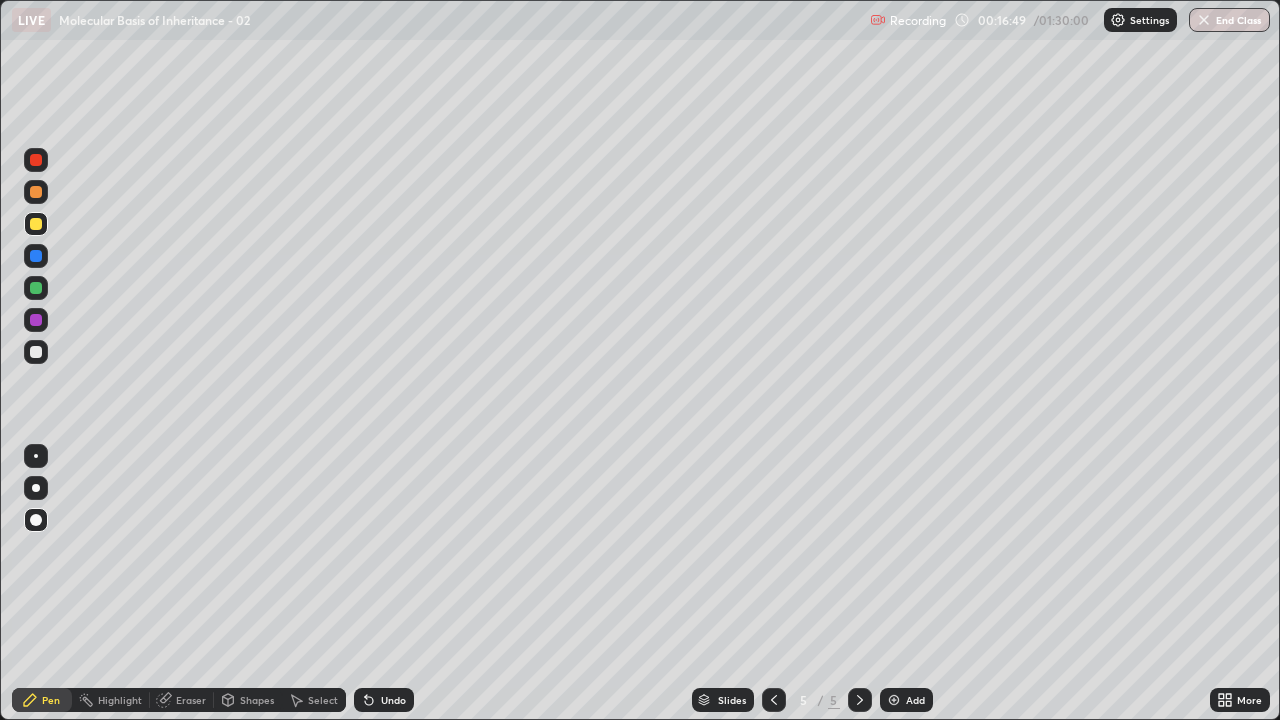 click on "Add" at bounding box center [906, 700] 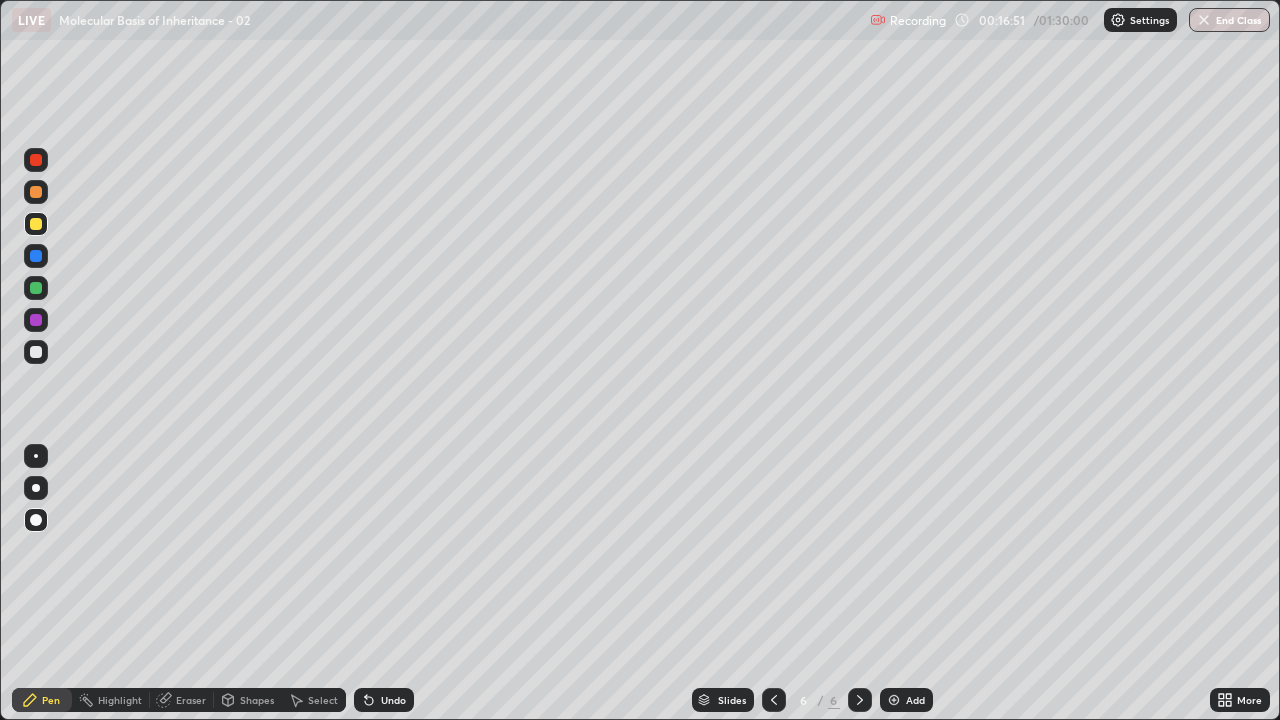 click at bounding box center (36, 192) 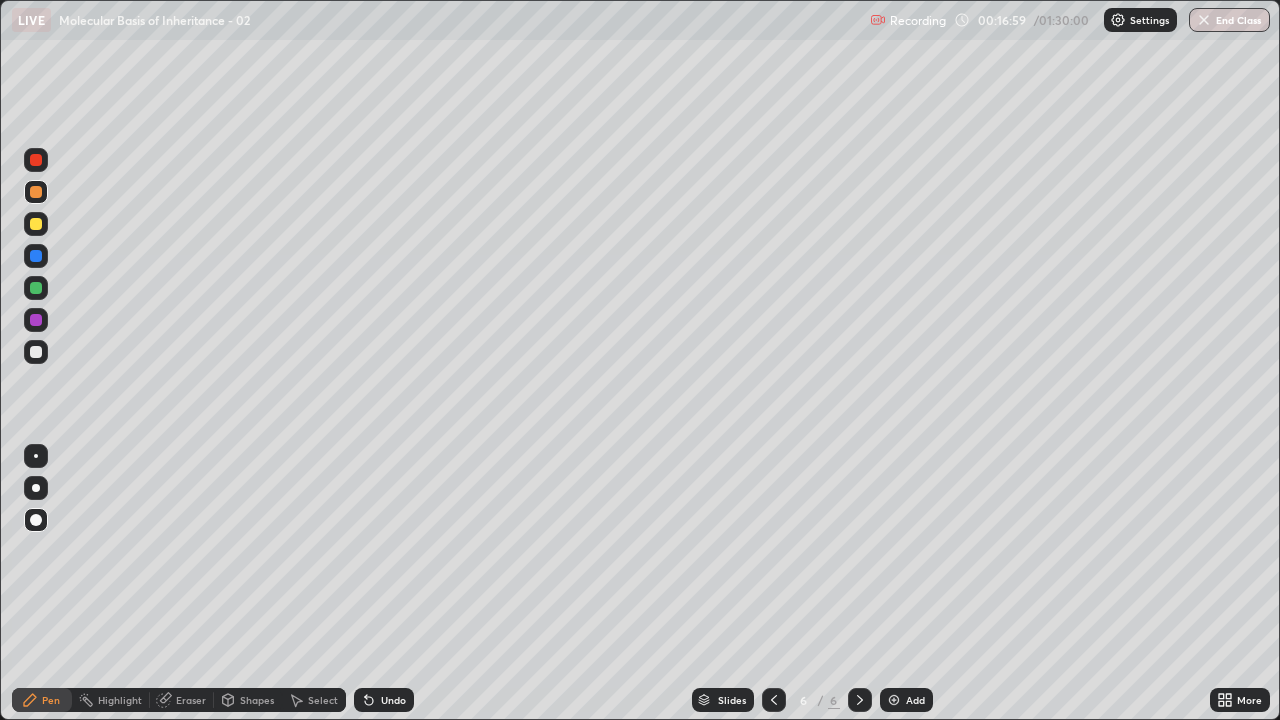 click on "Undo" at bounding box center (384, 700) 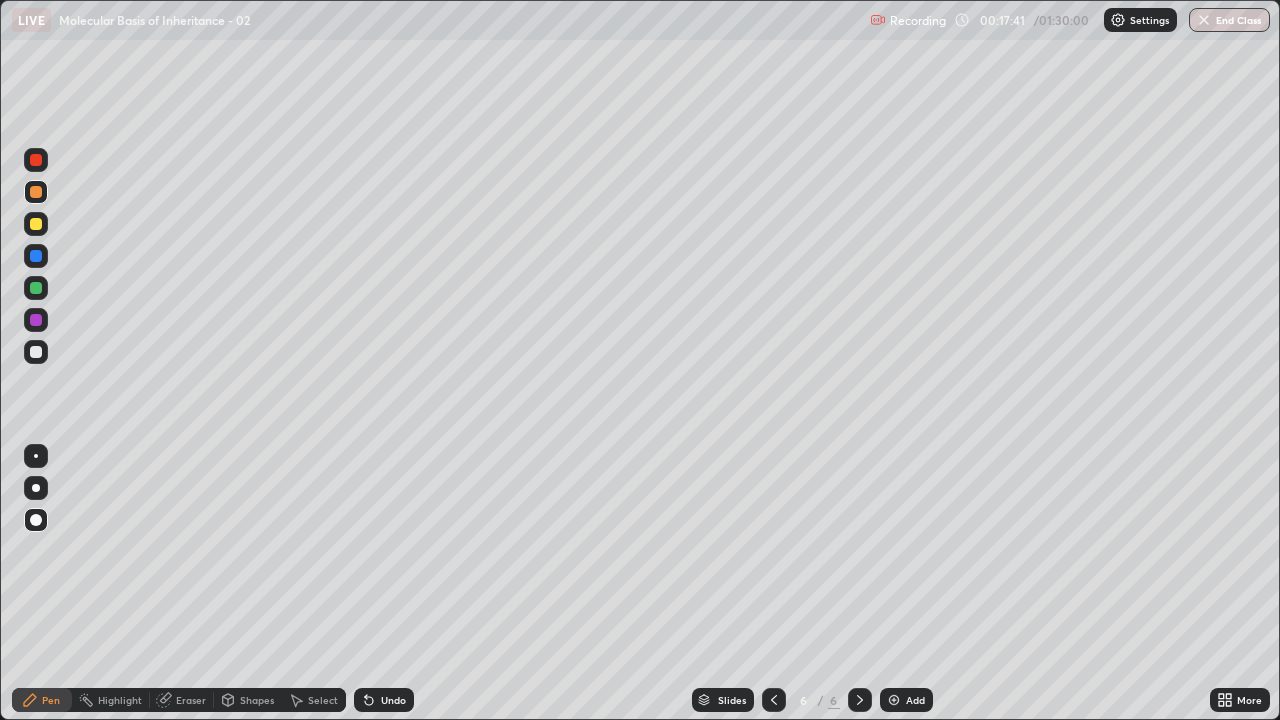 click at bounding box center [36, 224] 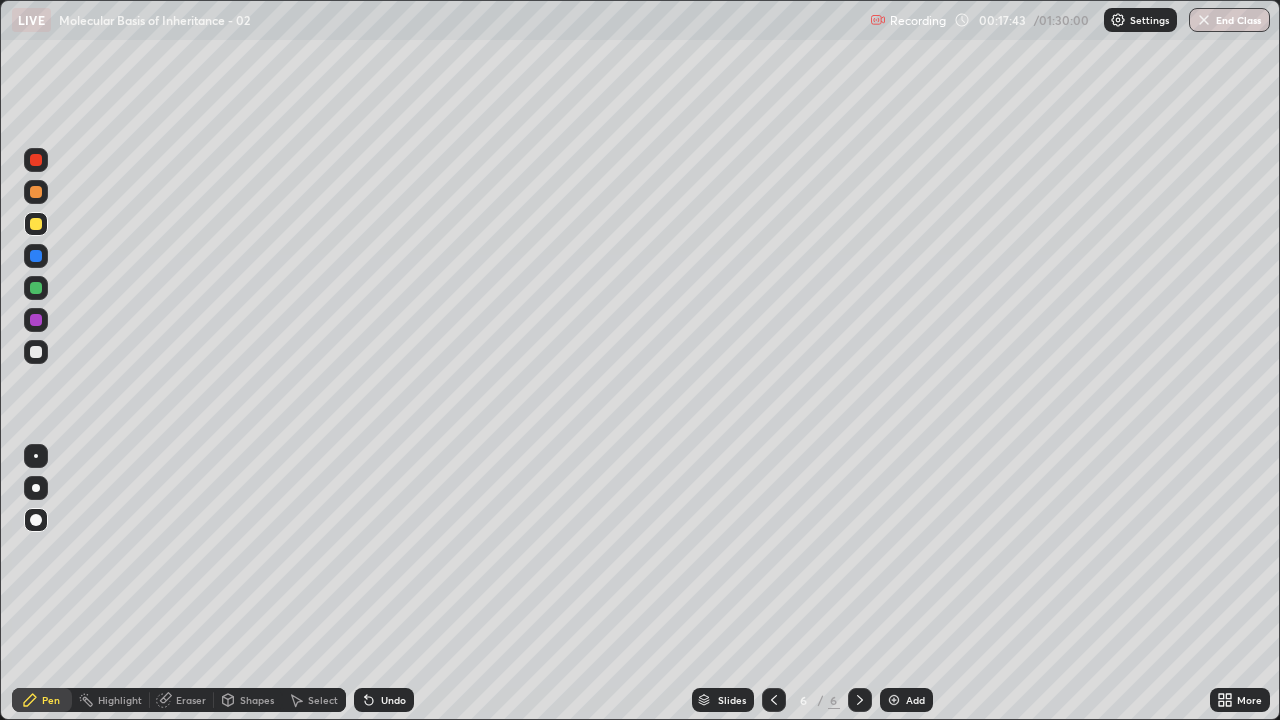 click at bounding box center [774, 700] 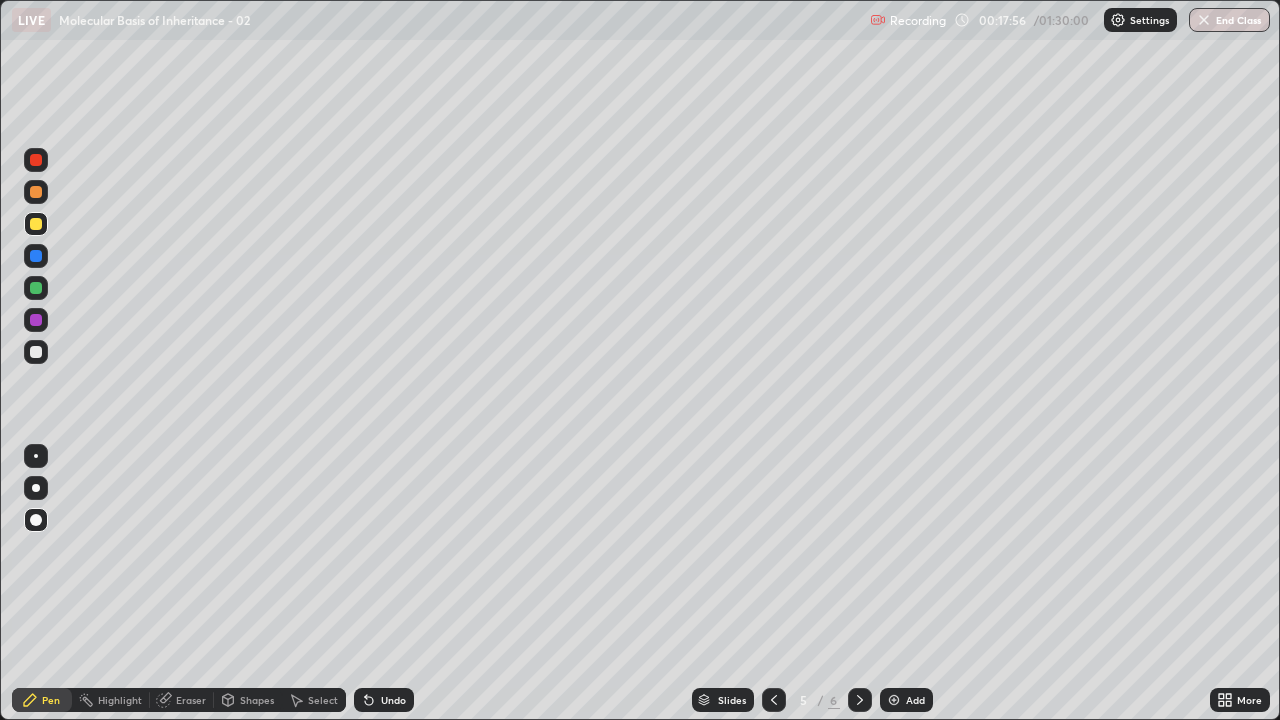 click at bounding box center [860, 700] 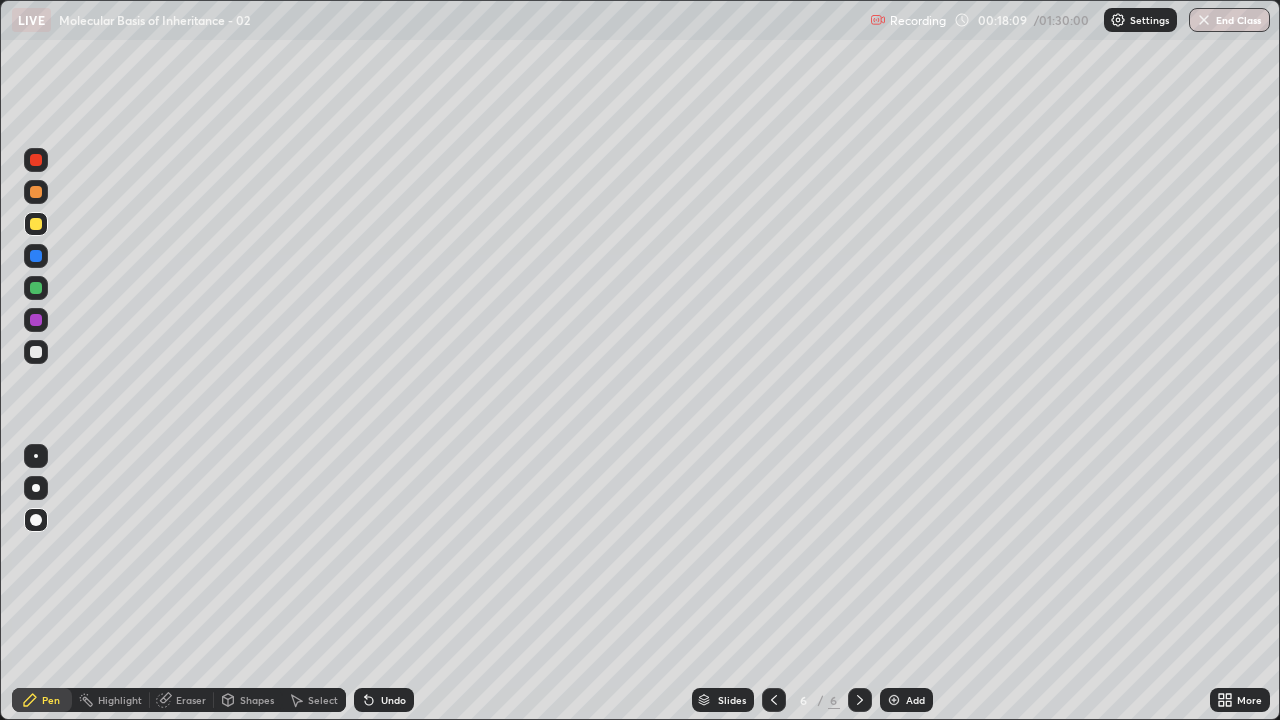 click at bounding box center (36, 352) 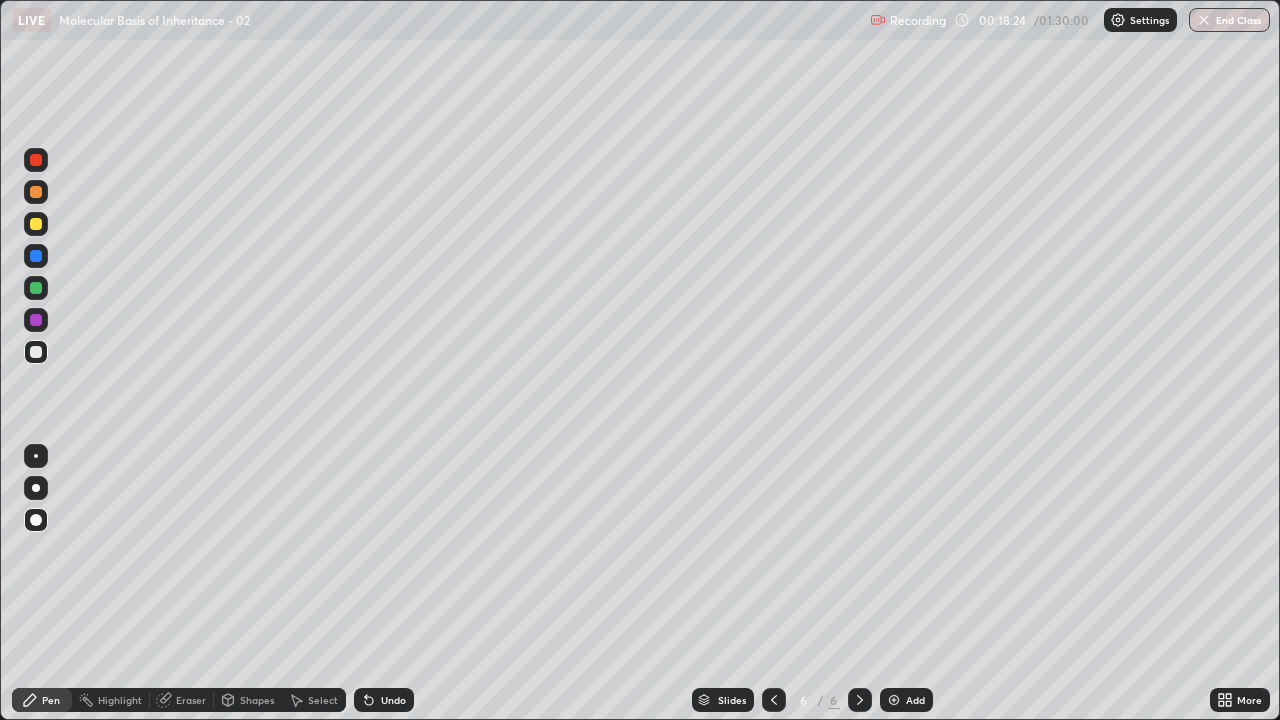 click on "Undo" at bounding box center (384, 700) 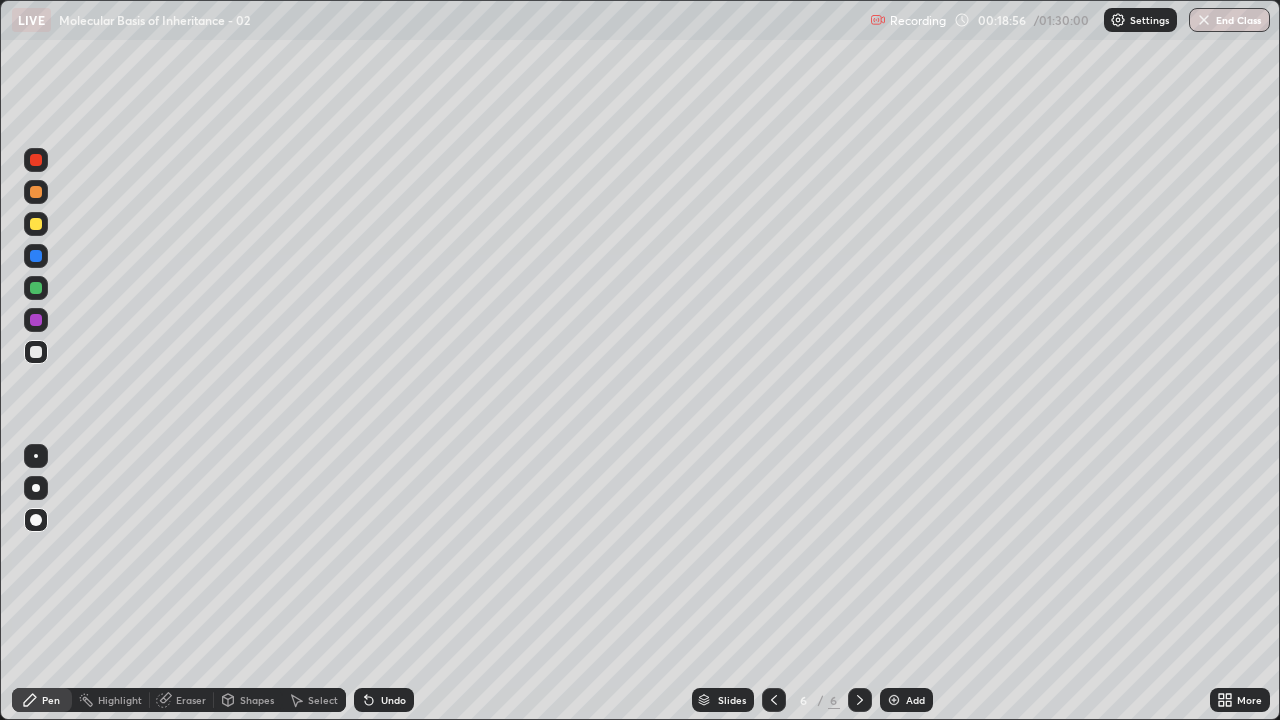 click at bounding box center [36, 352] 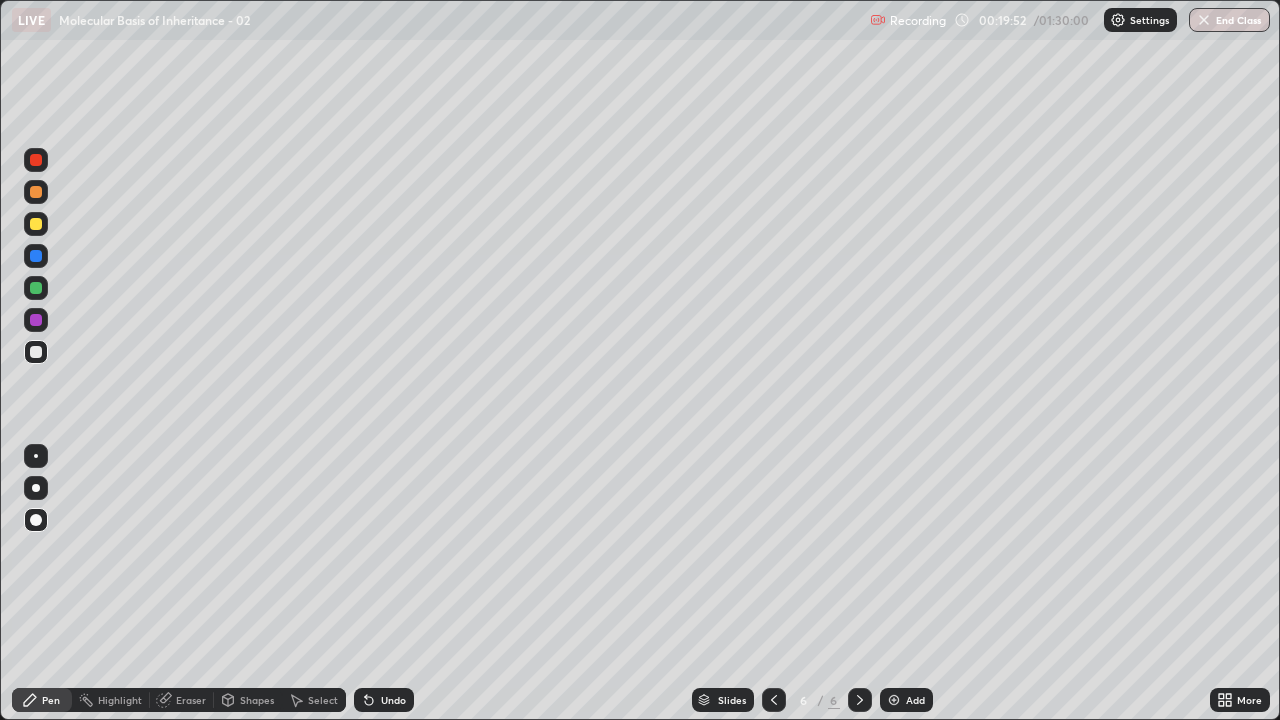 click at bounding box center [36, 224] 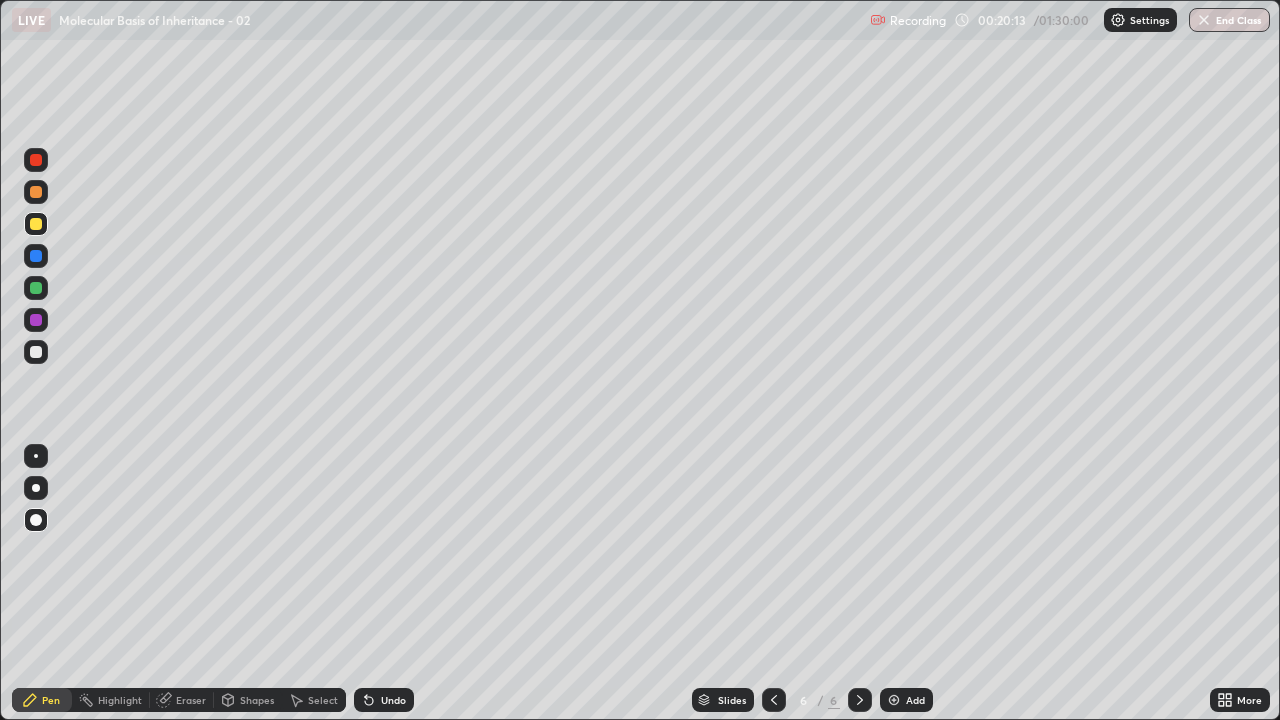 click at bounding box center (36, 352) 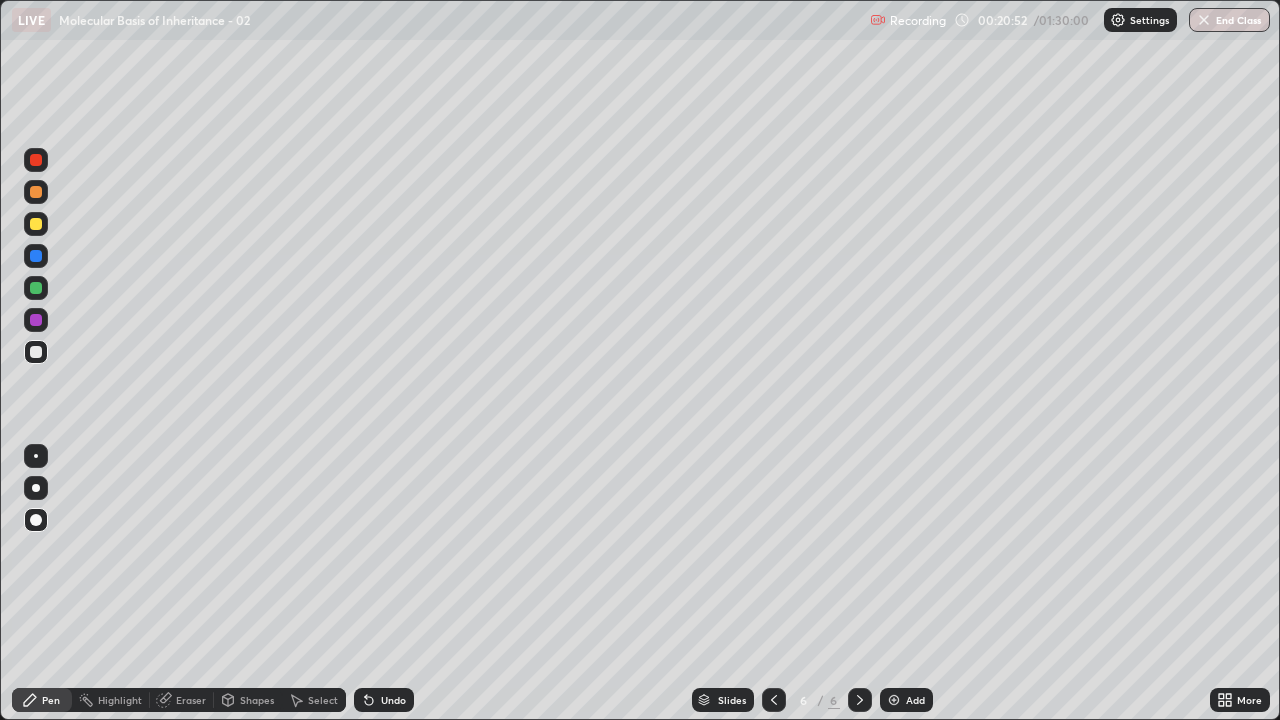 click 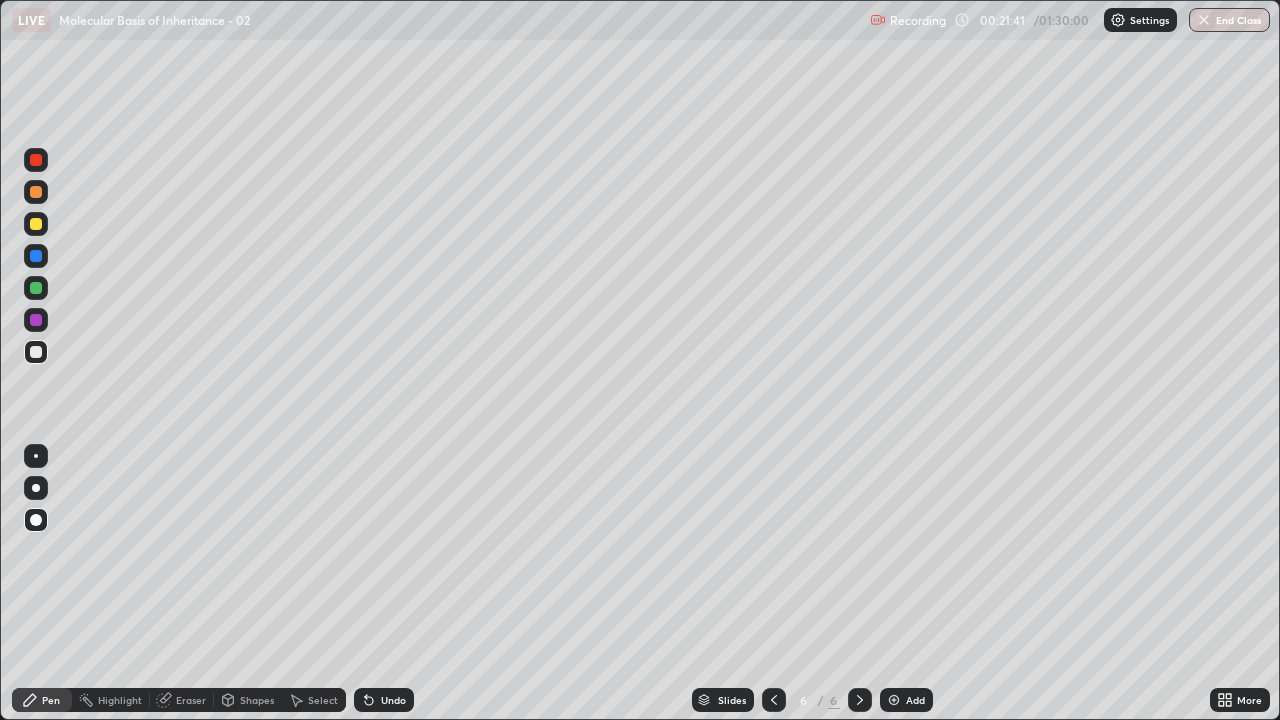 click on "Undo" at bounding box center (384, 700) 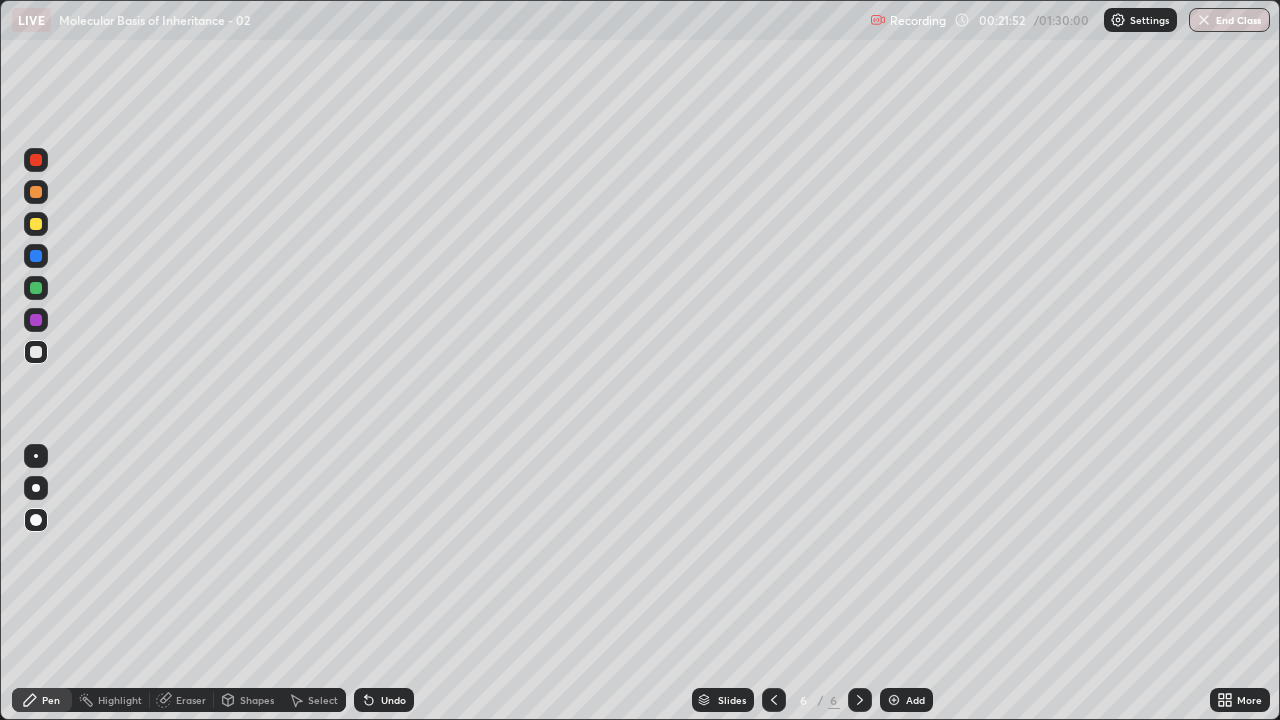 click at bounding box center [36, 224] 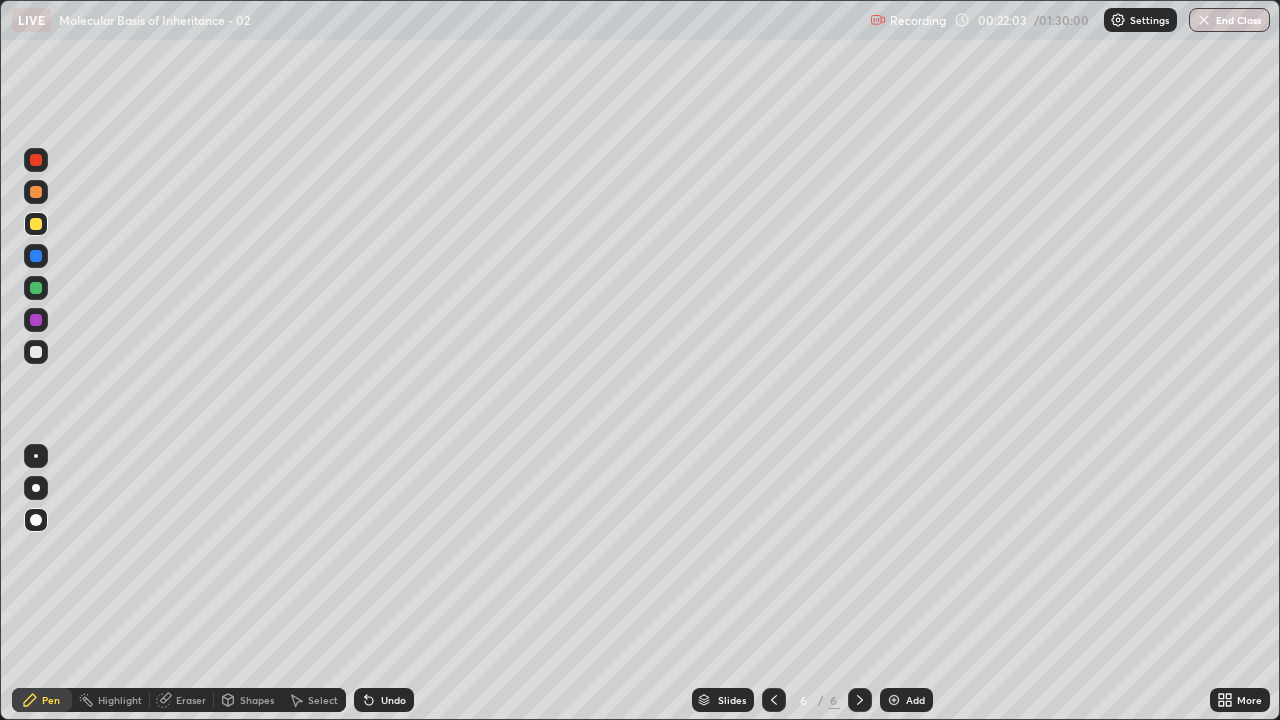 click at bounding box center (36, 352) 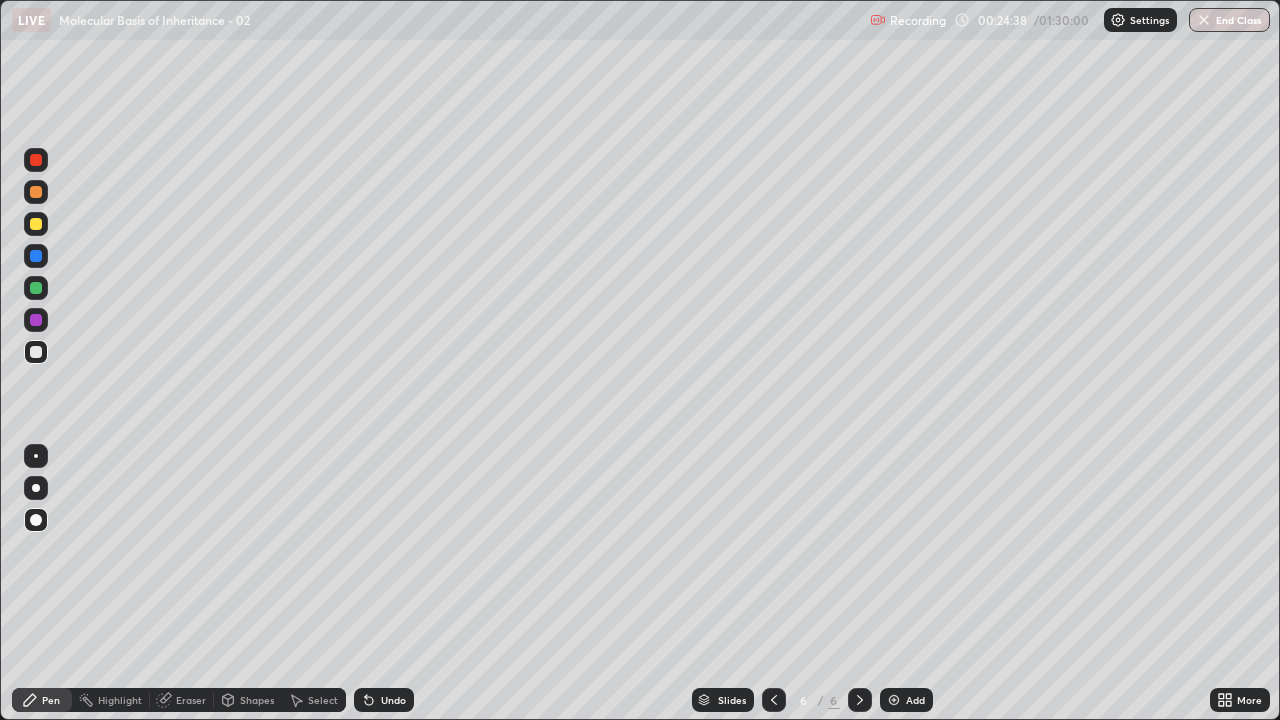 click at bounding box center (36, 352) 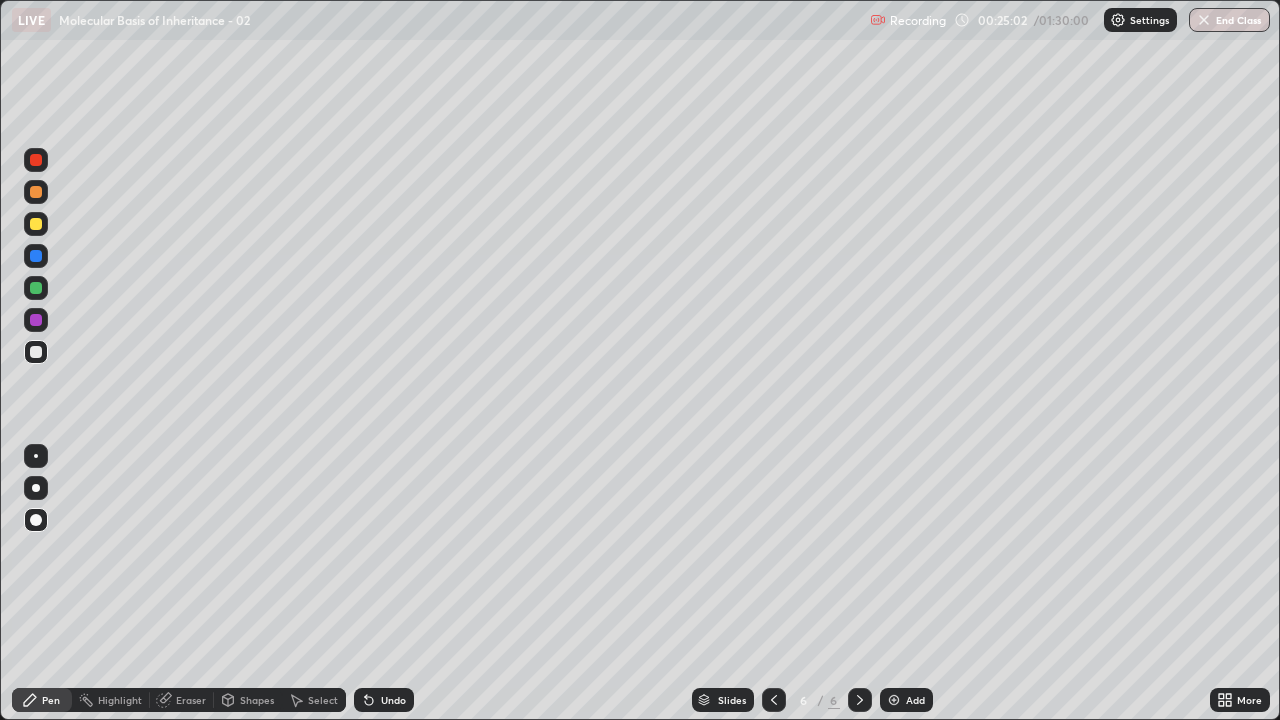 click at bounding box center (36, 224) 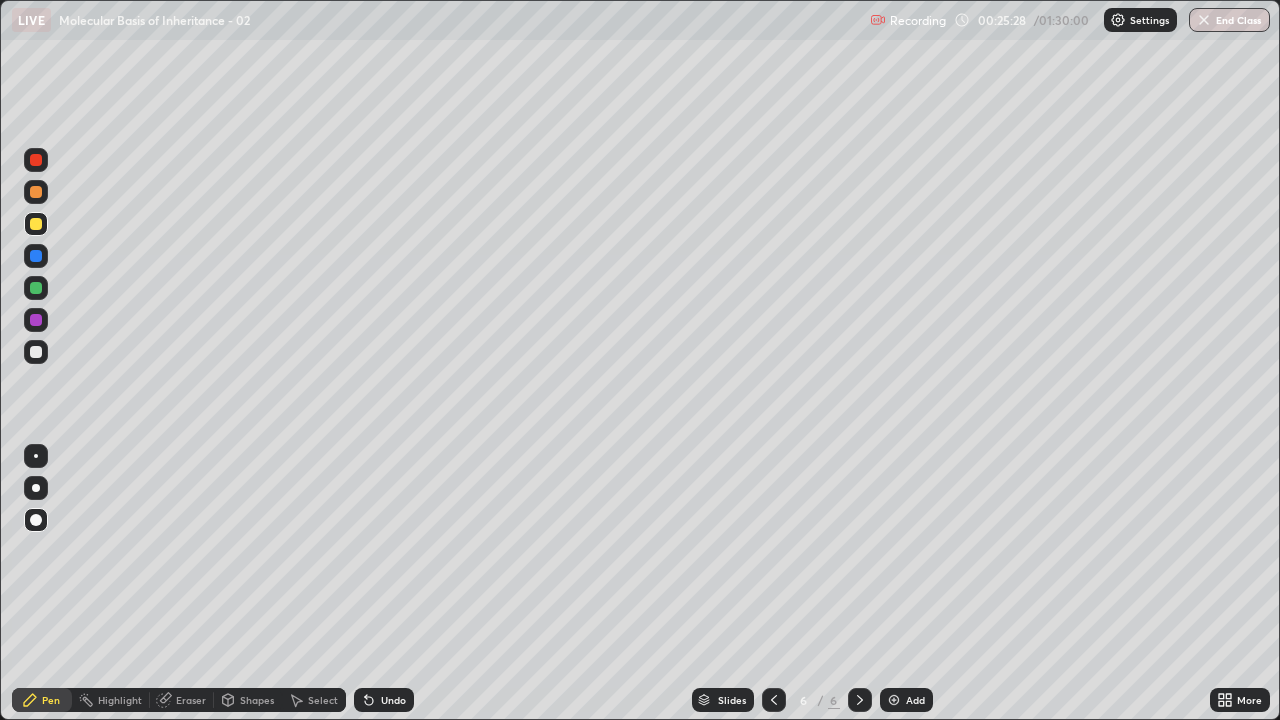 click at bounding box center (36, 352) 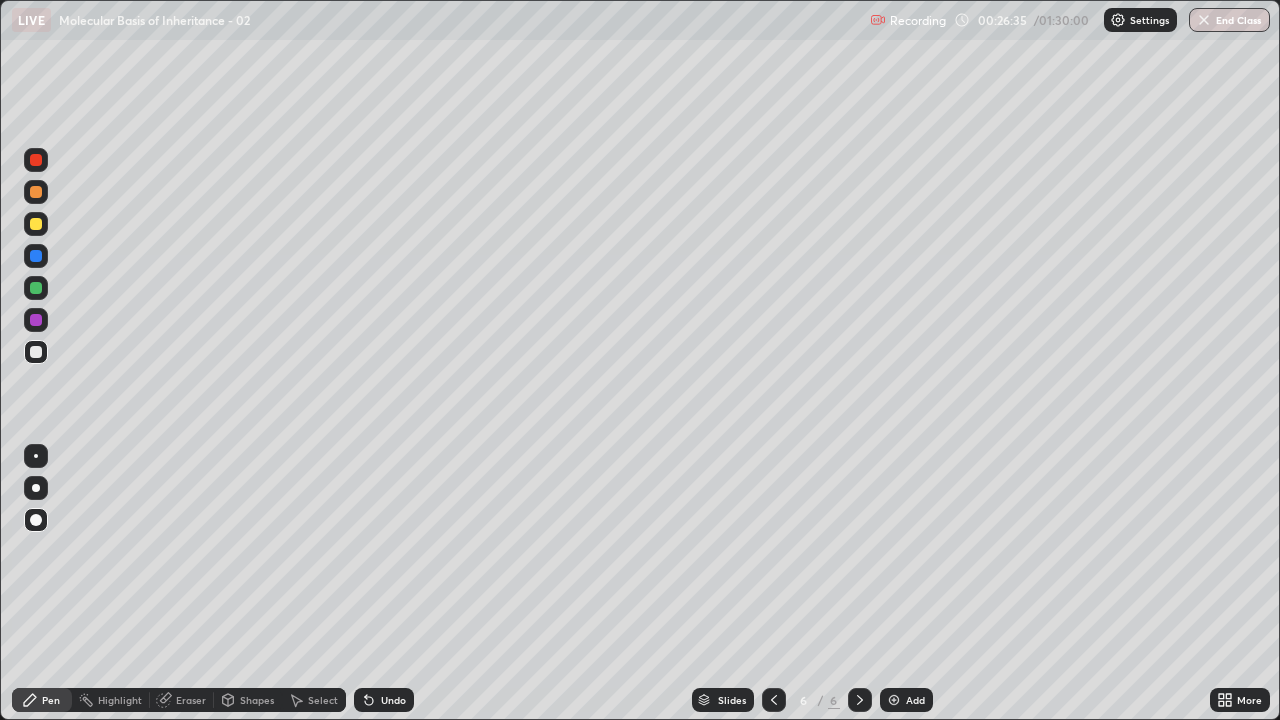 click at bounding box center [36, 352] 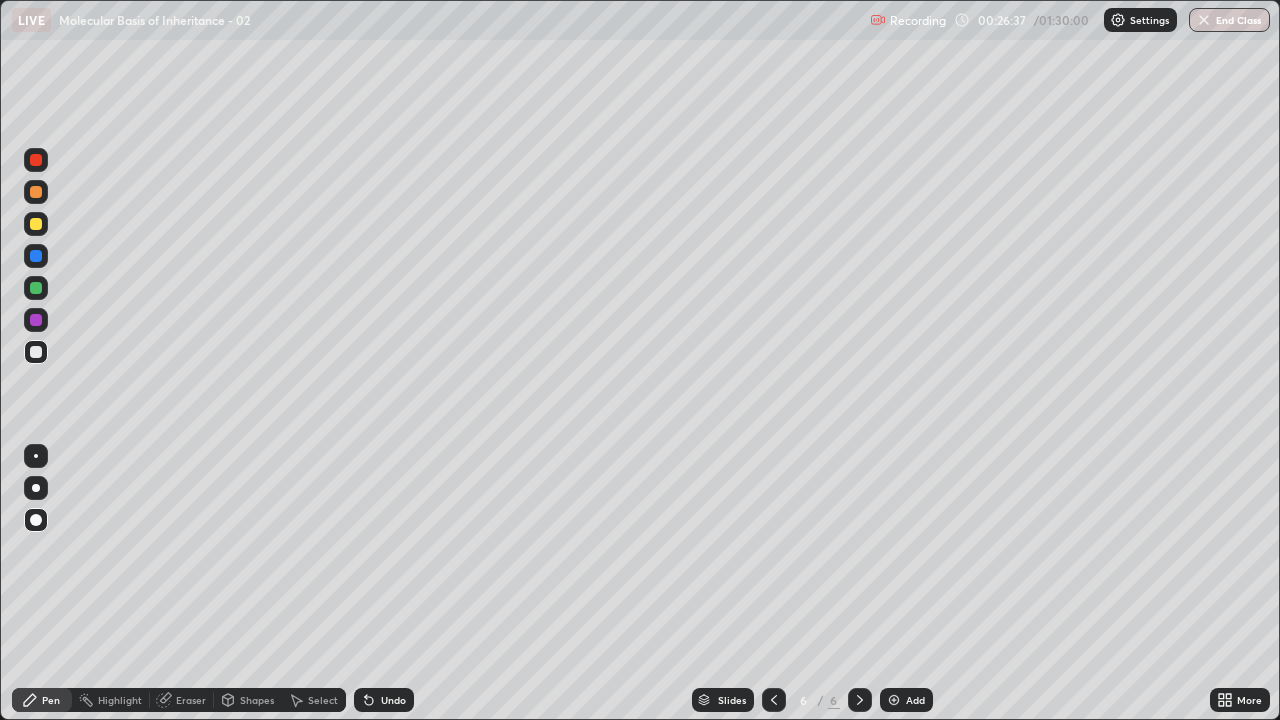 click at bounding box center (36, 192) 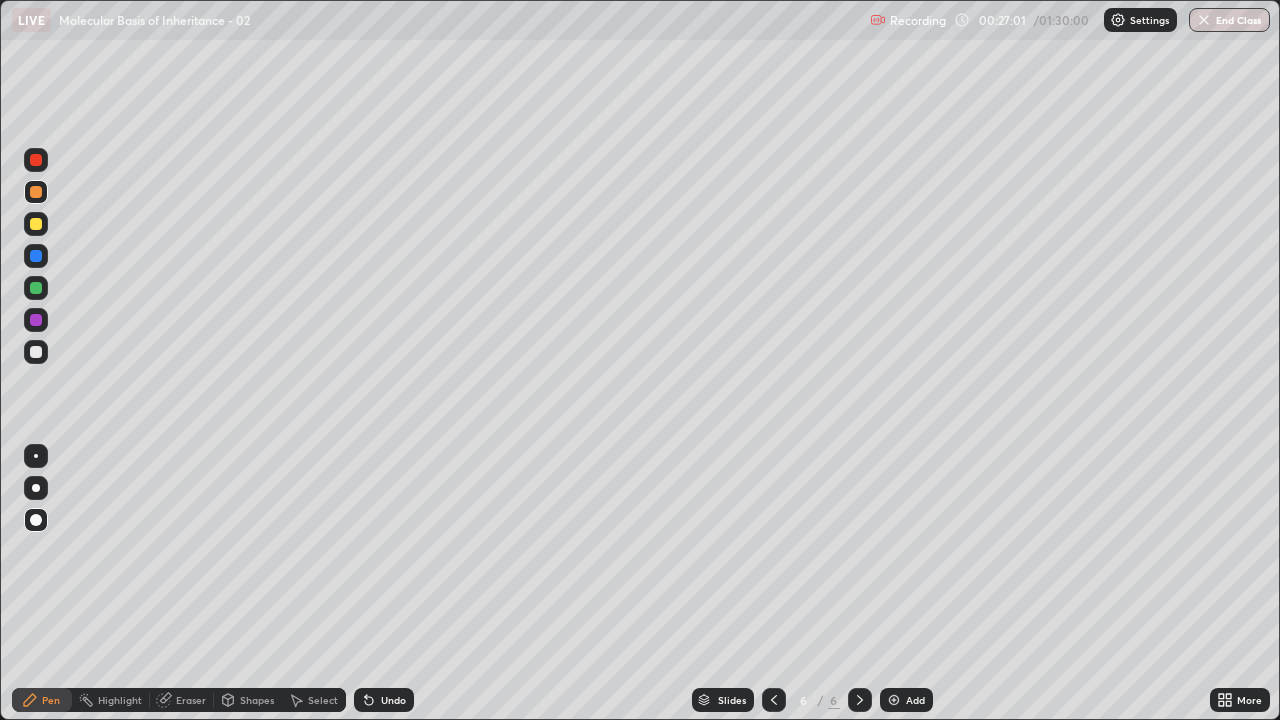click at bounding box center (36, 352) 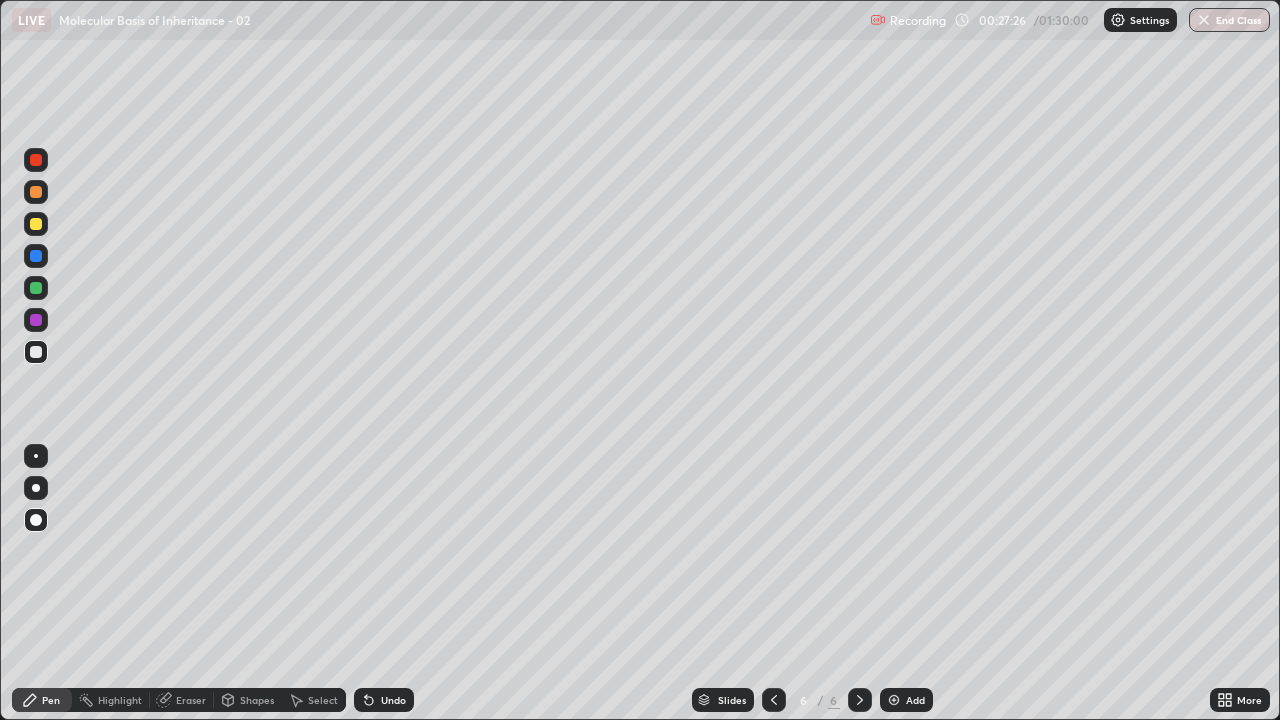 click 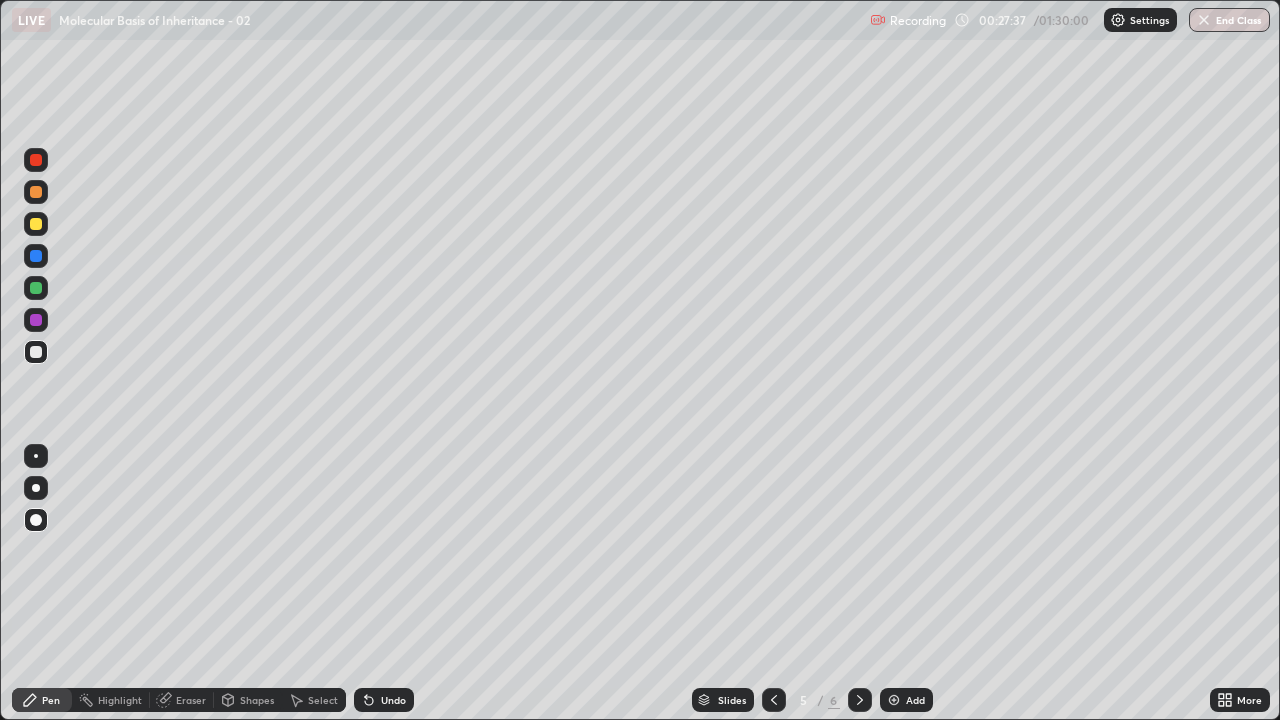 click 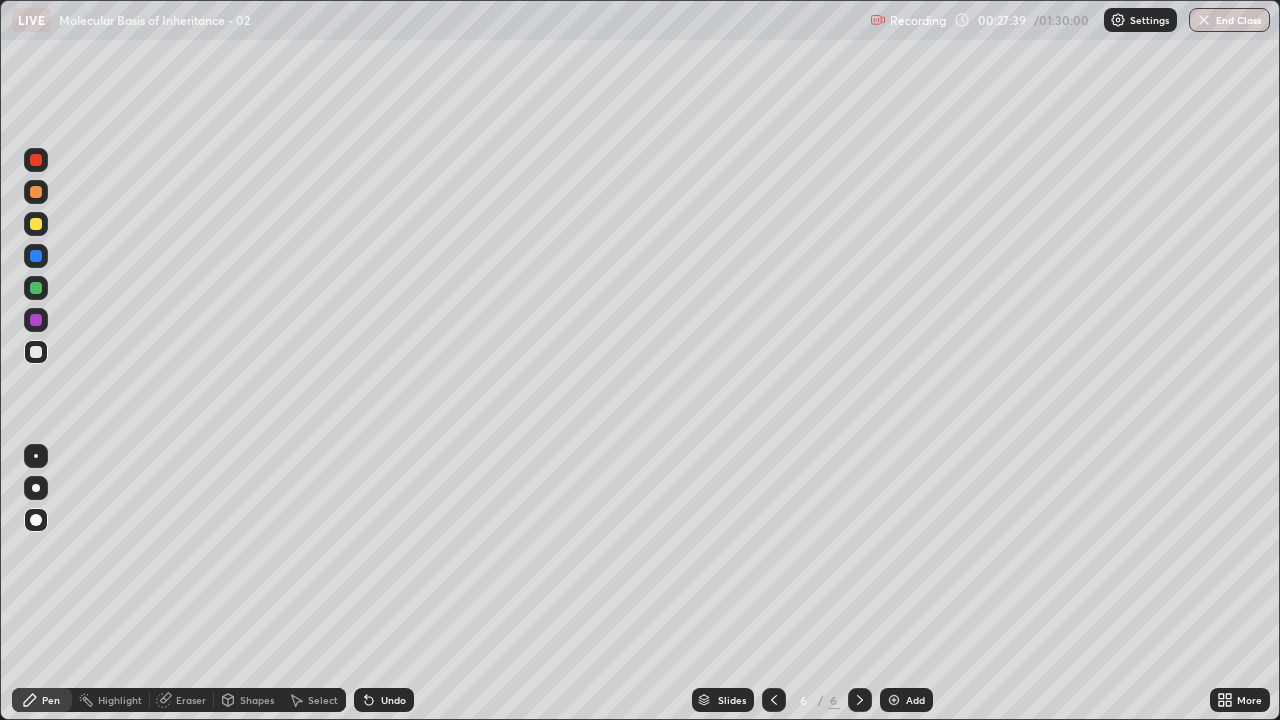 click at bounding box center [36, 352] 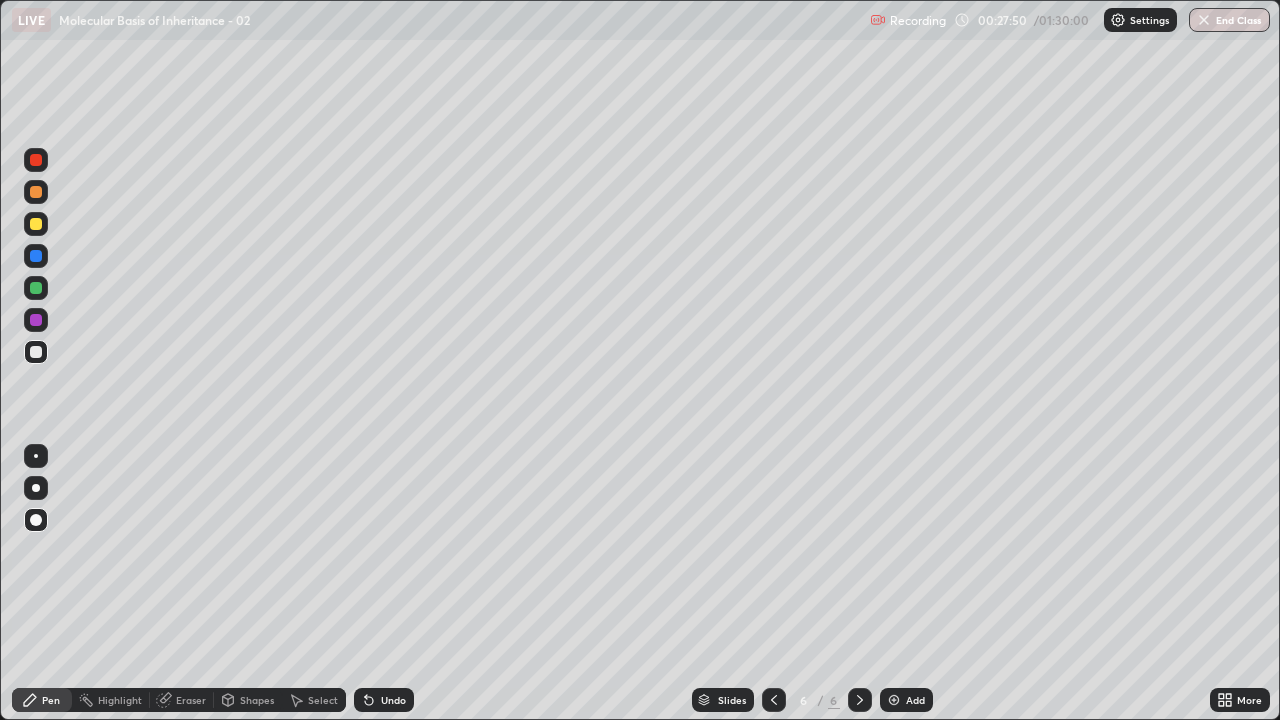 click at bounding box center (36, 224) 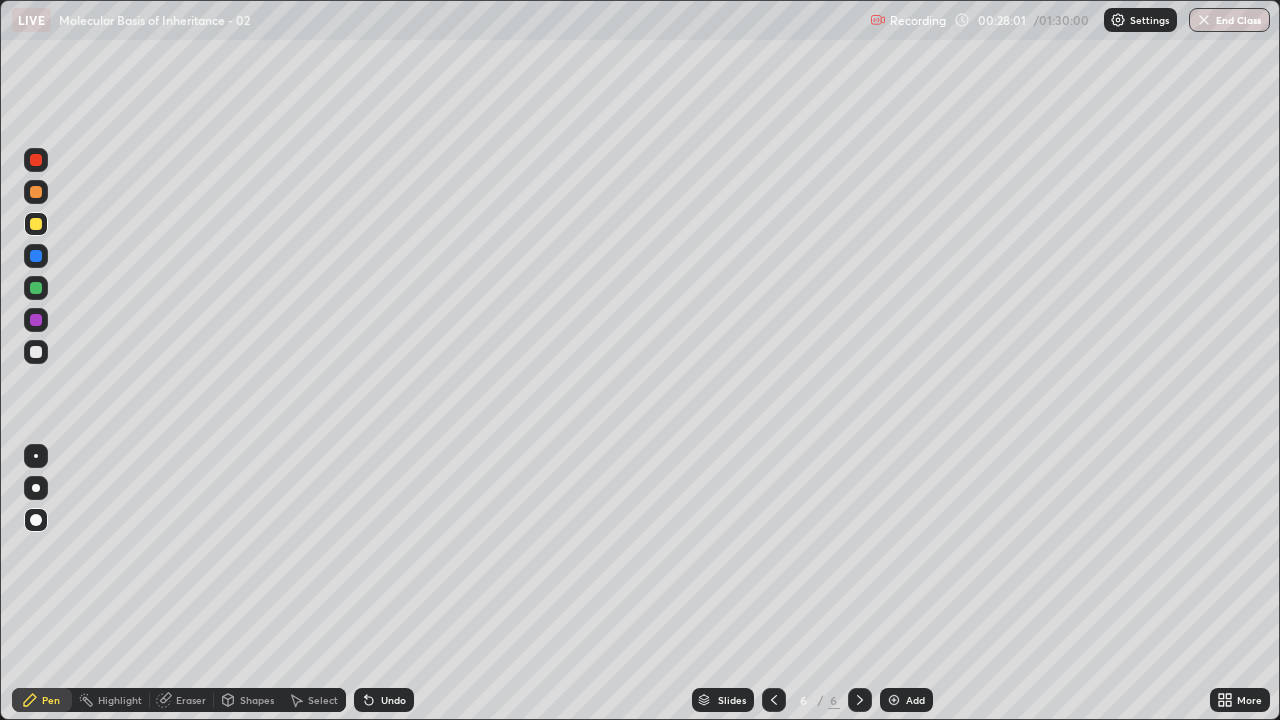 click at bounding box center [36, 352] 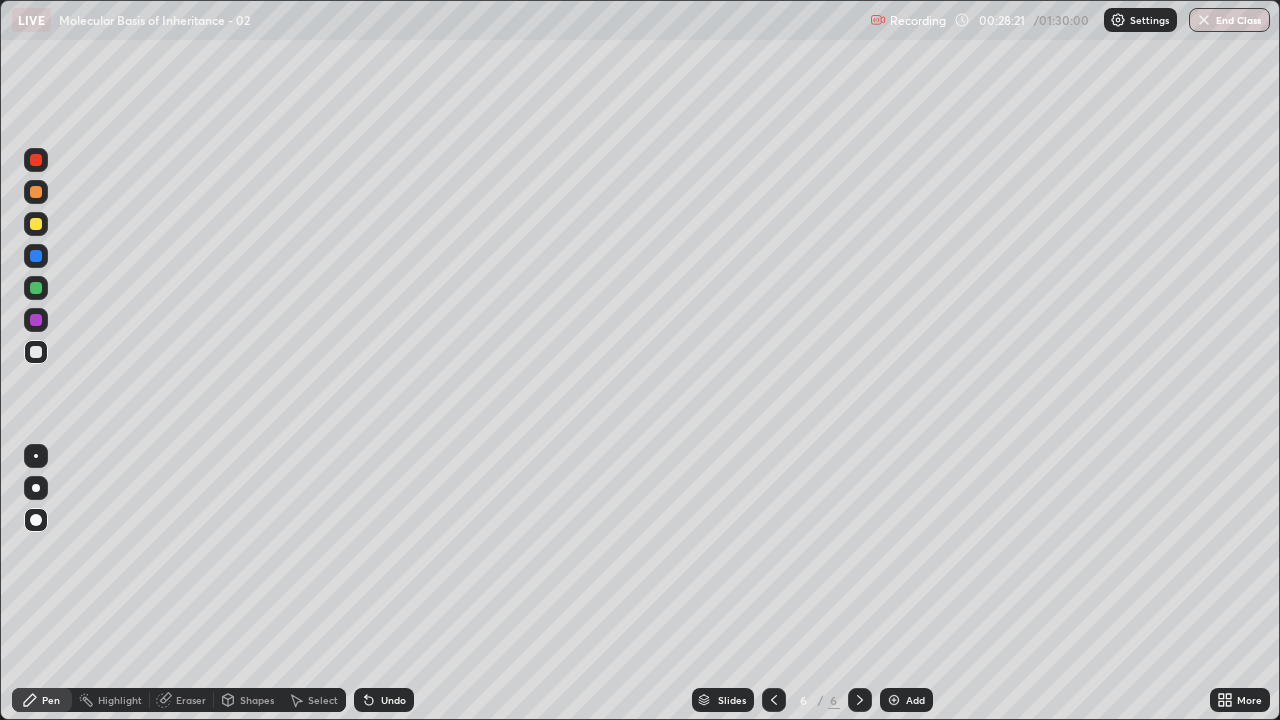 click at bounding box center (36, 352) 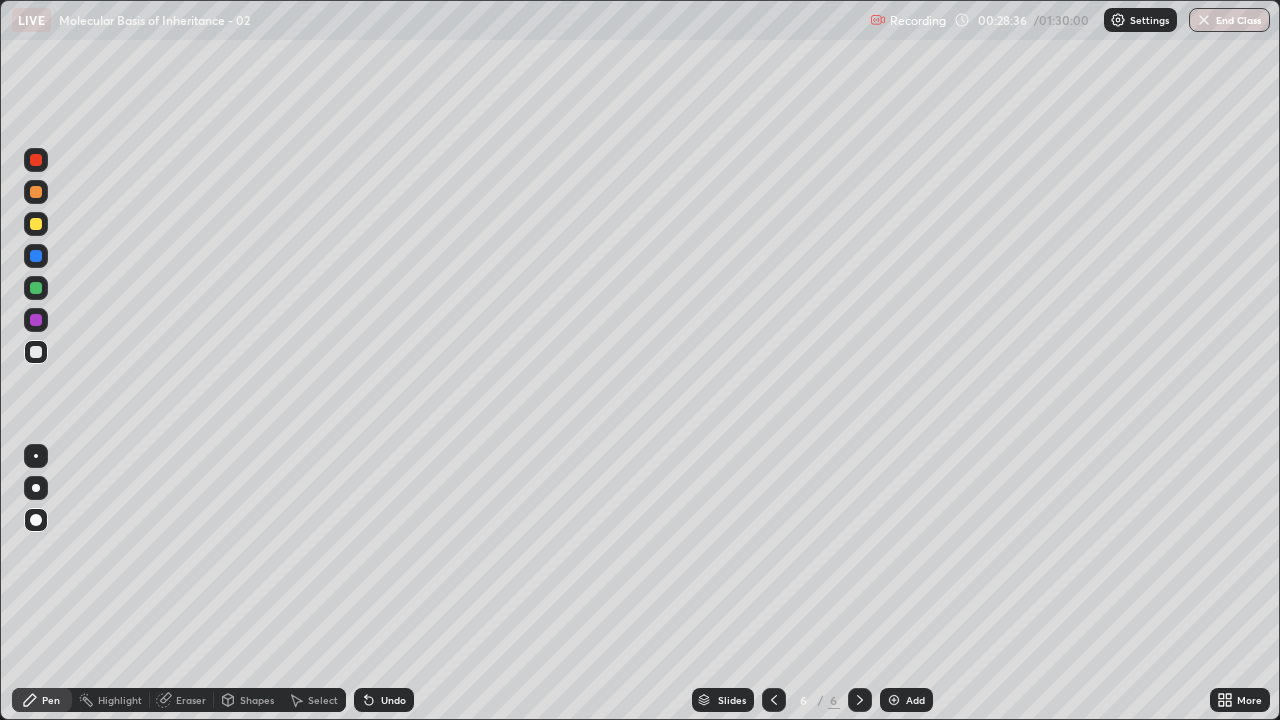 click 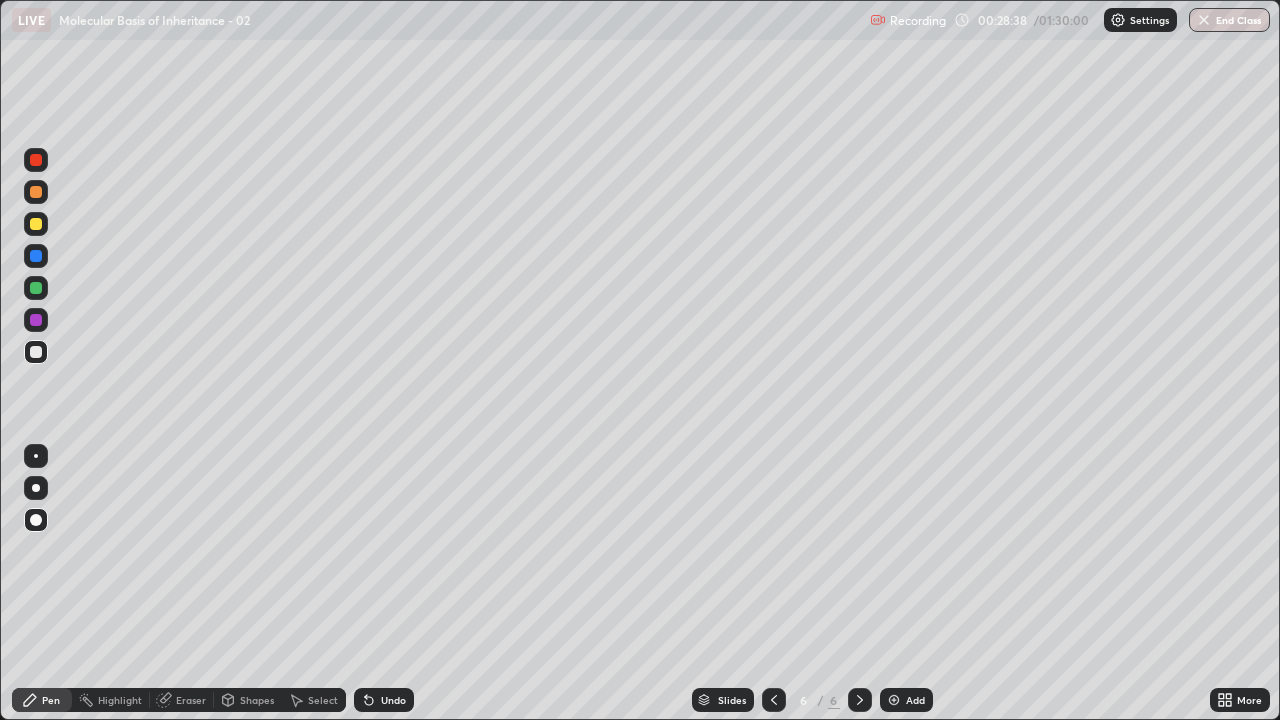 click 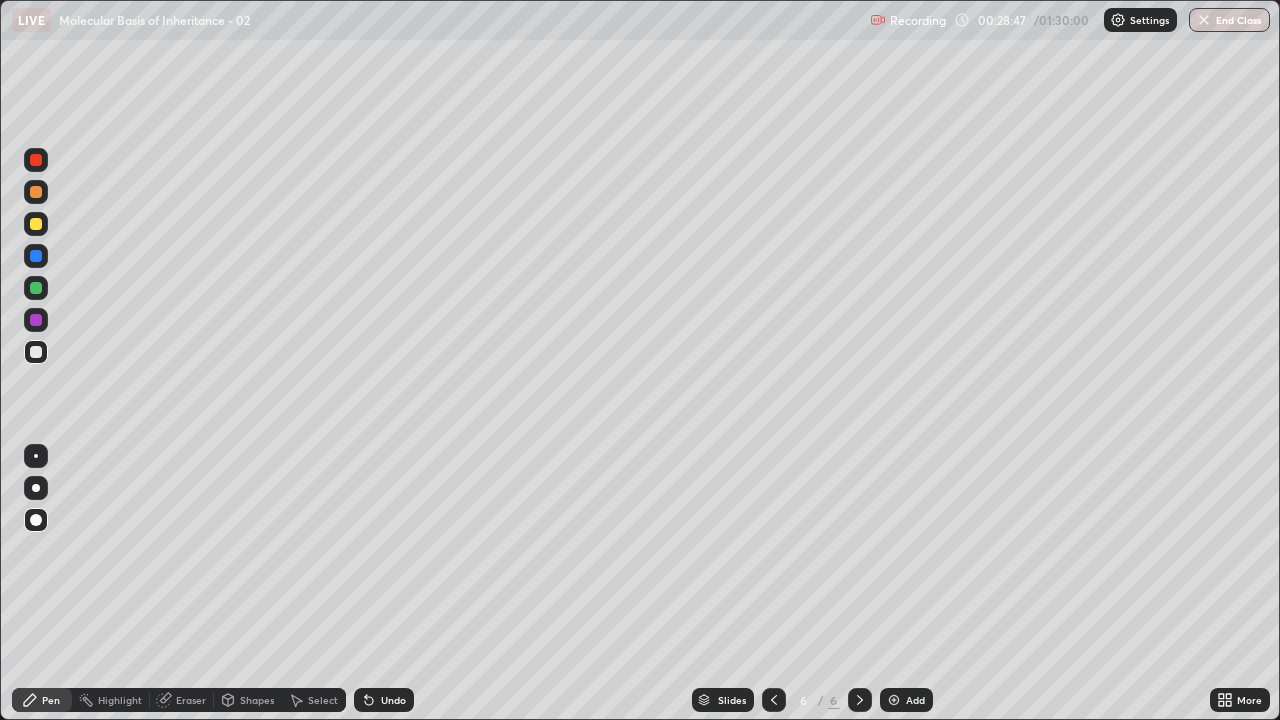 click at bounding box center [36, 224] 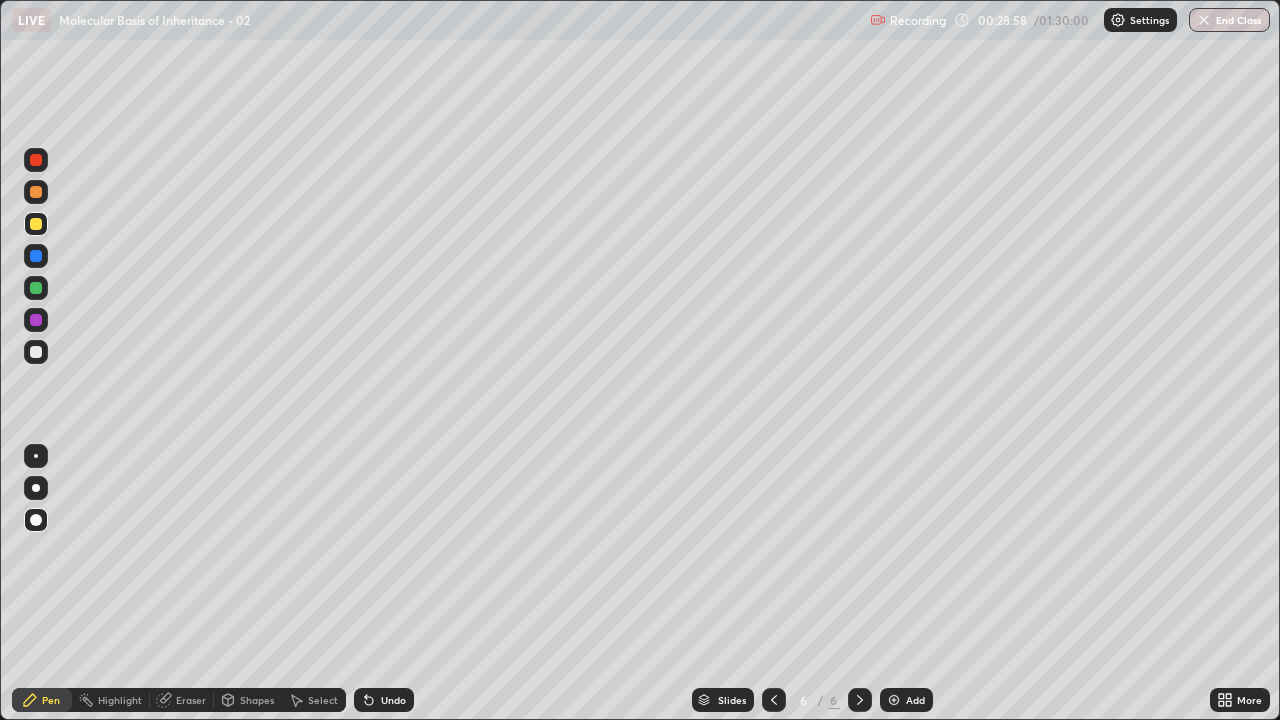 click 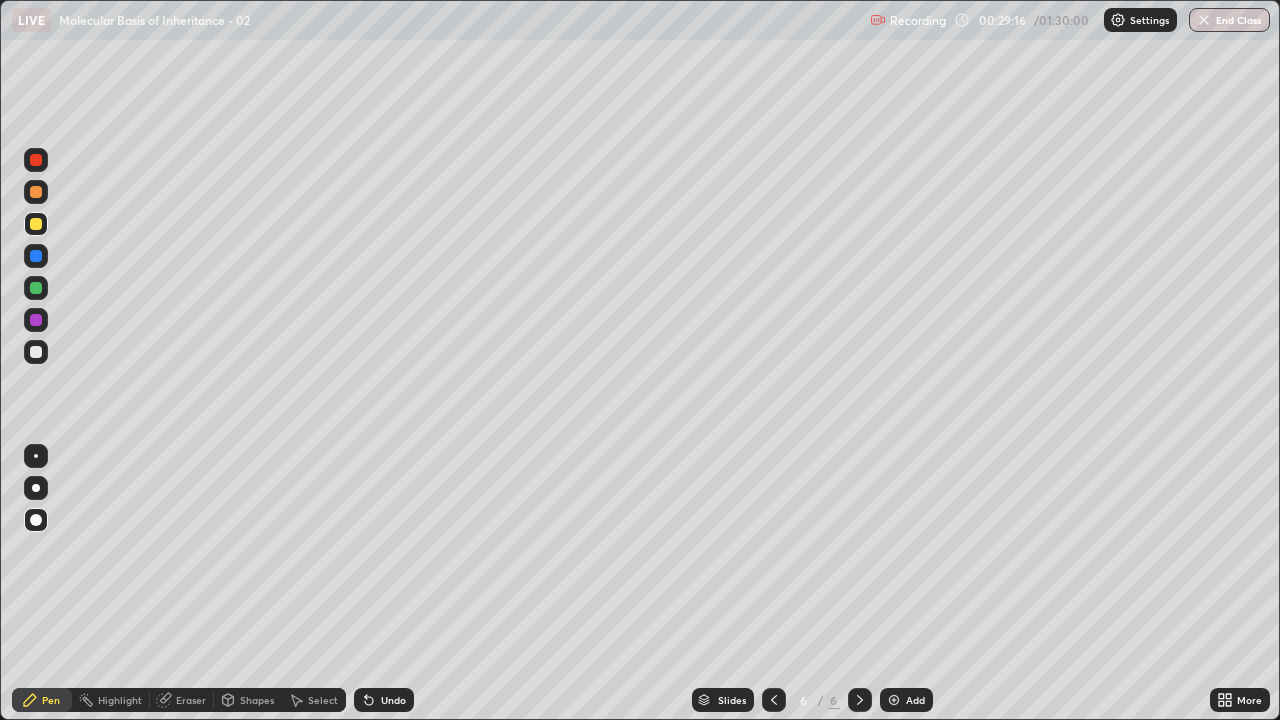 click at bounding box center [36, 352] 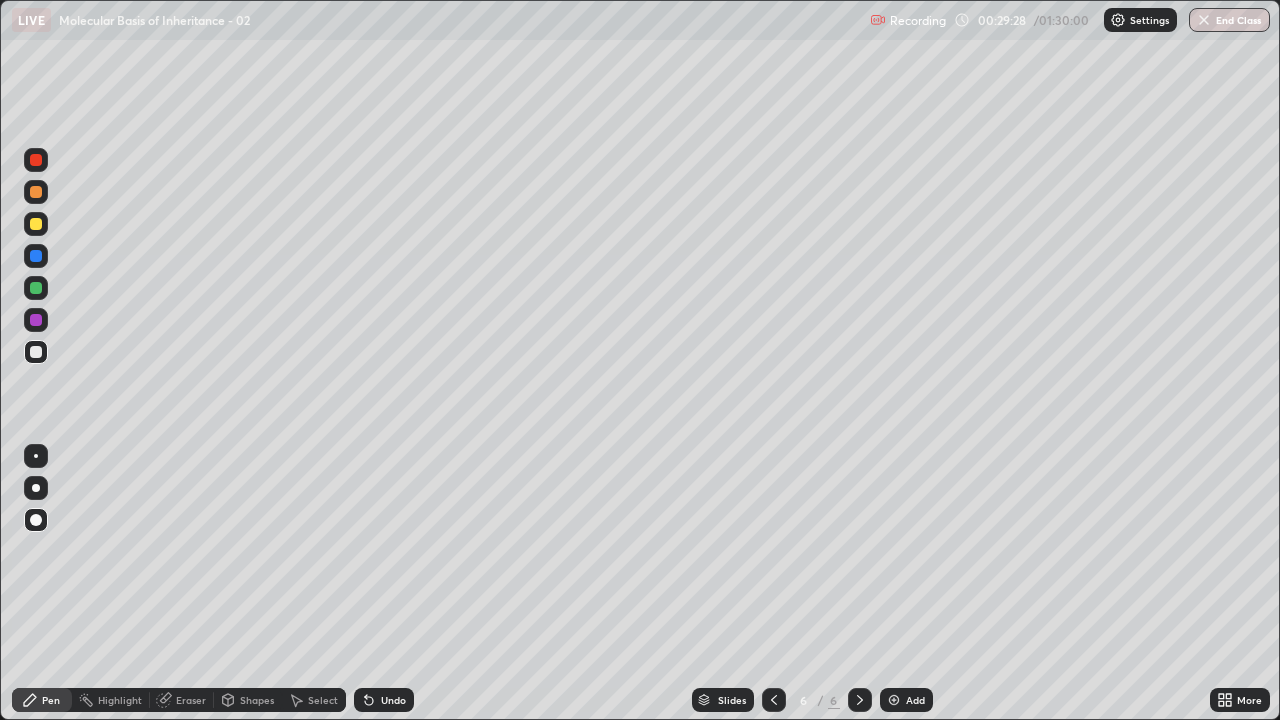click at bounding box center [36, 352] 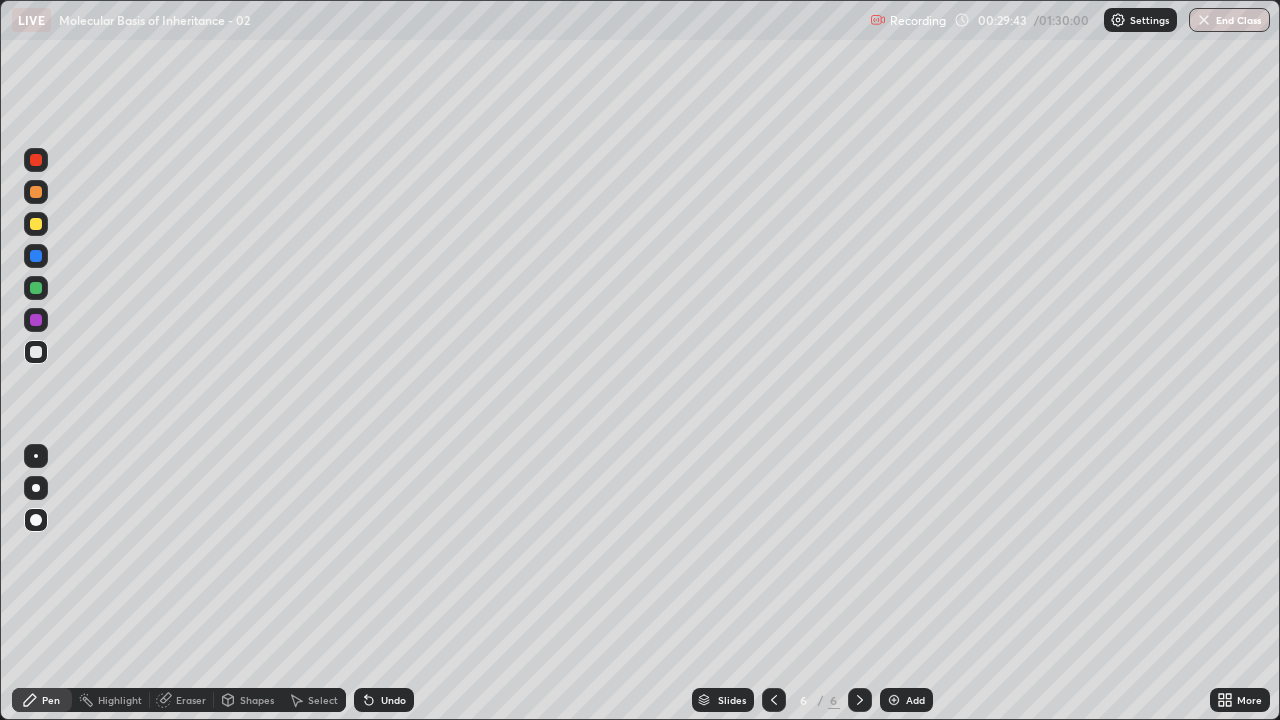 click at bounding box center [36, 224] 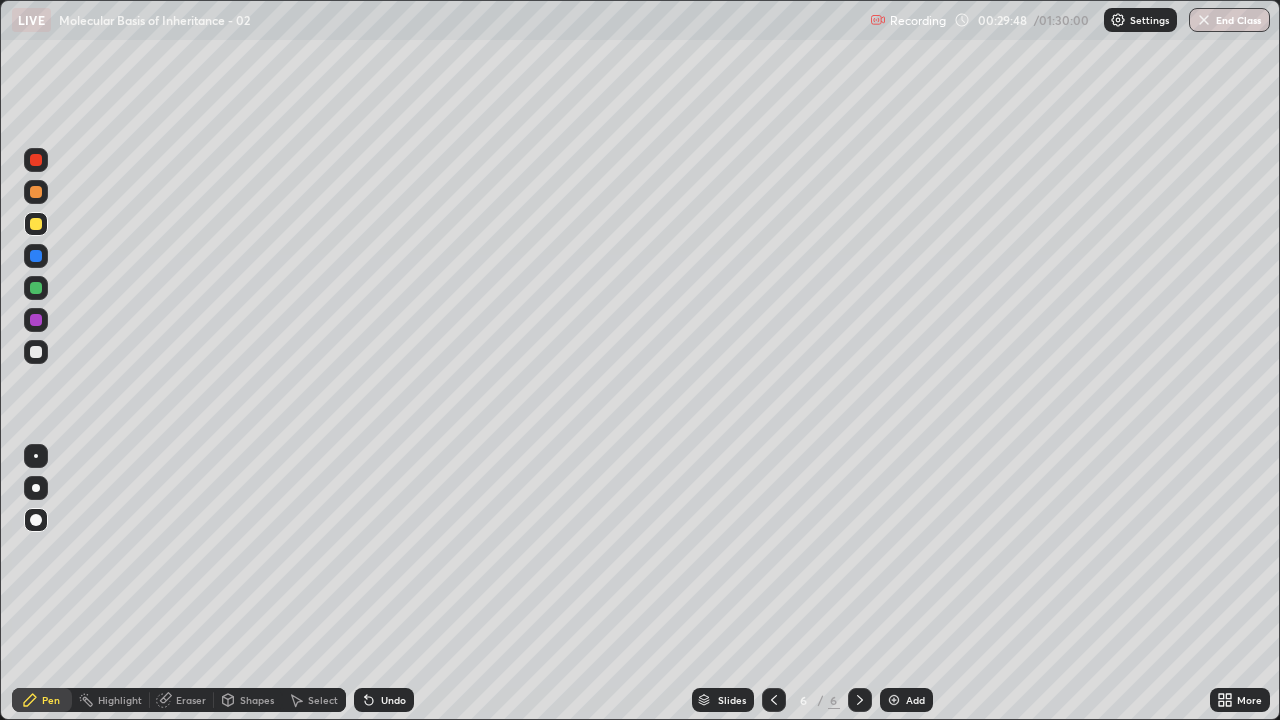 click at bounding box center (36, 352) 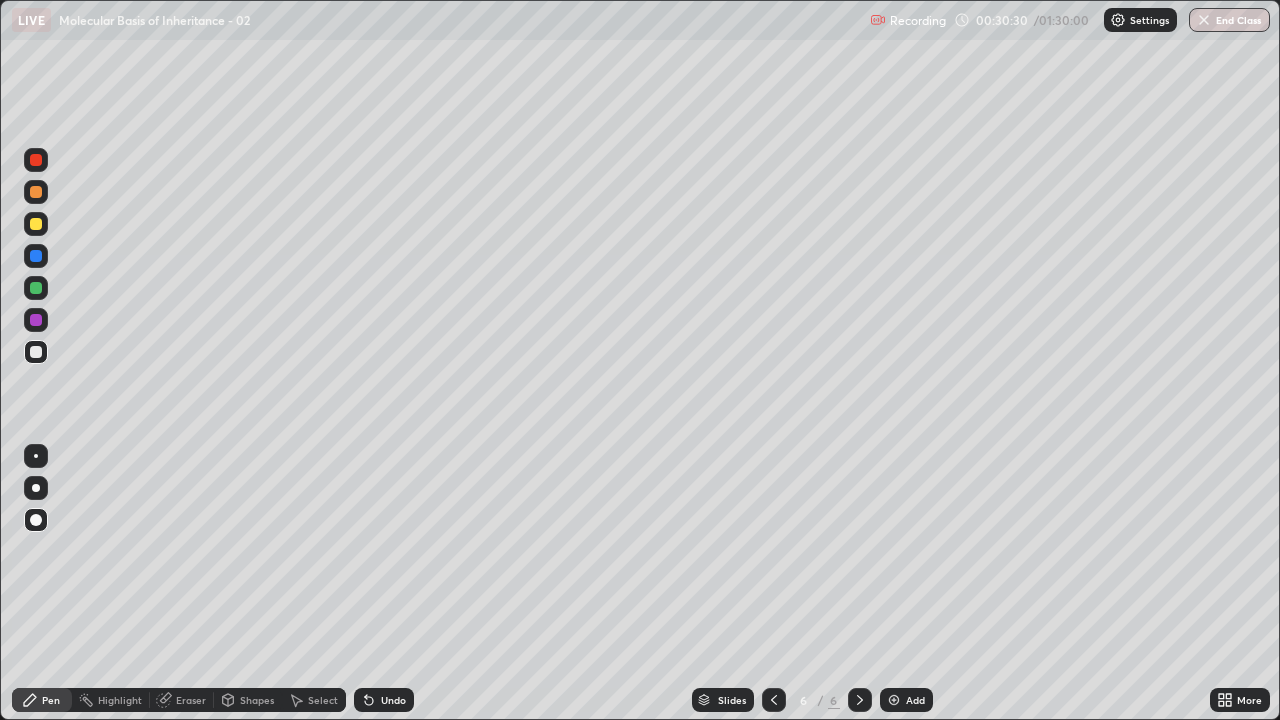 click at bounding box center (36, 224) 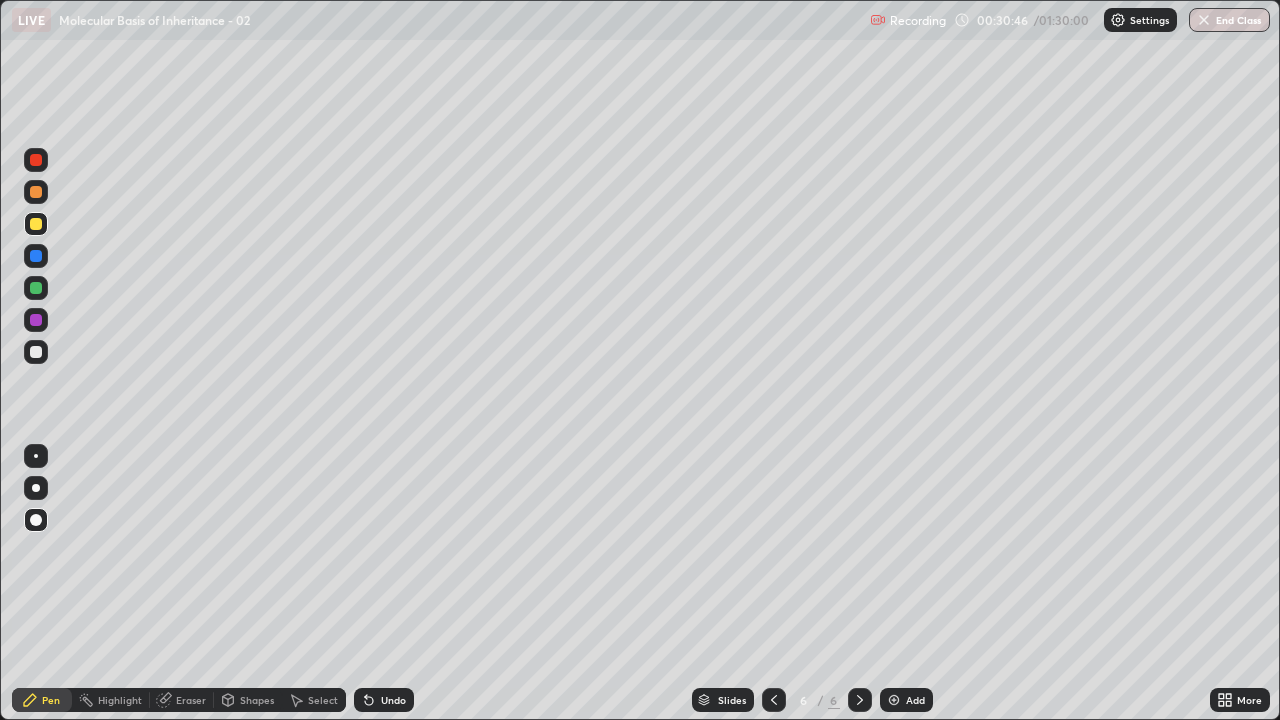 click at bounding box center [36, 352] 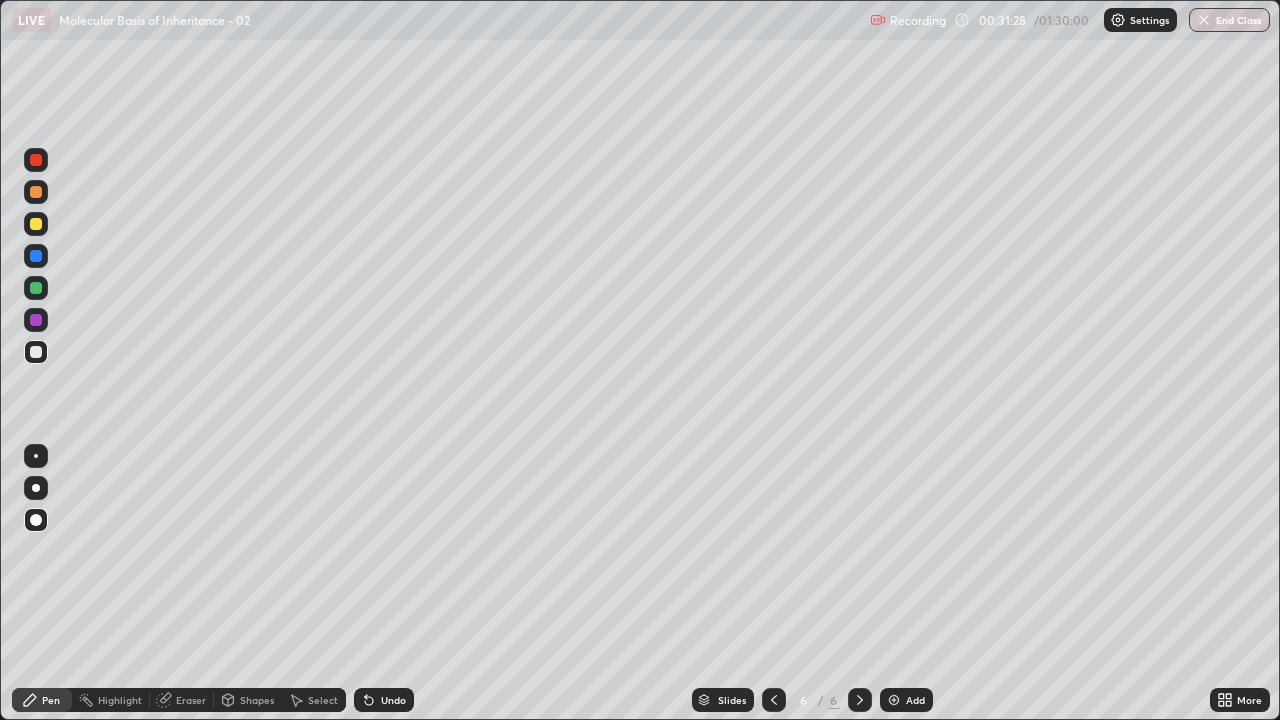 click at bounding box center (36, 192) 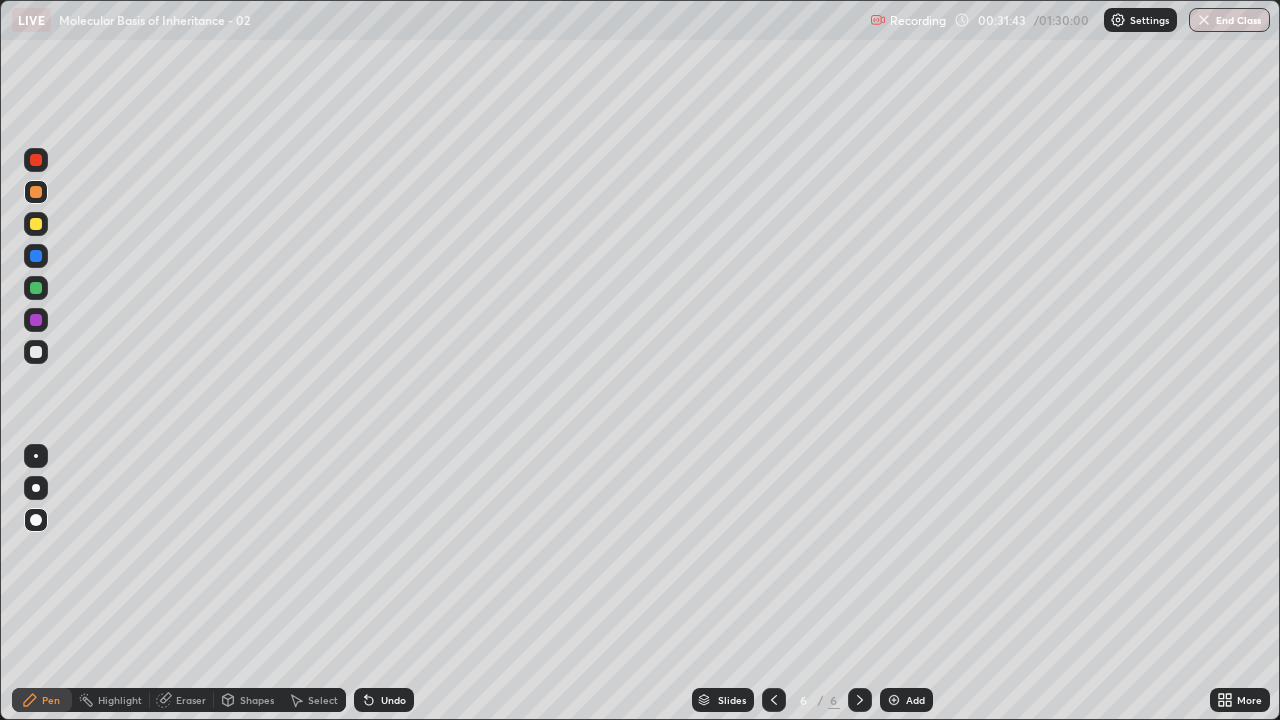 click at bounding box center (36, 352) 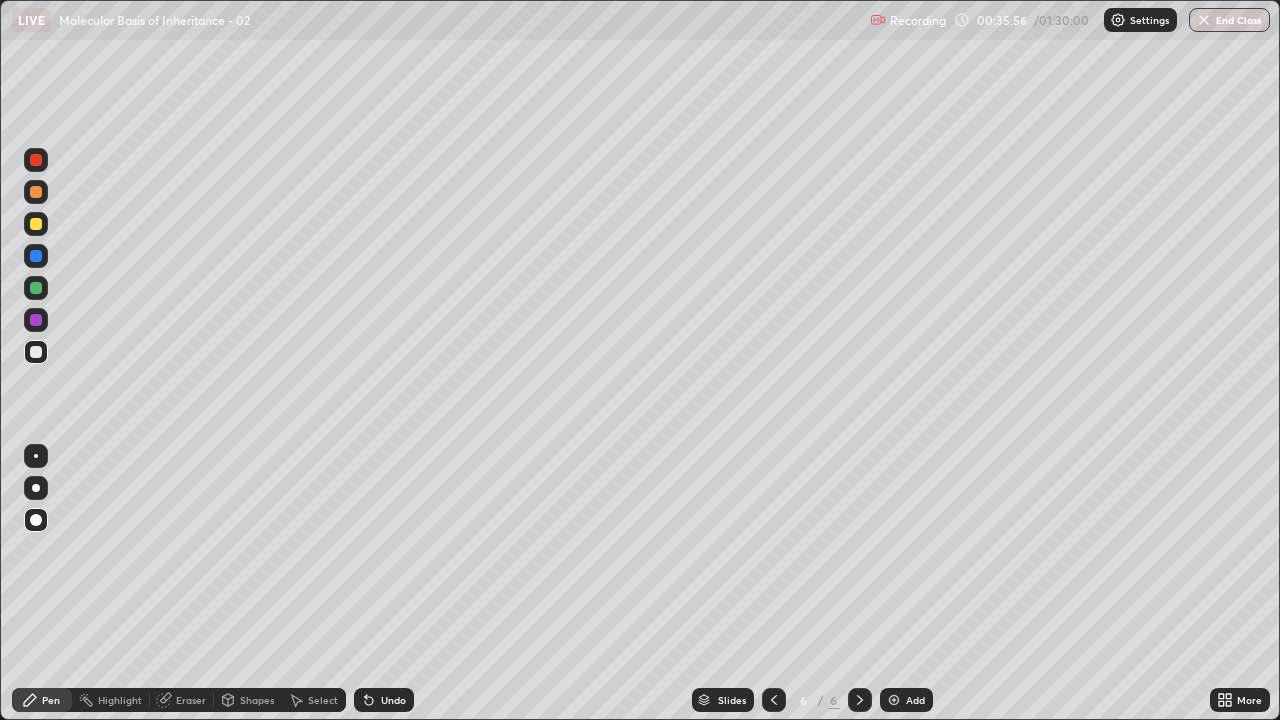 click on "Add" at bounding box center [906, 700] 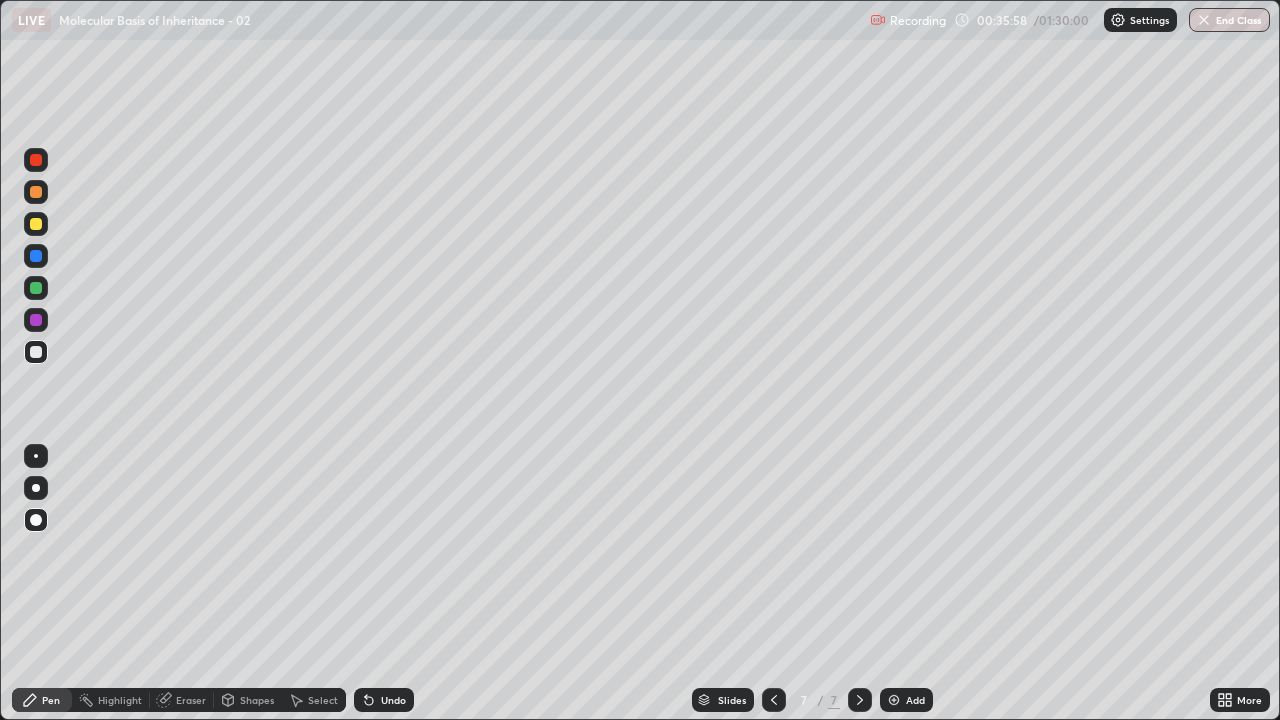 click at bounding box center [36, 288] 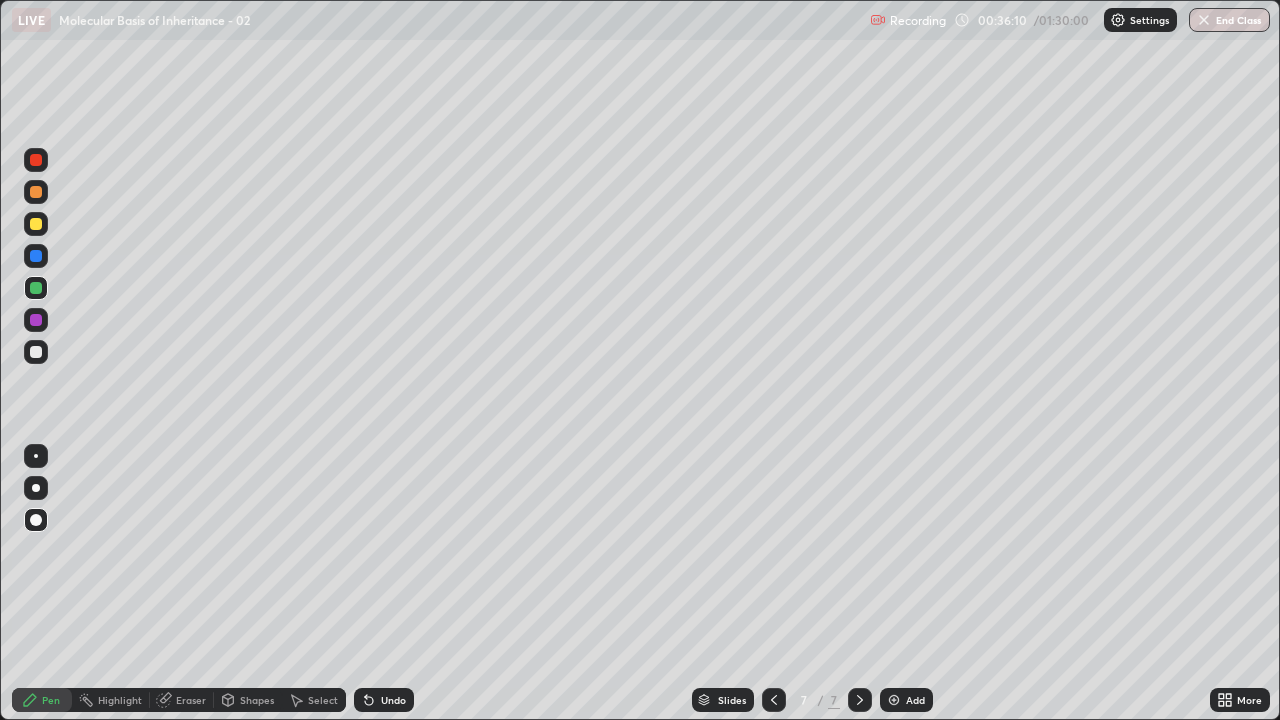 click at bounding box center [36, 352] 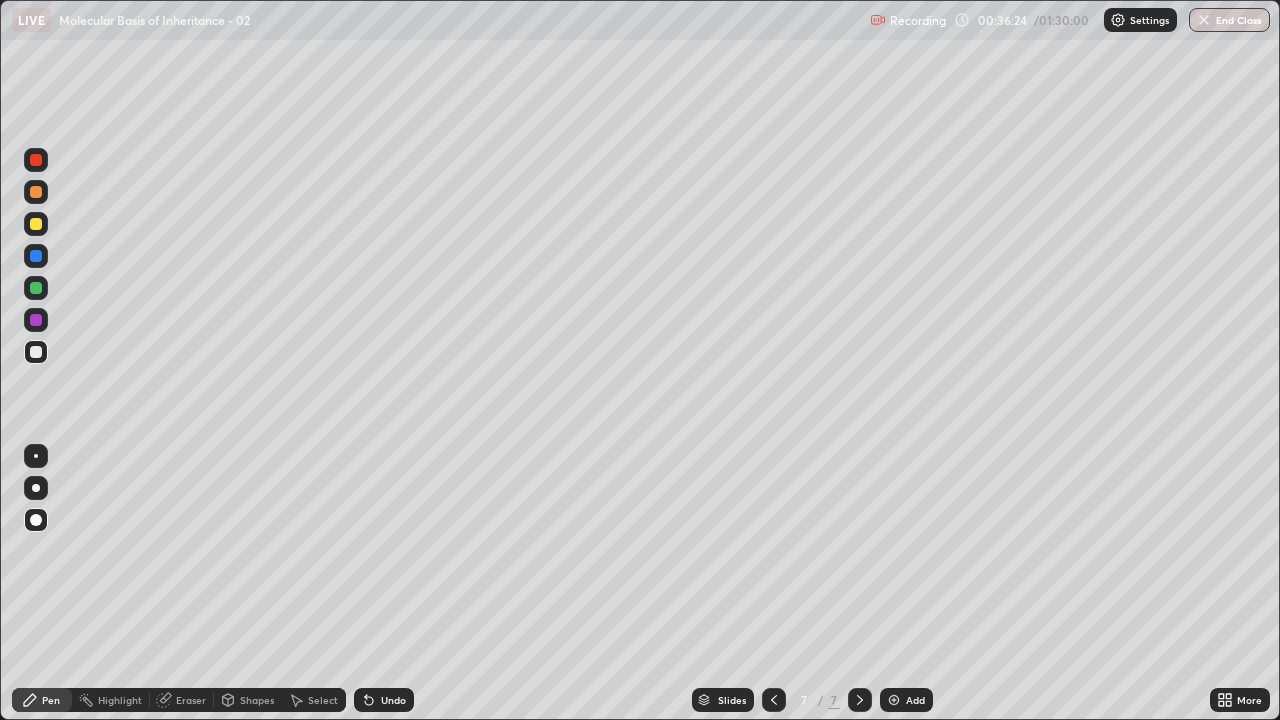 click at bounding box center (36, 224) 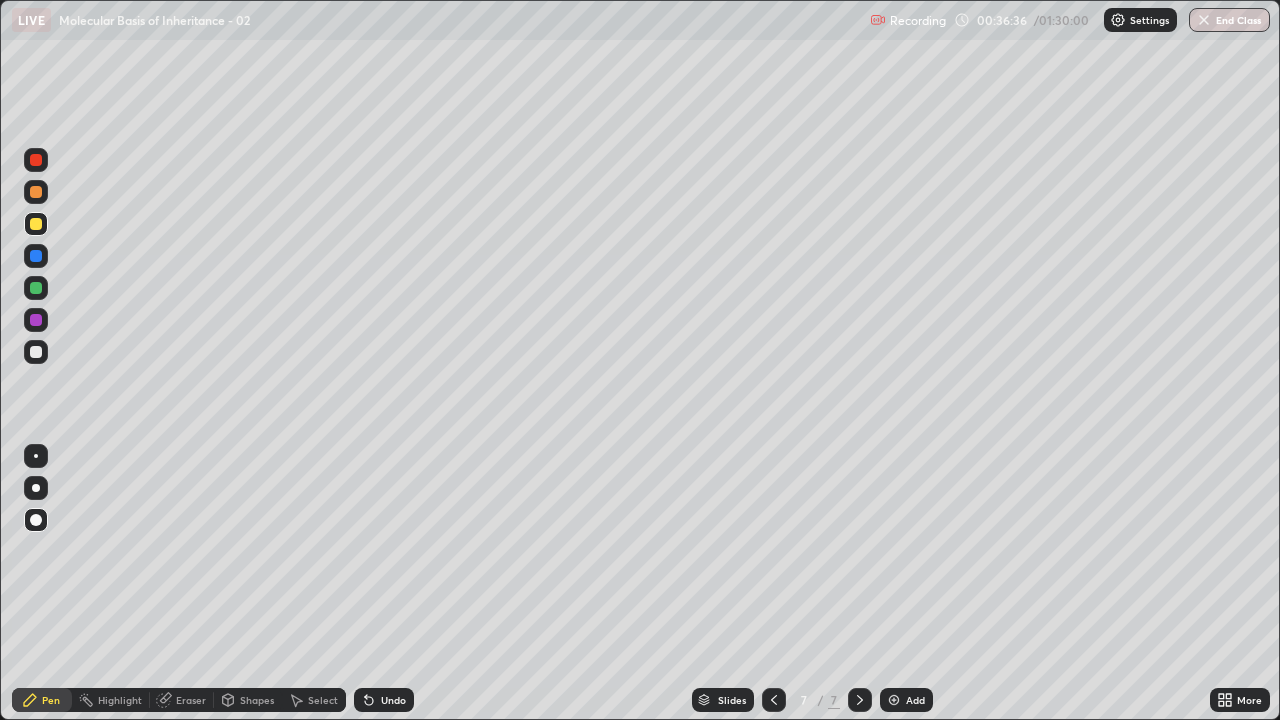 click at bounding box center [36, 352] 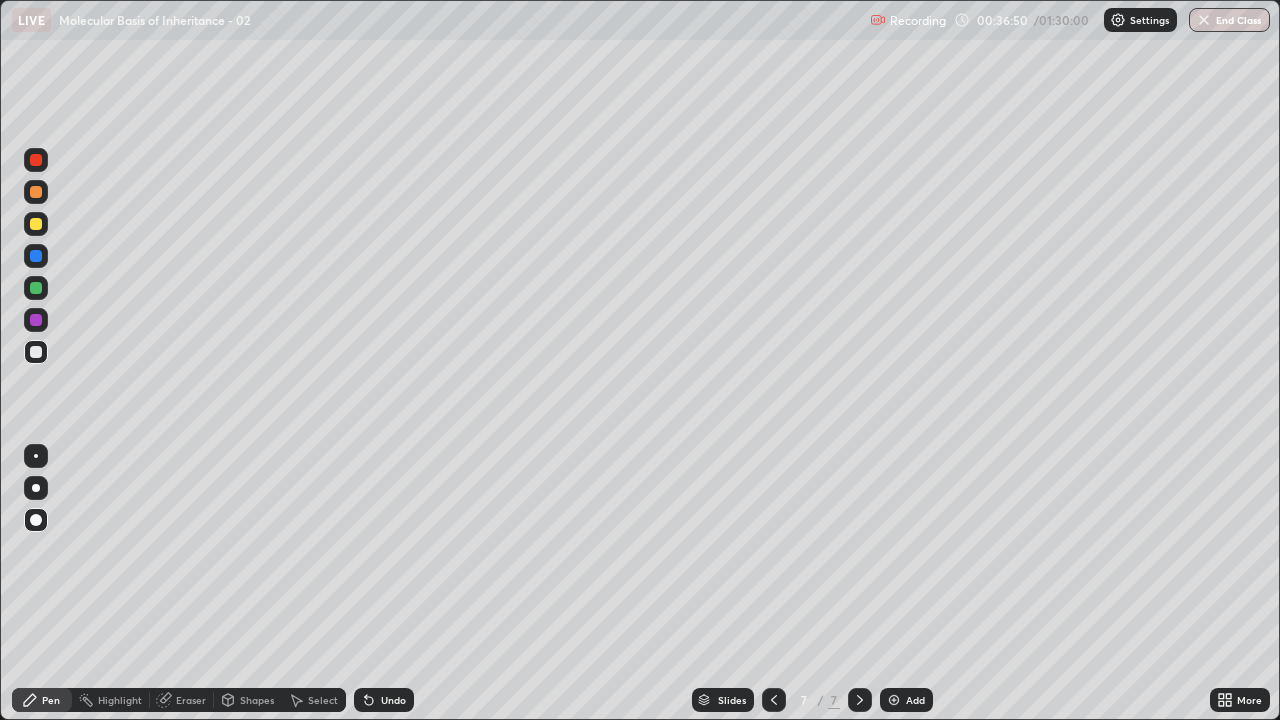 click 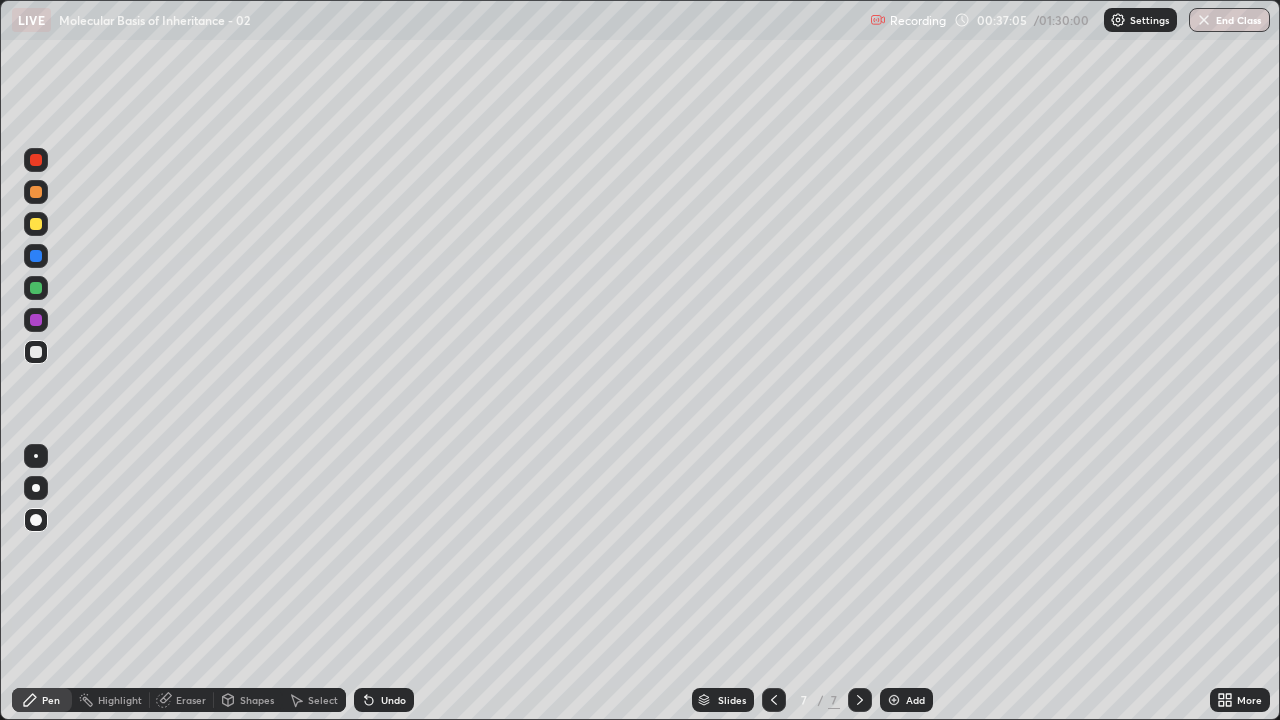 click at bounding box center (36, 256) 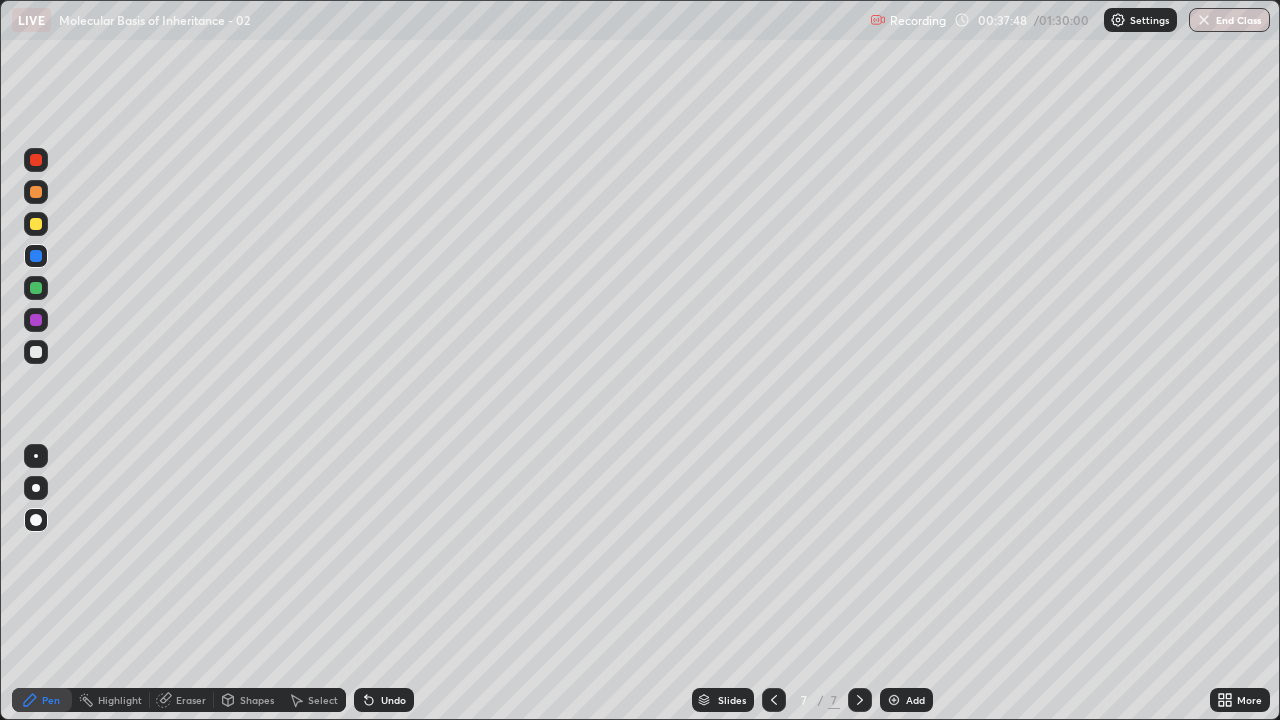 click at bounding box center [36, 320] 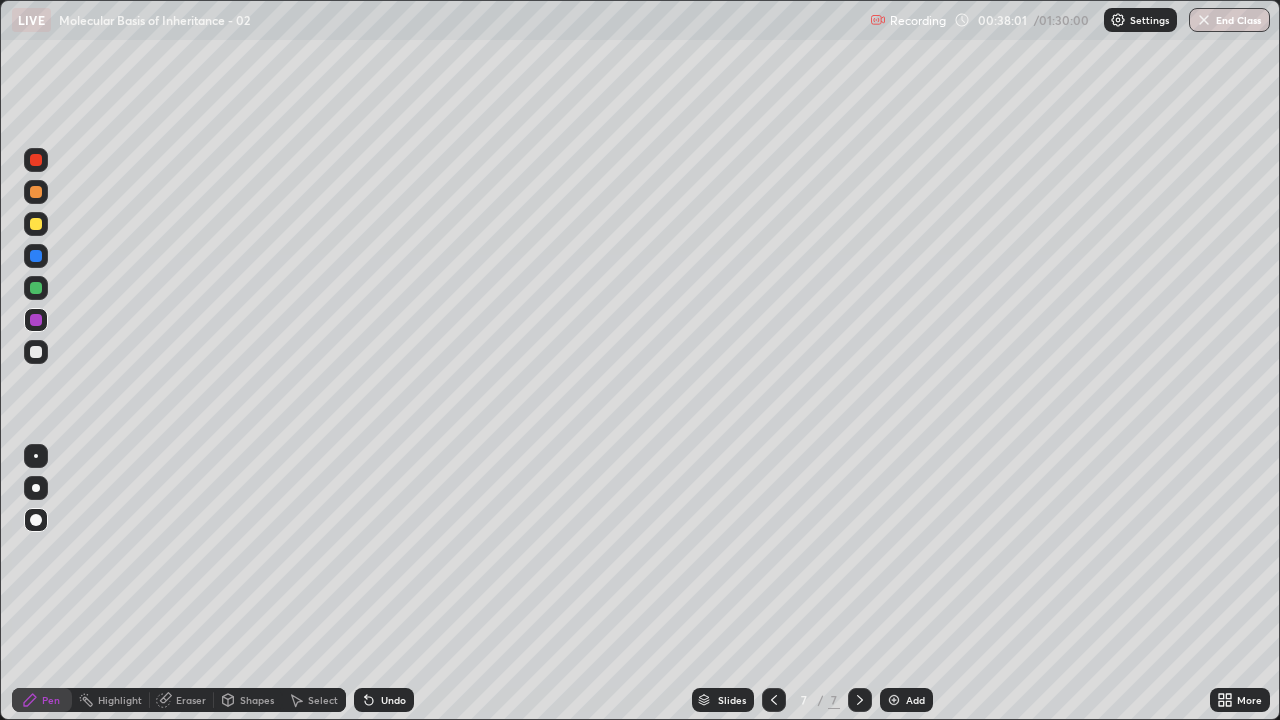 click at bounding box center (36, 352) 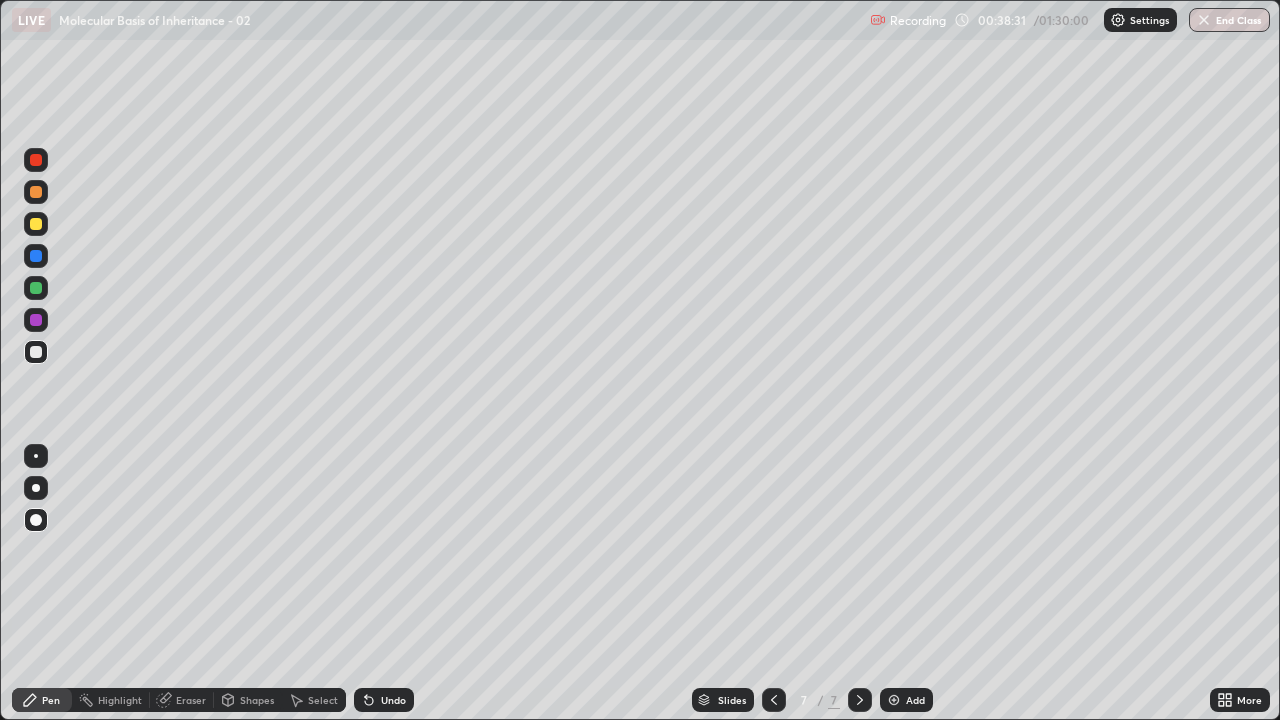 click at bounding box center (36, 256) 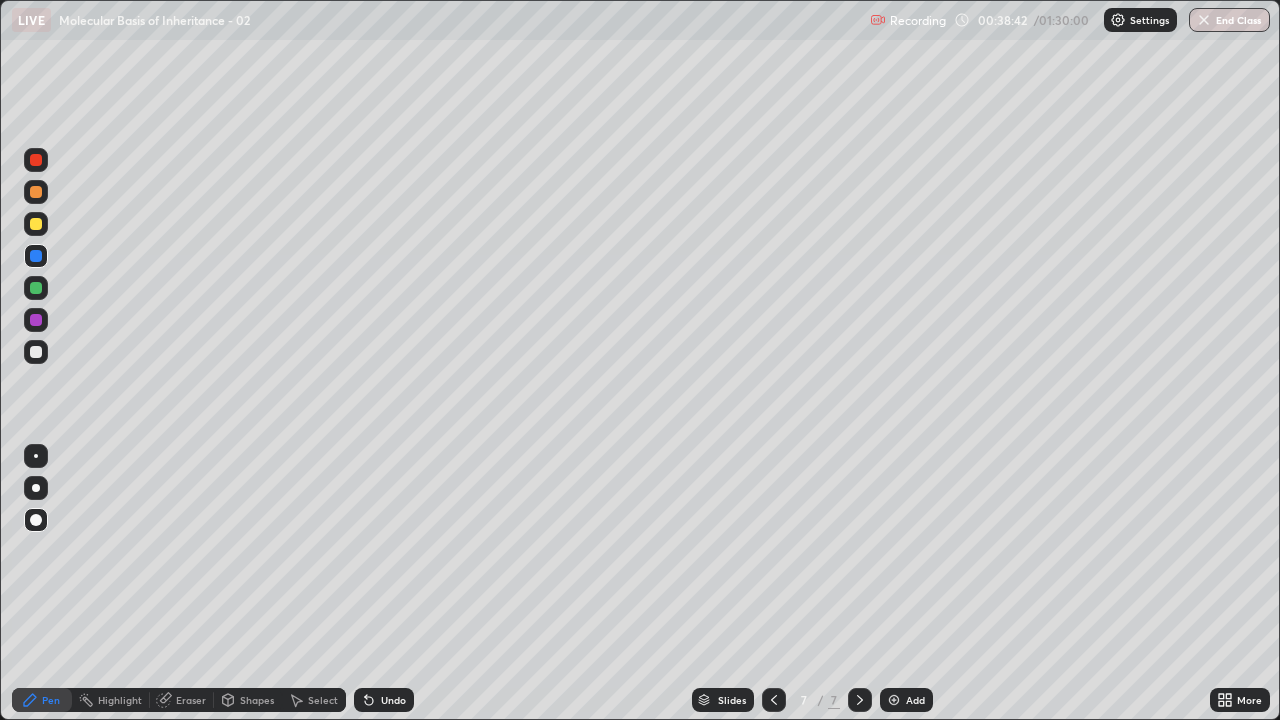 click at bounding box center [36, 352] 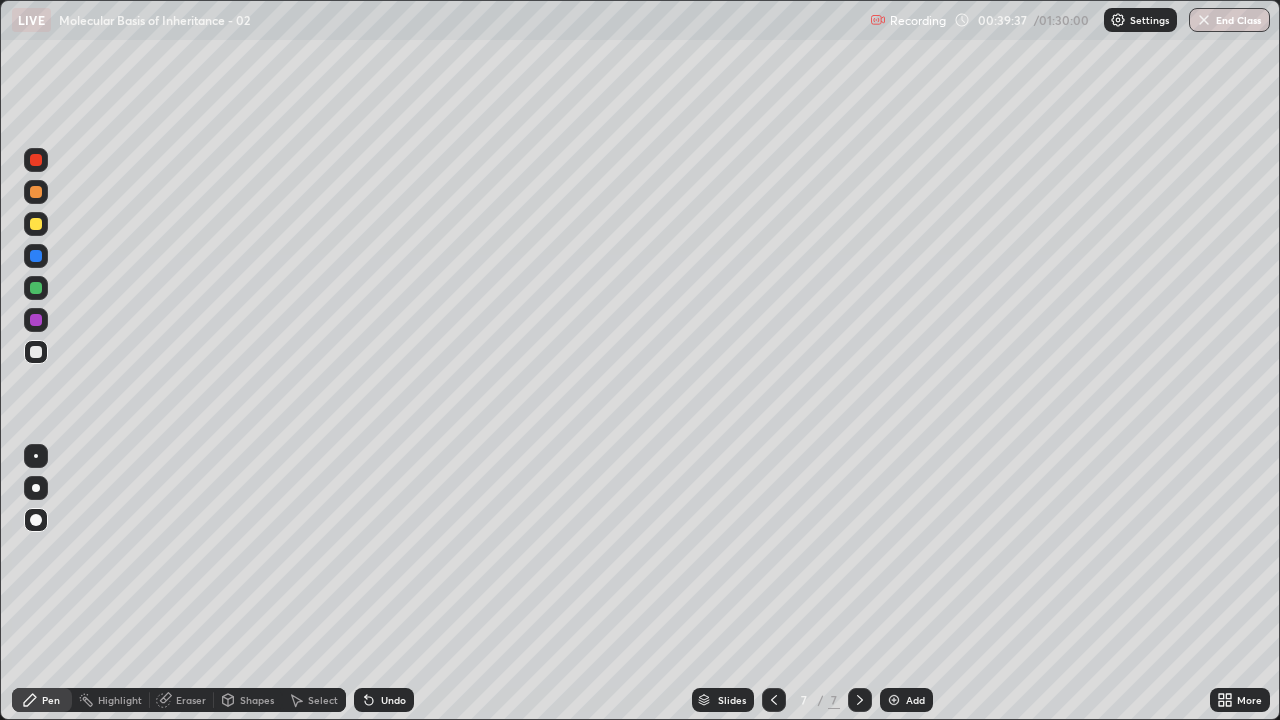 click 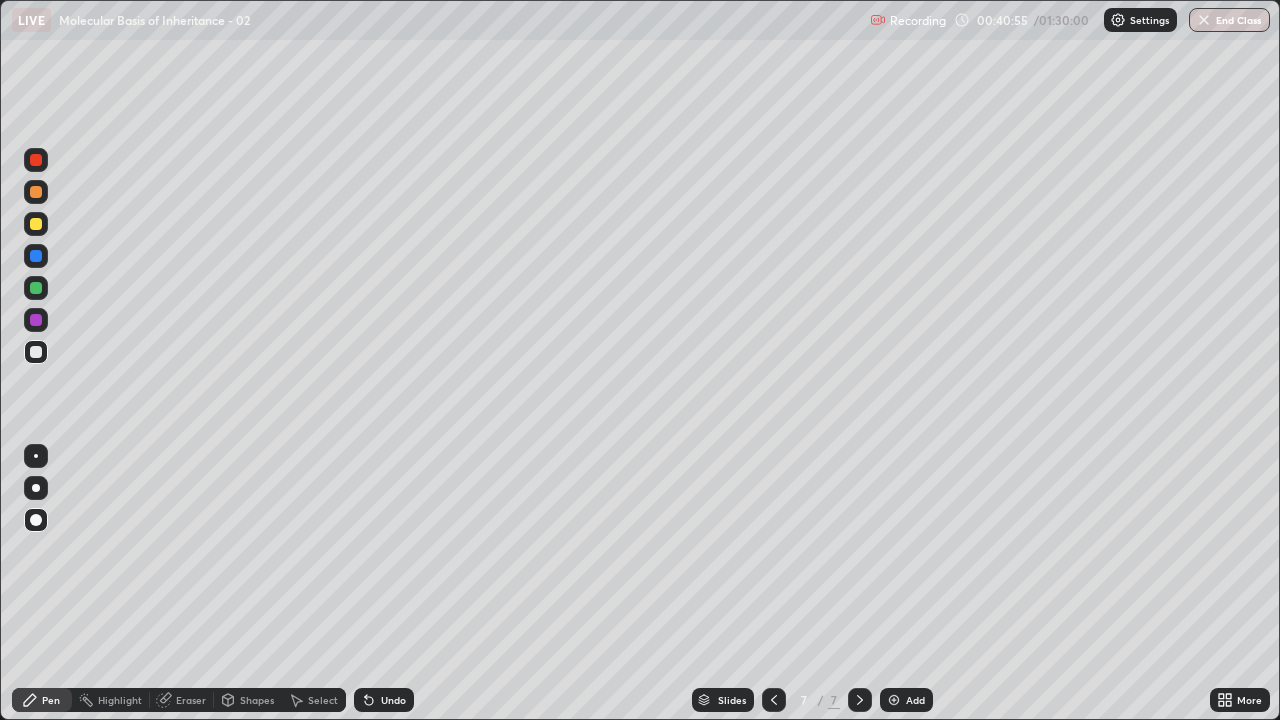 click at bounding box center [36, 224] 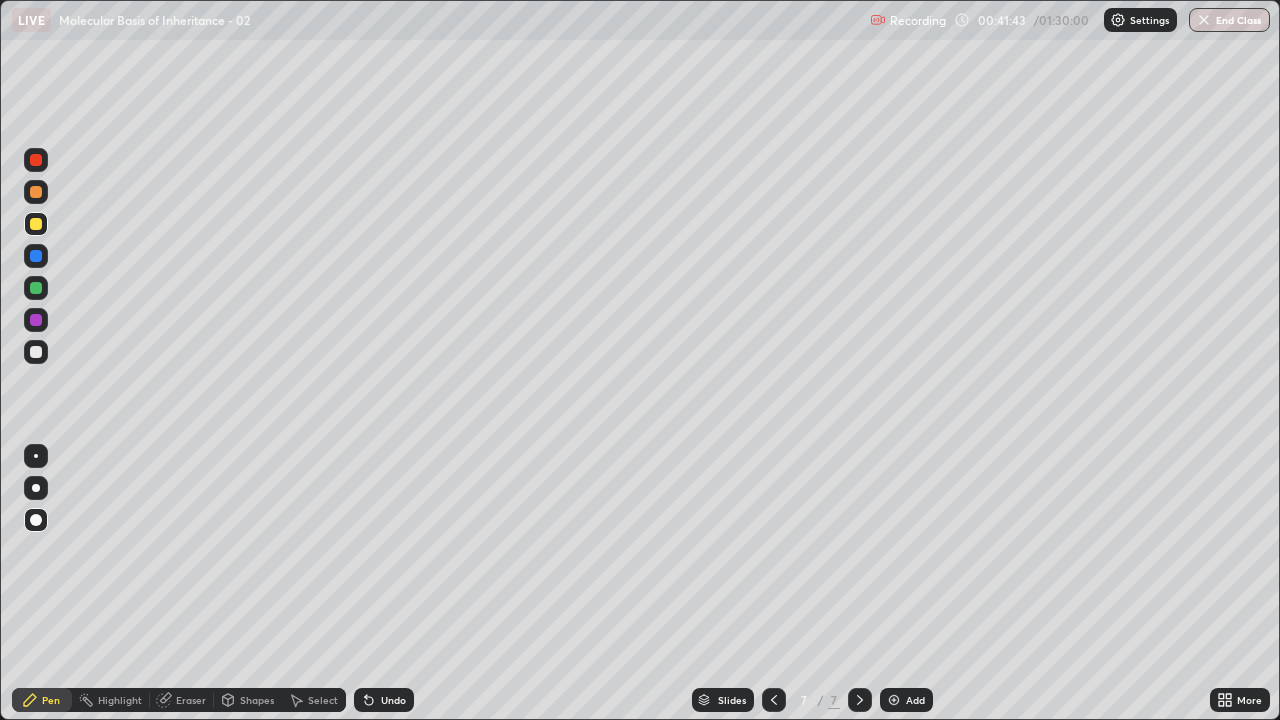 click at bounding box center (894, 700) 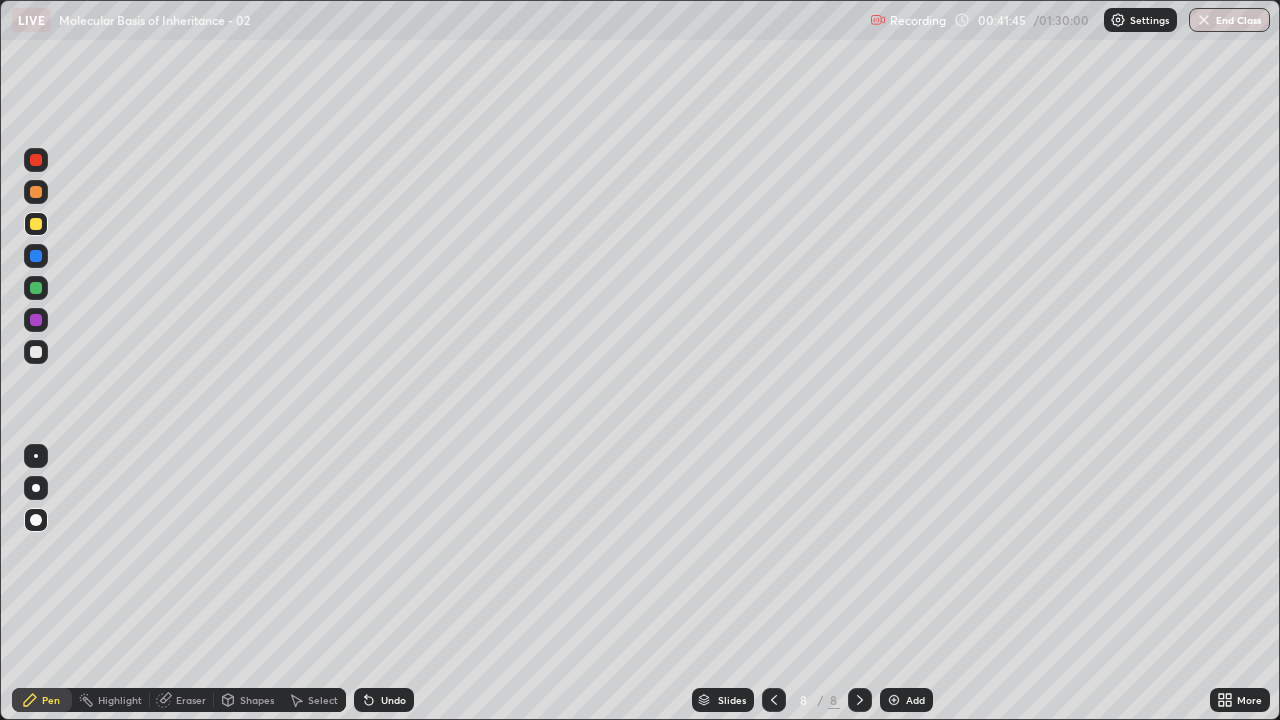 click at bounding box center [36, 192] 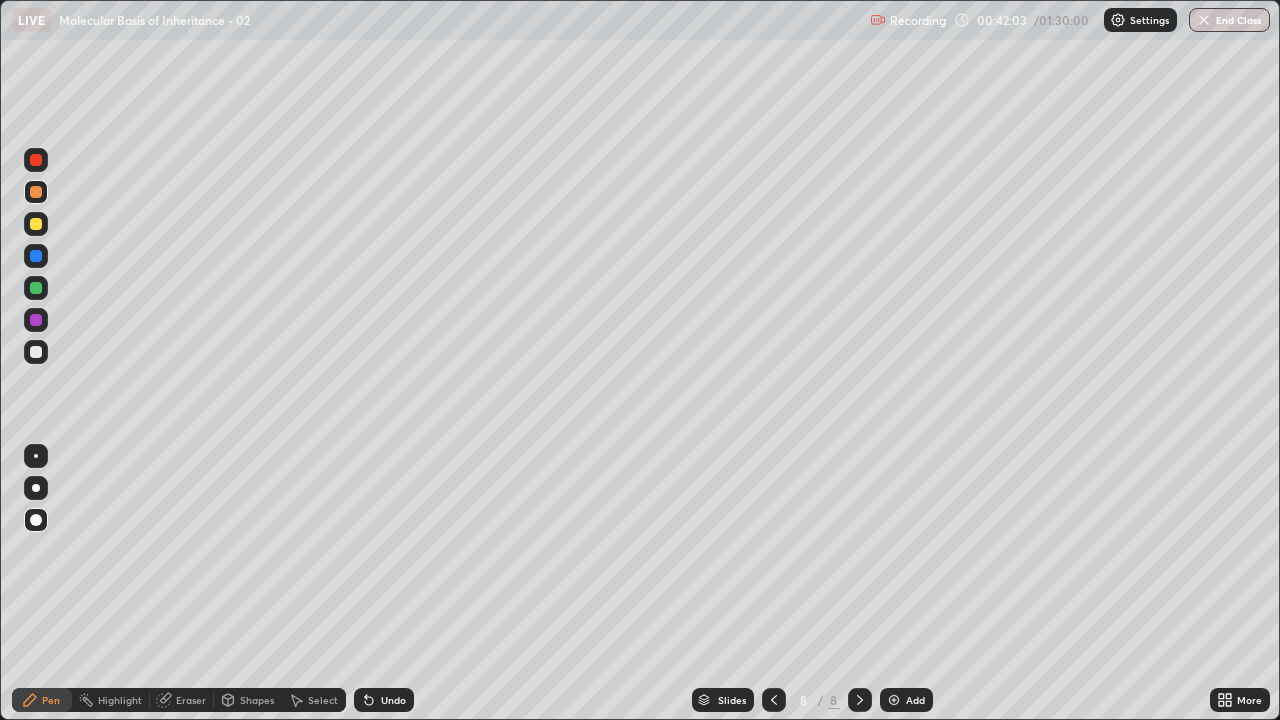 click on "Shapes" at bounding box center (257, 700) 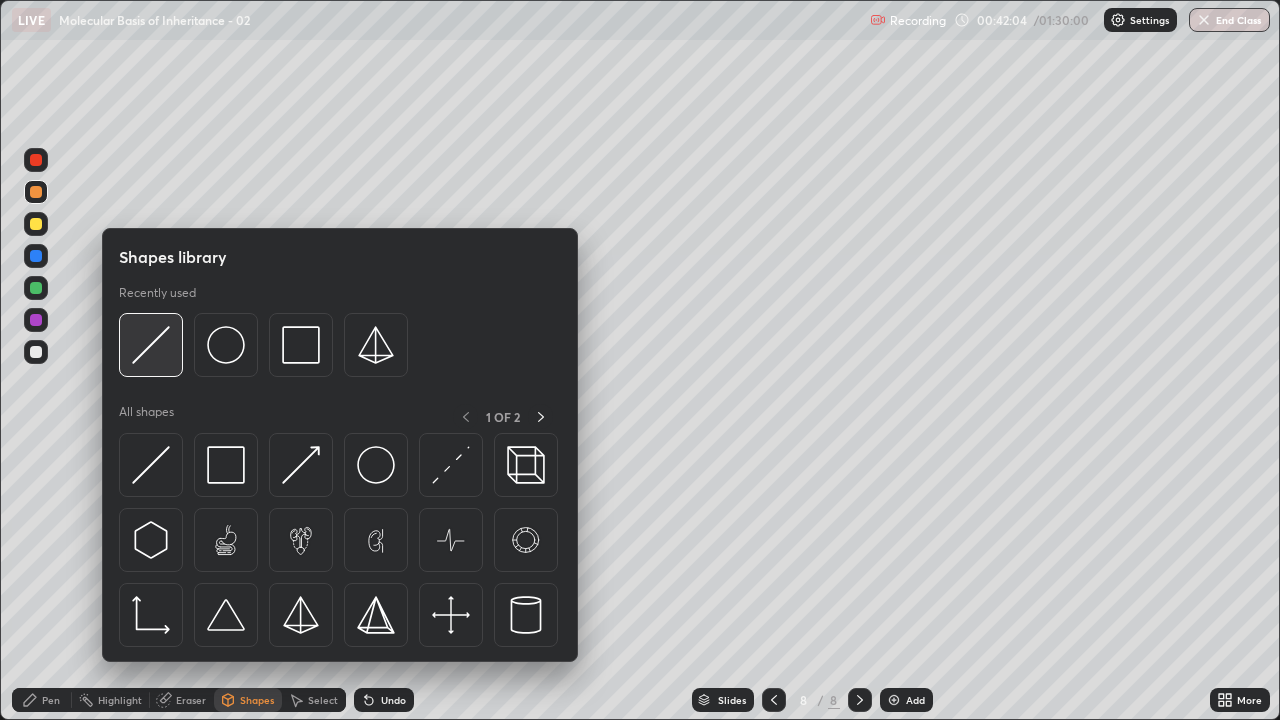 click at bounding box center [151, 345] 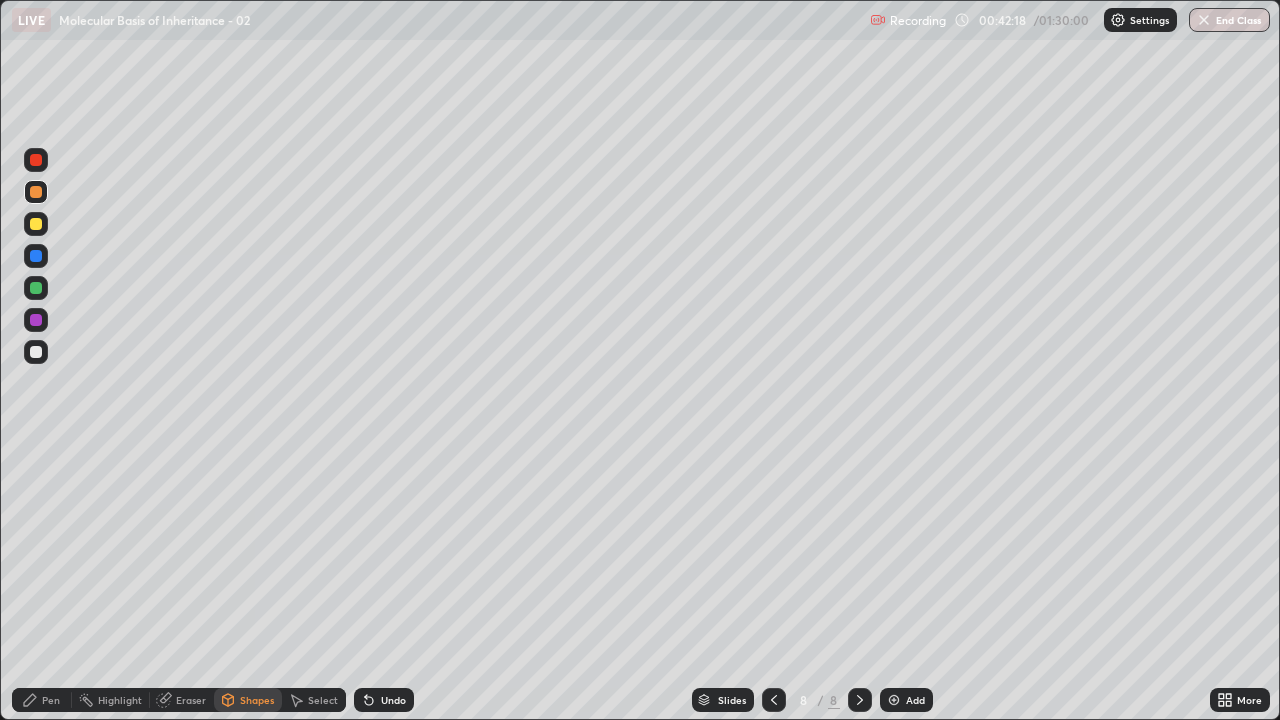 click at bounding box center (36, 288) 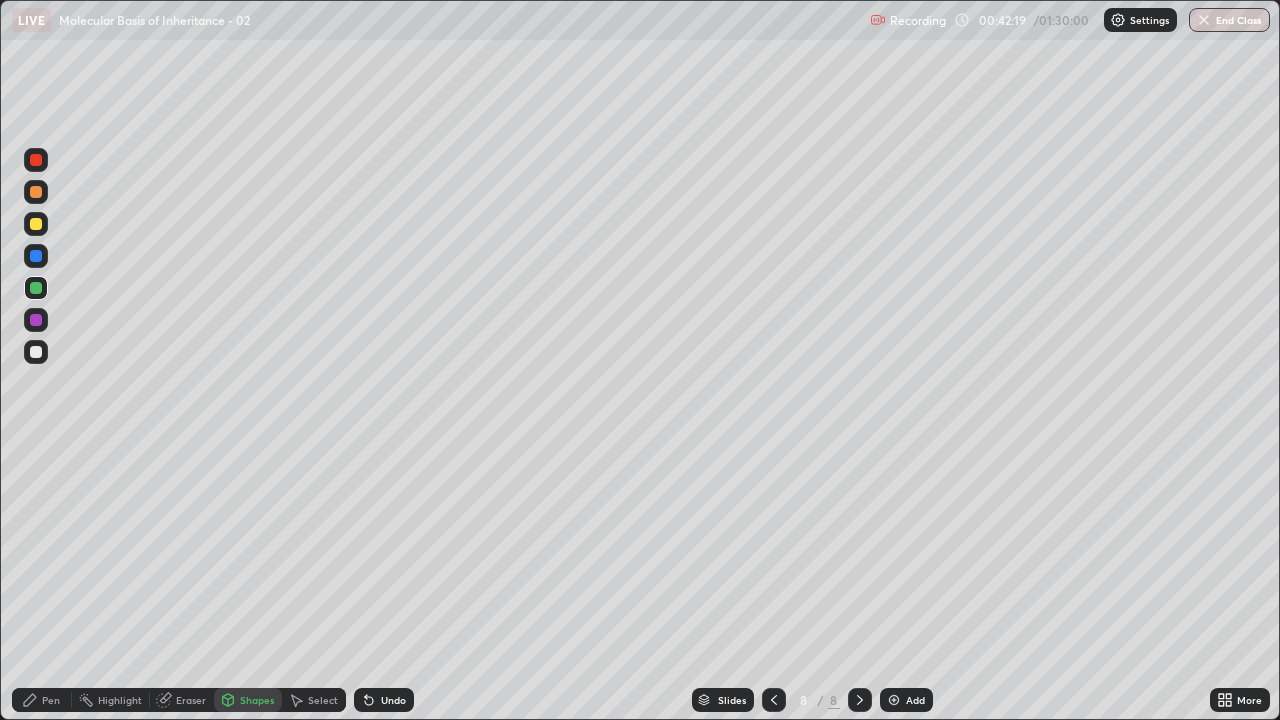 click at bounding box center (36, 256) 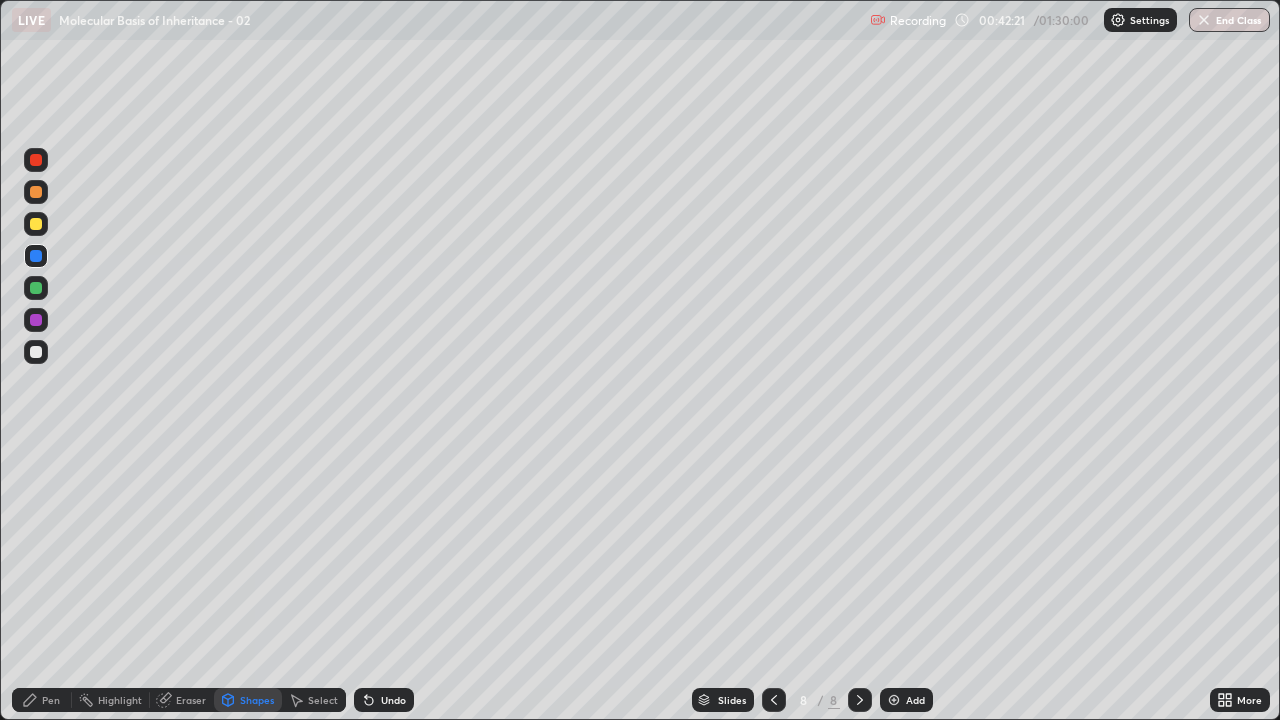 click at bounding box center (36, 224) 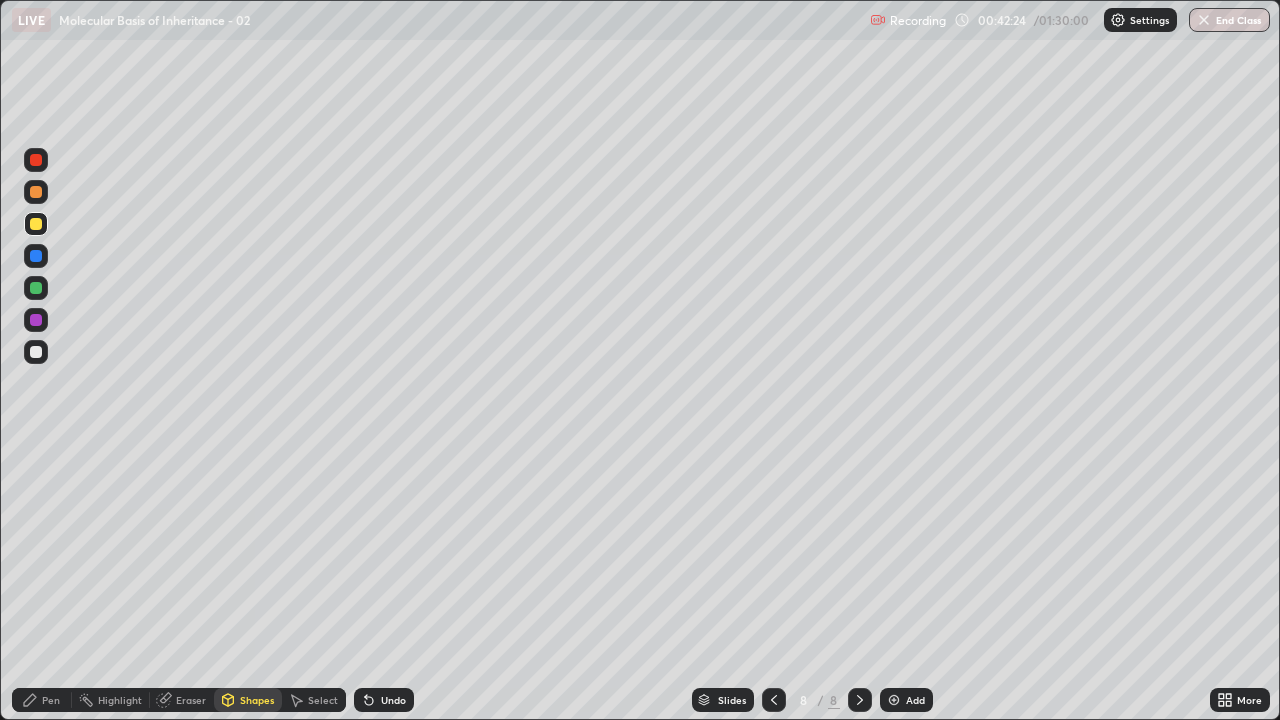 click on "Pen" at bounding box center [51, 700] 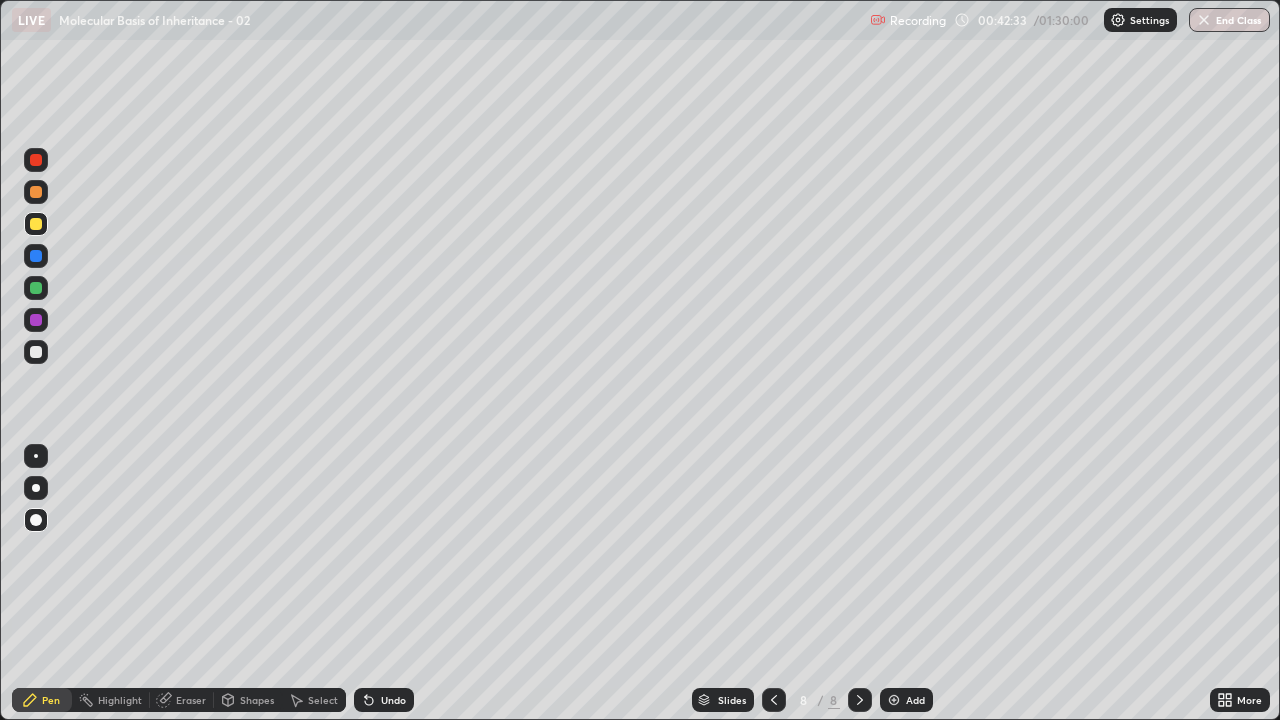 click at bounding box center [36, 288] 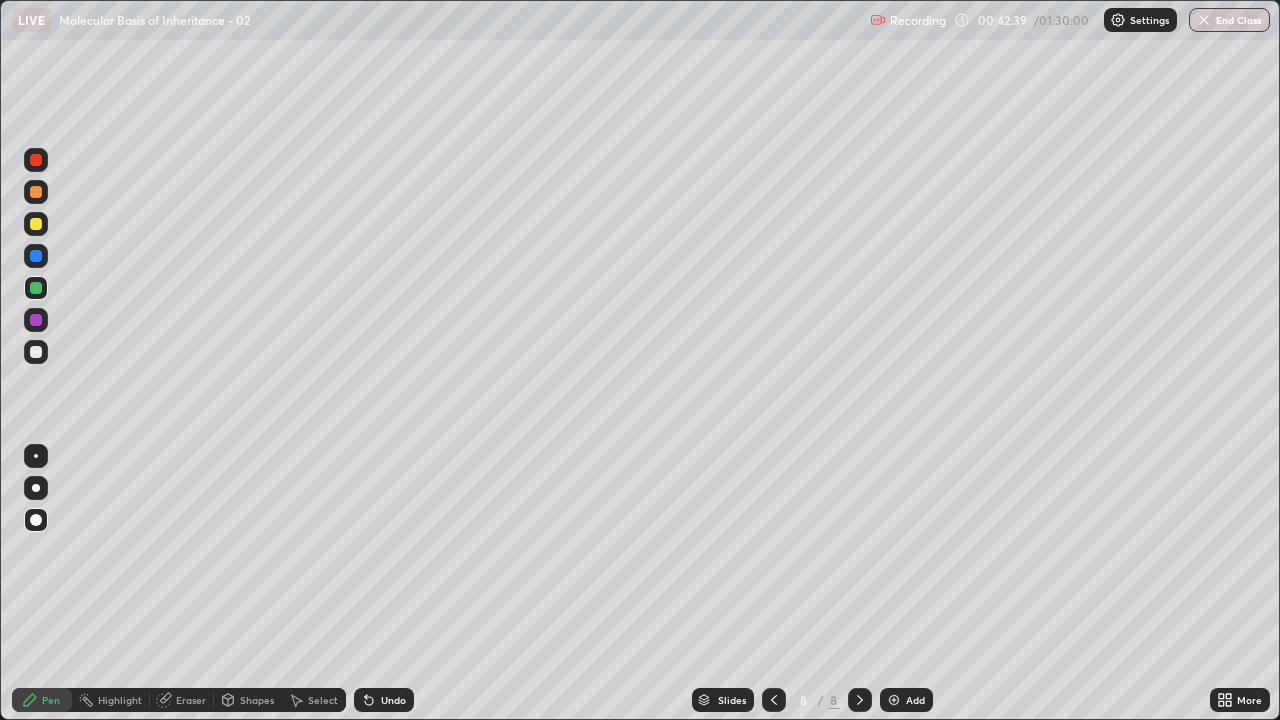 click on "Undo" at bounding box center (384, 700) 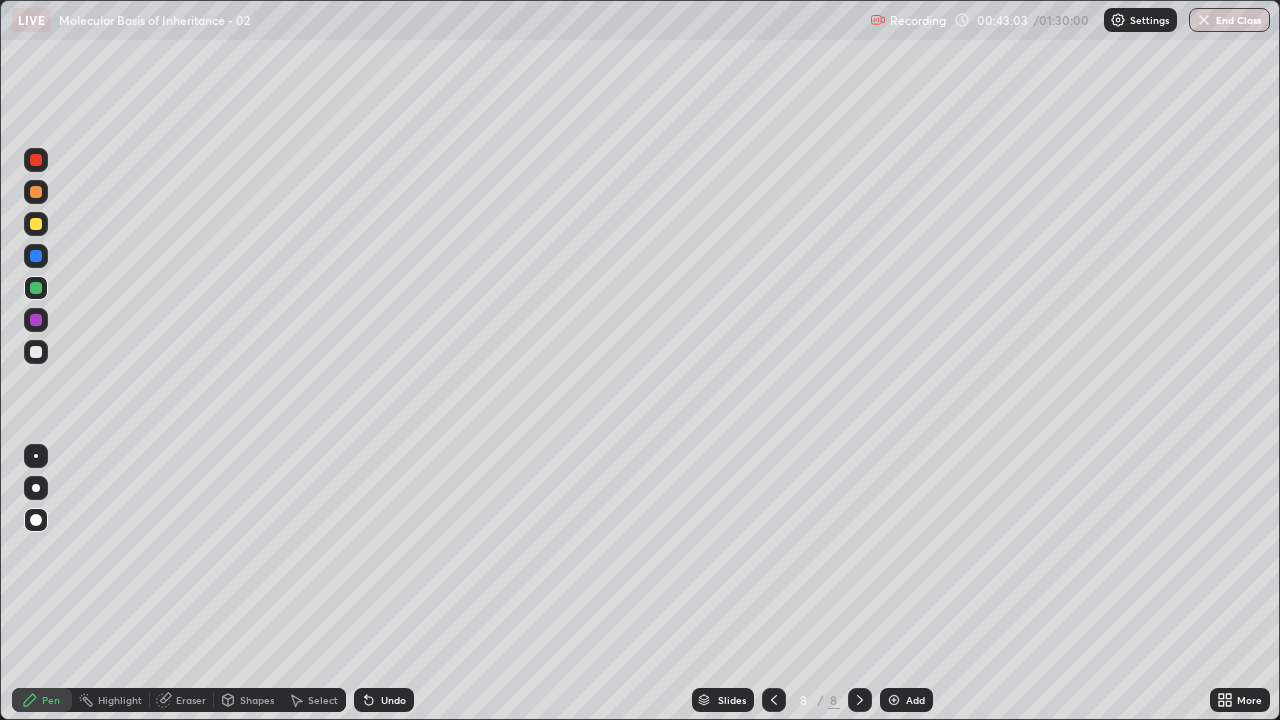 click at bounding box center (36, 288) 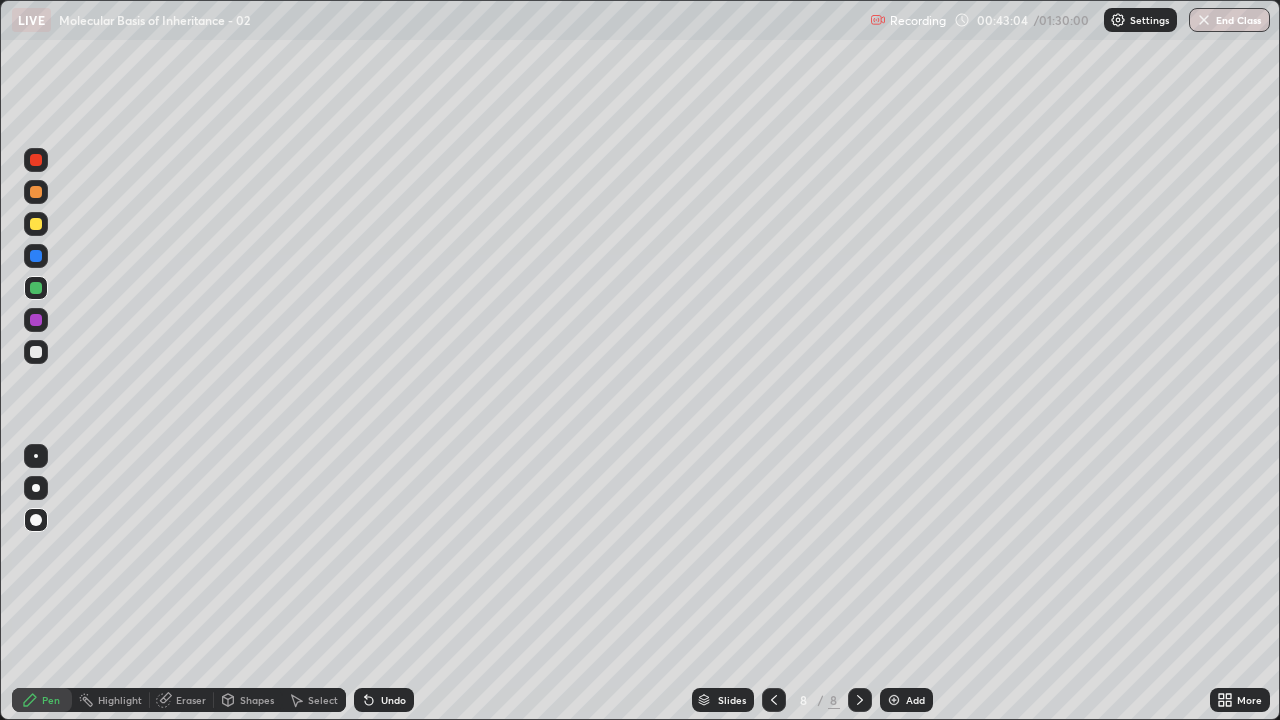 click on "Shapes" at bounding box center (257, 700) 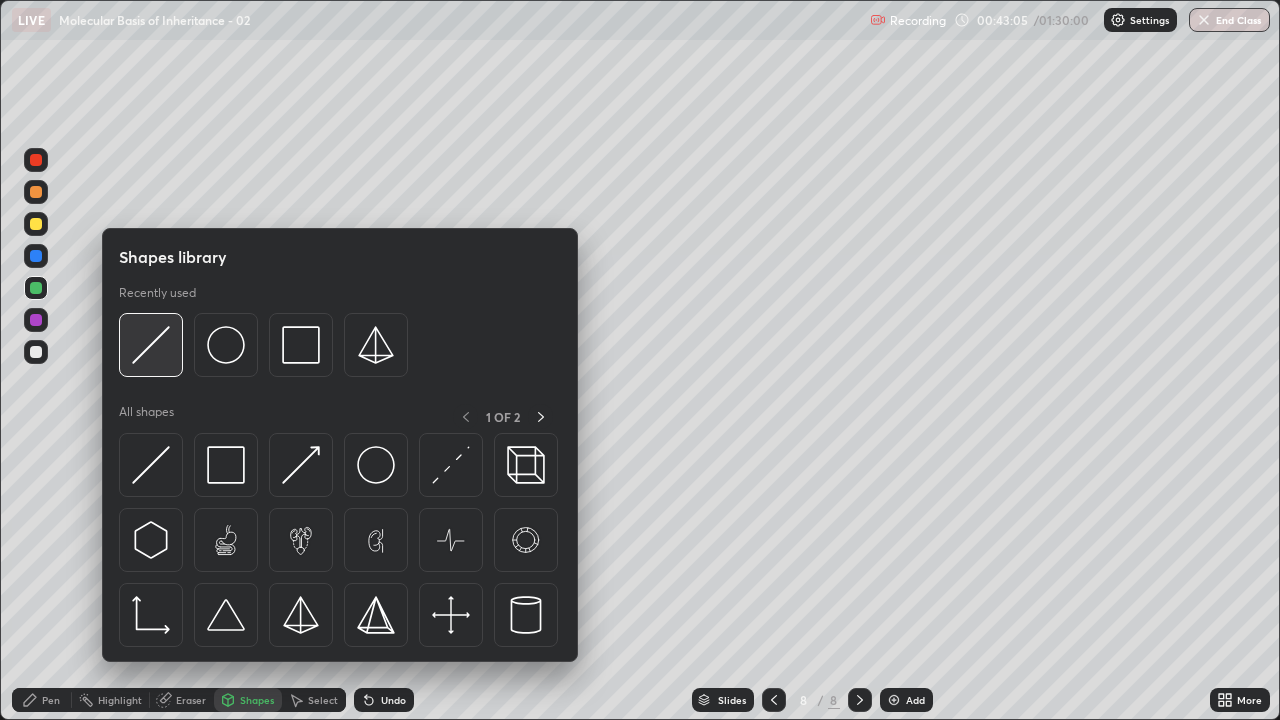click at bounding box center [151, 345] 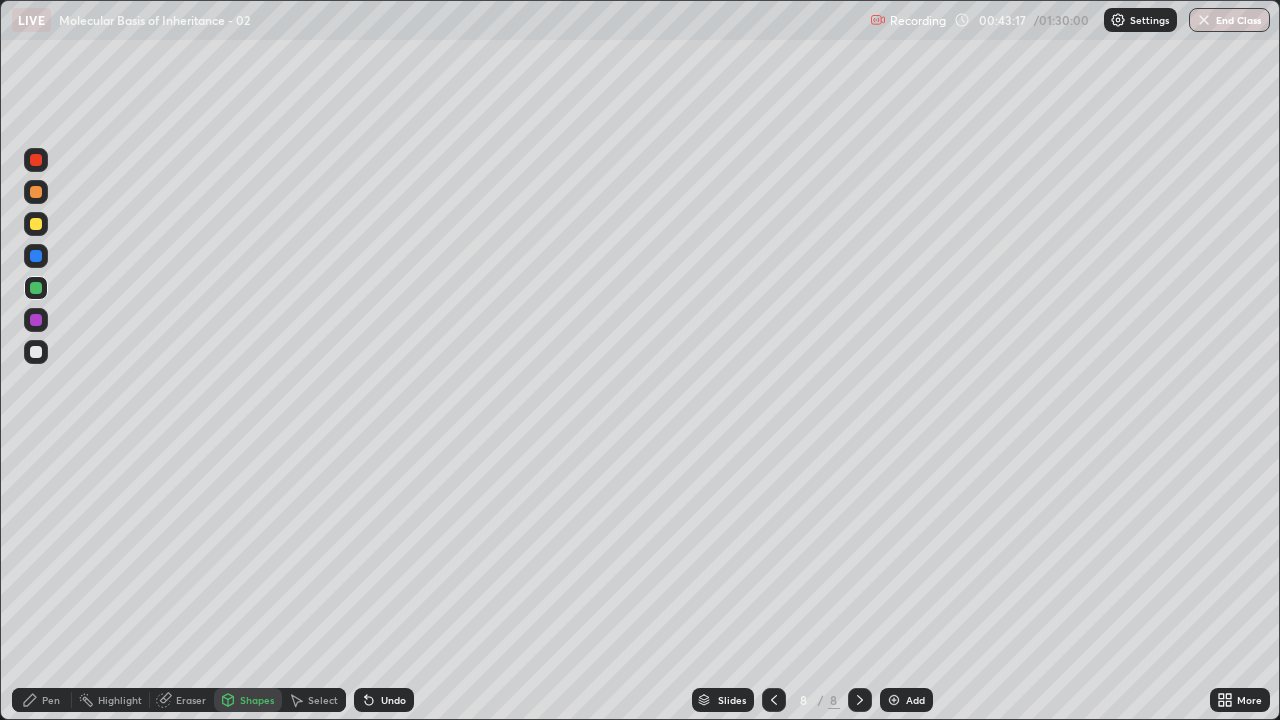 click on "Pen" at bounding box center [42, 700] 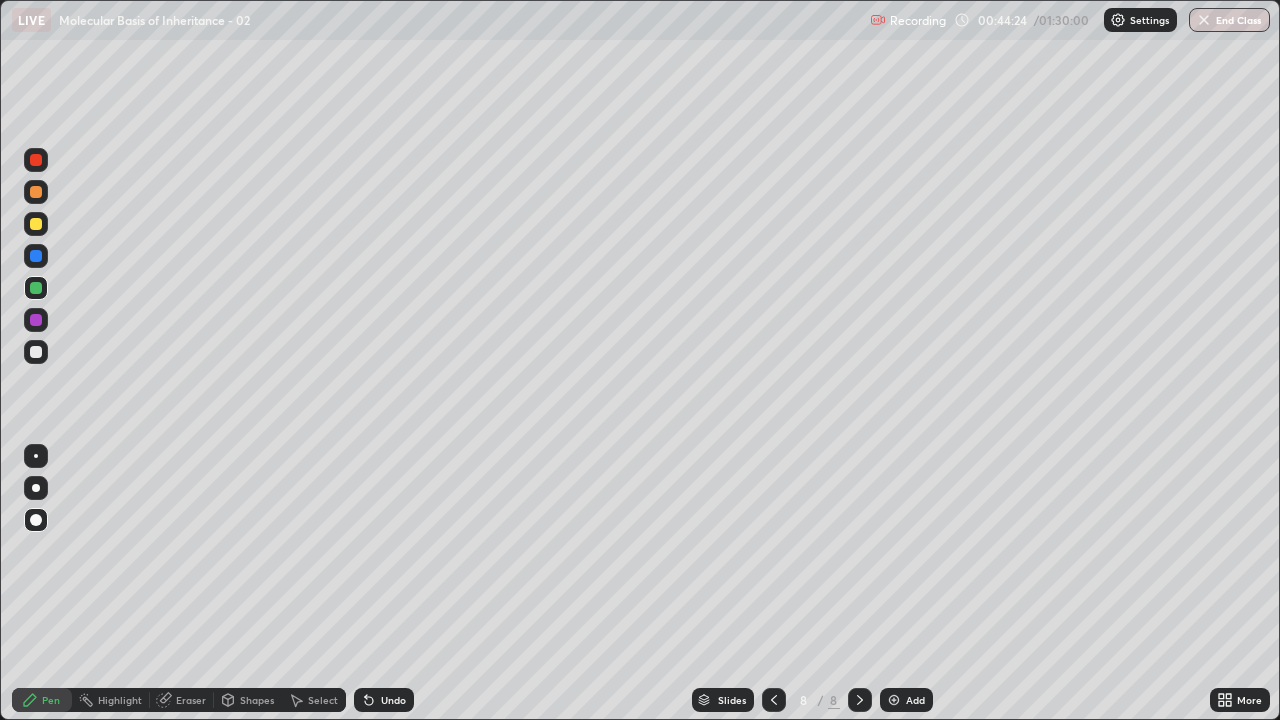 click at bounding box center [36, 320] 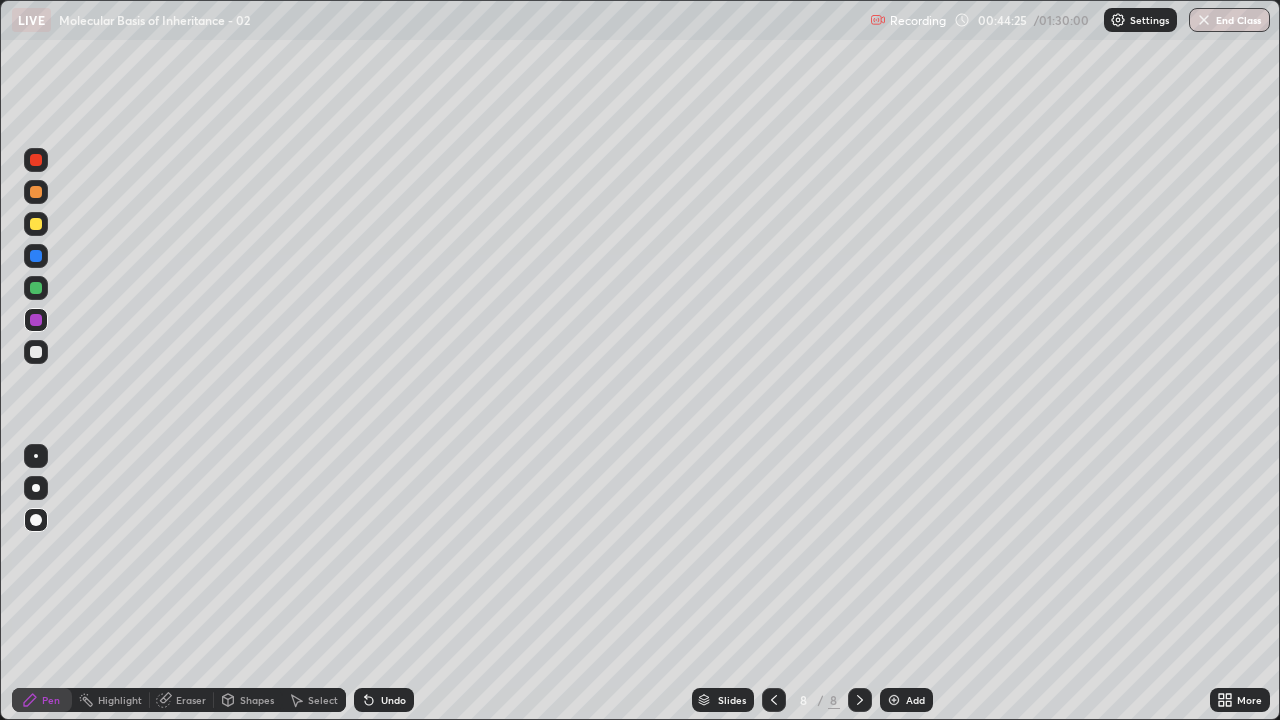 click on "Shapes" at bounding box center (257, 700) 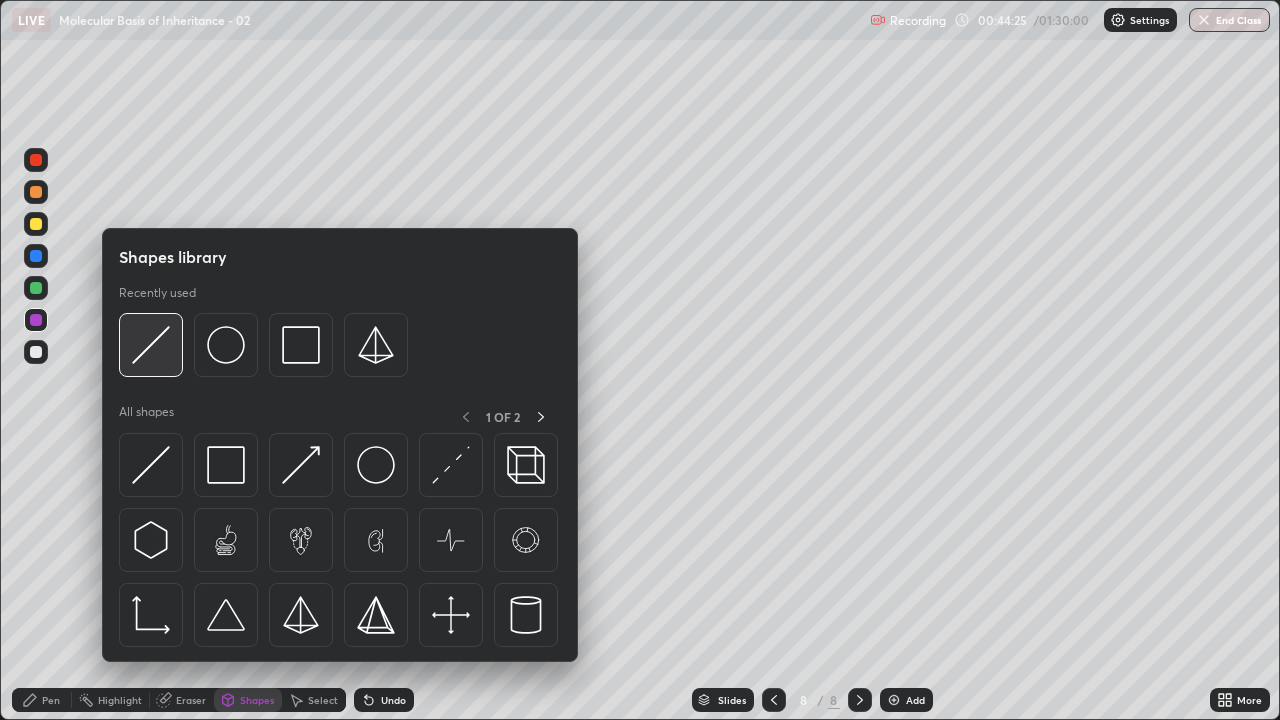 click at bounding box center [151, 345] 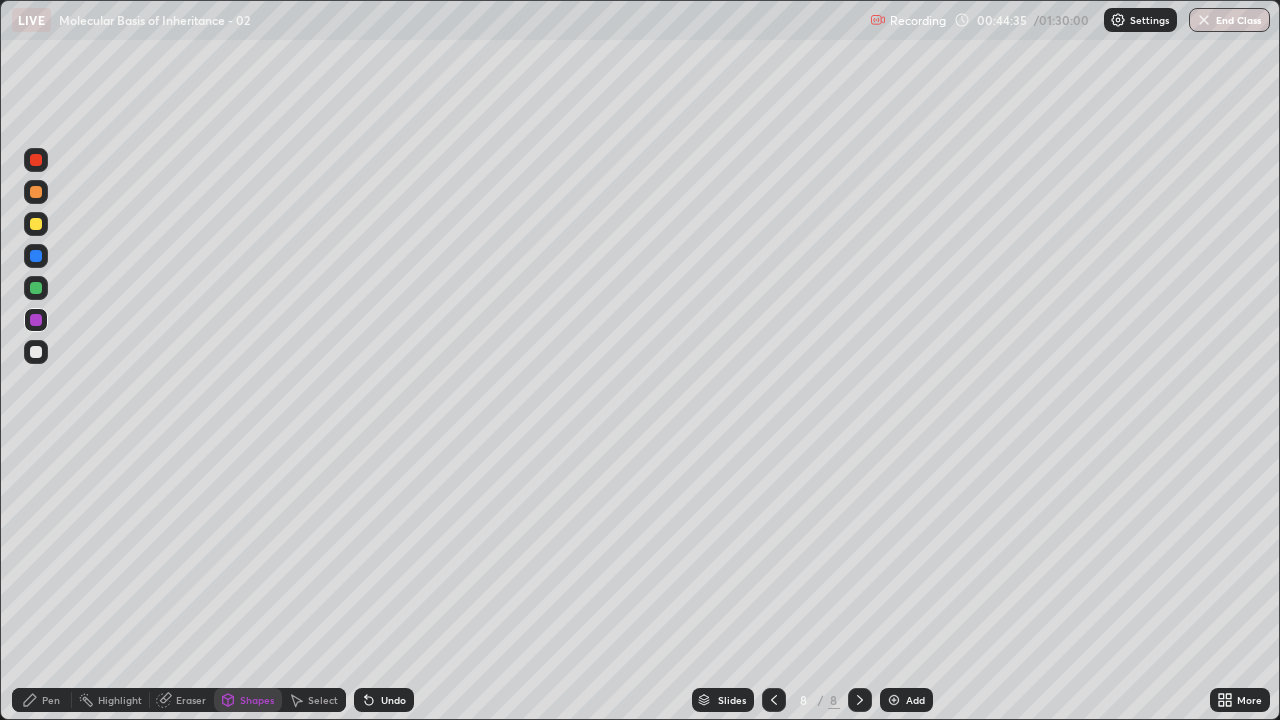 click on "Pen" at bounding box center [42, 700] 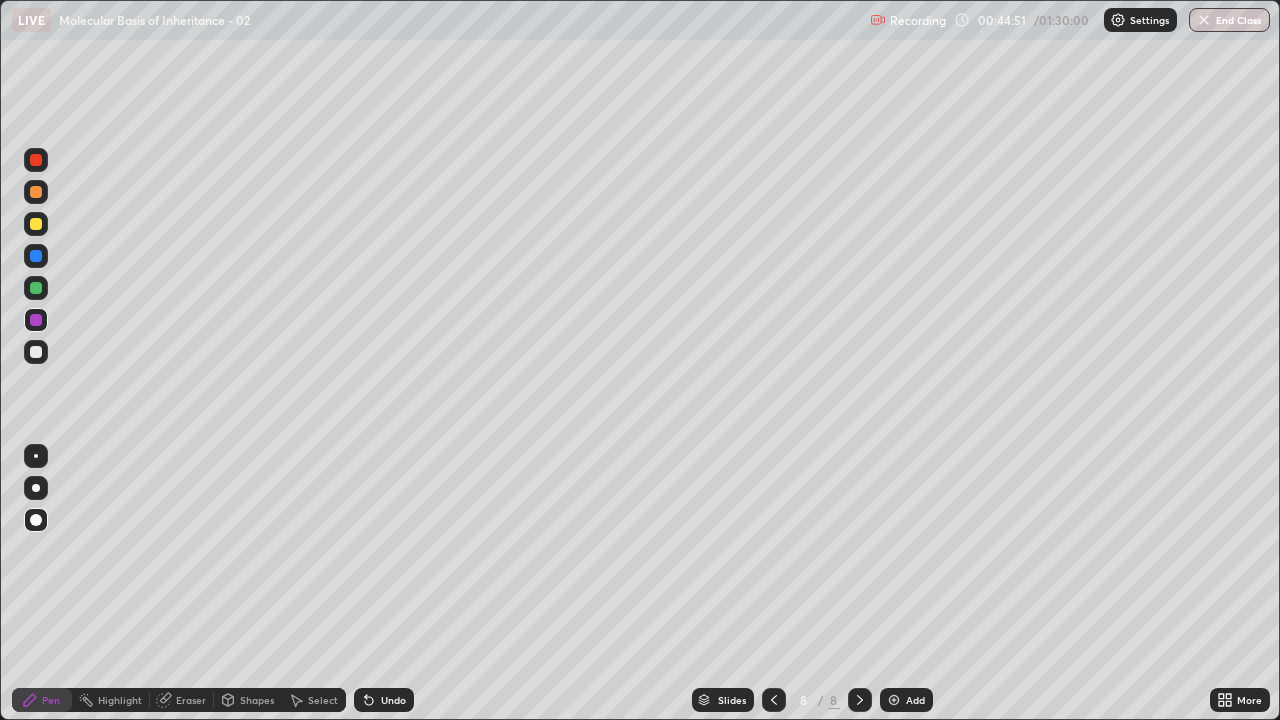 click at bounding box center (36, 352) 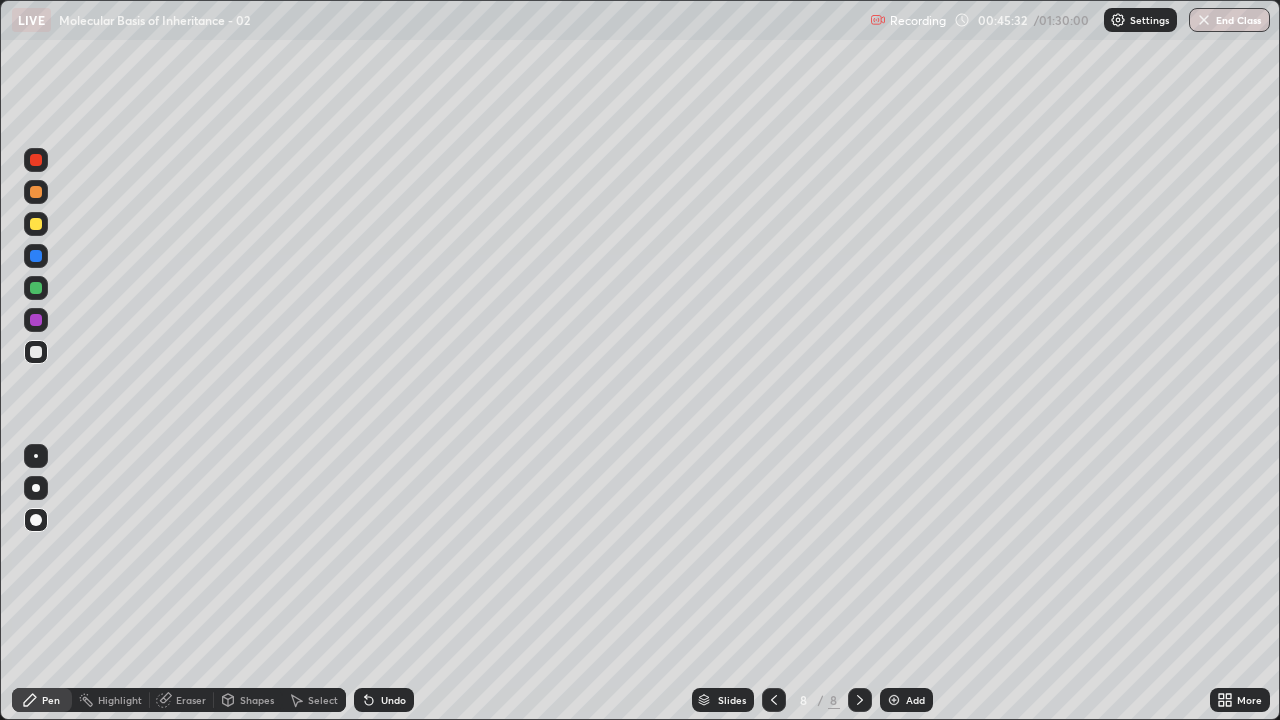 click 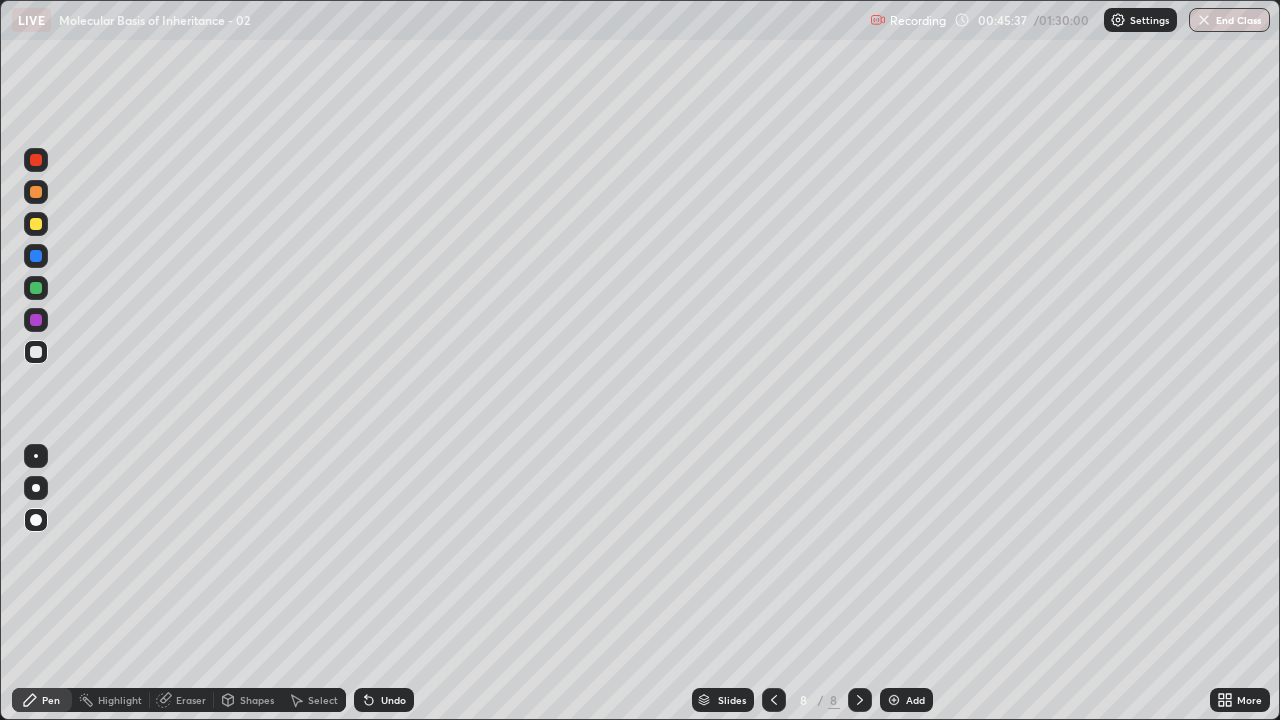 click at bounding box center [36, 224] 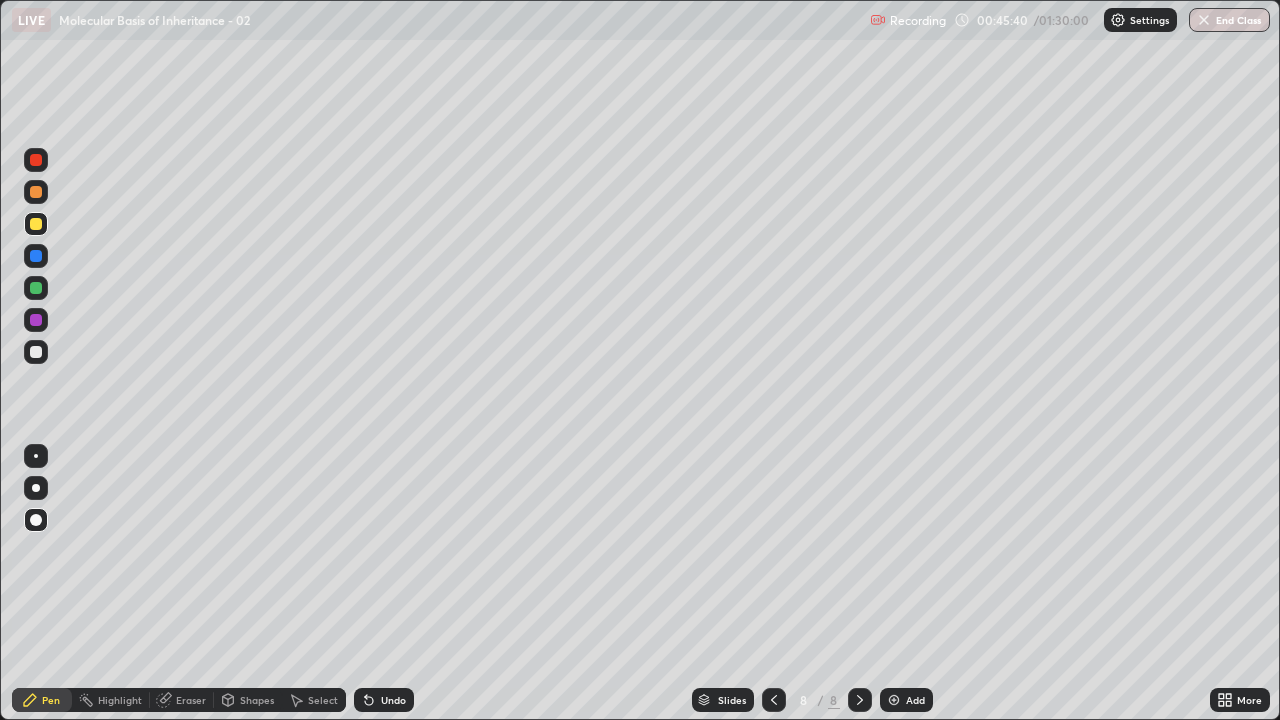 click on "Shapes" at bounding box center (257, 700) 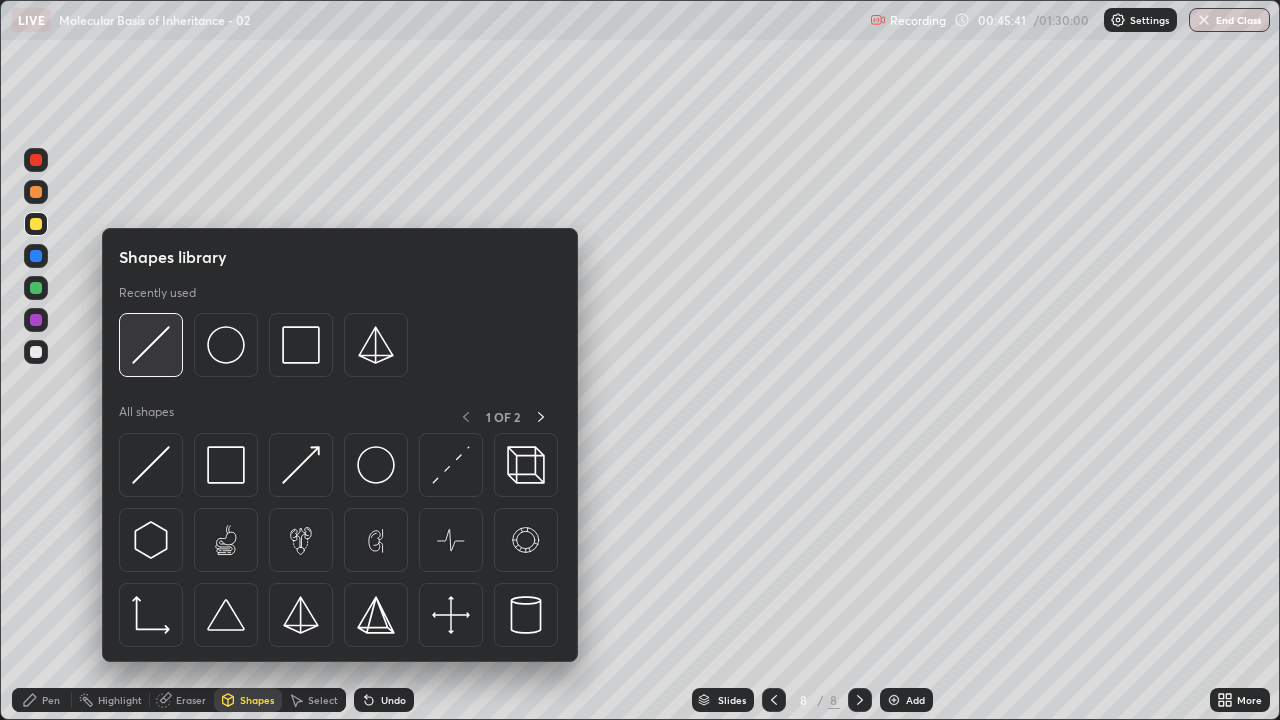 click at bounding box center (151, 345) 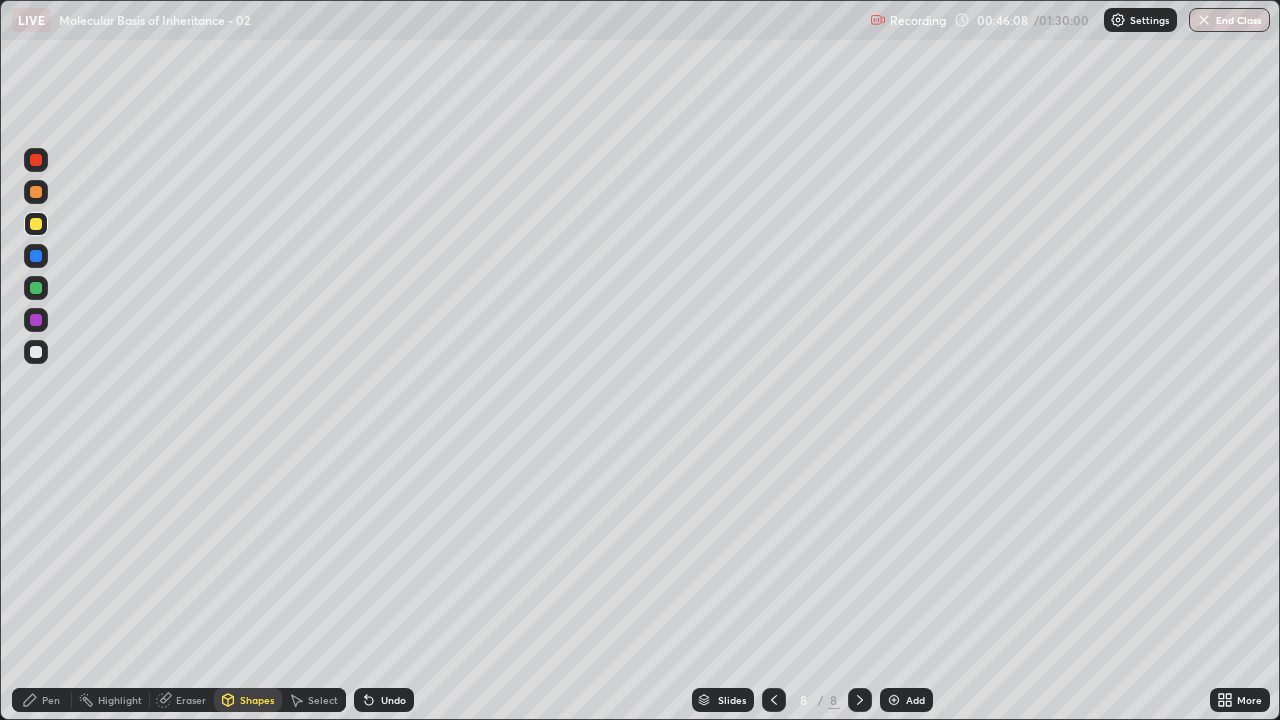 click on "Pen" at bounding box center [51, 700] 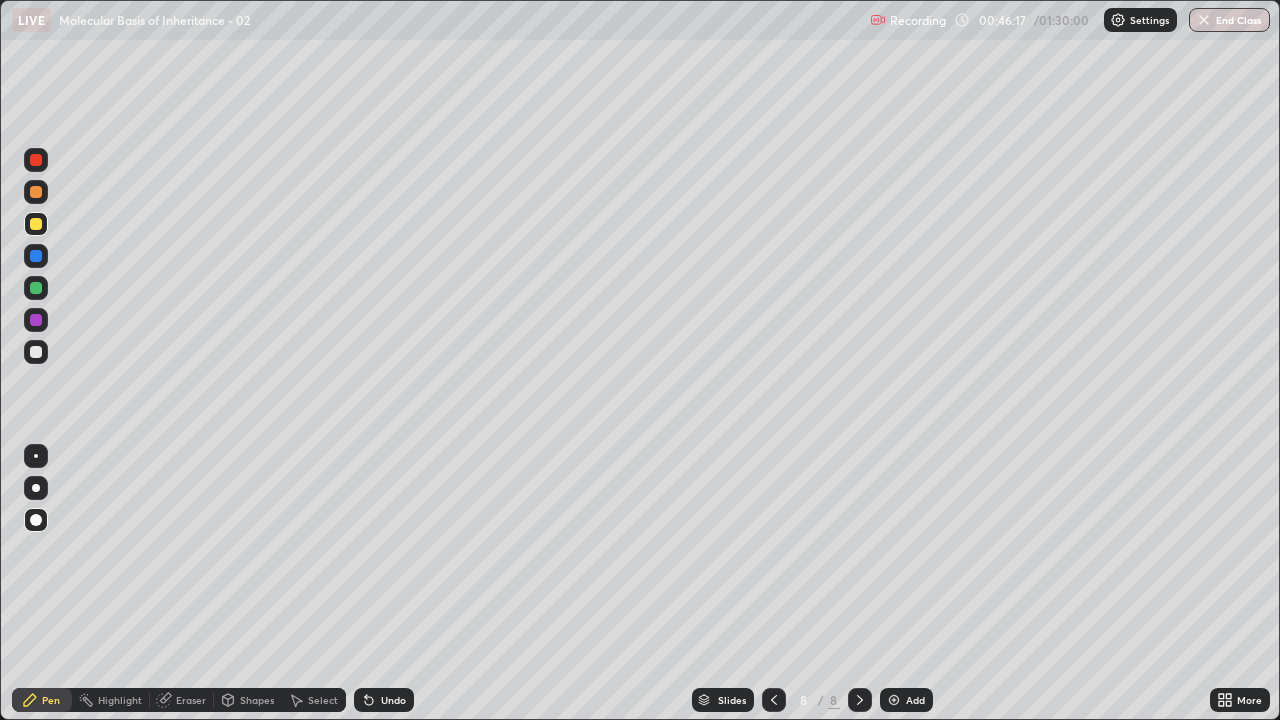 click at bounding box center [36, 352] 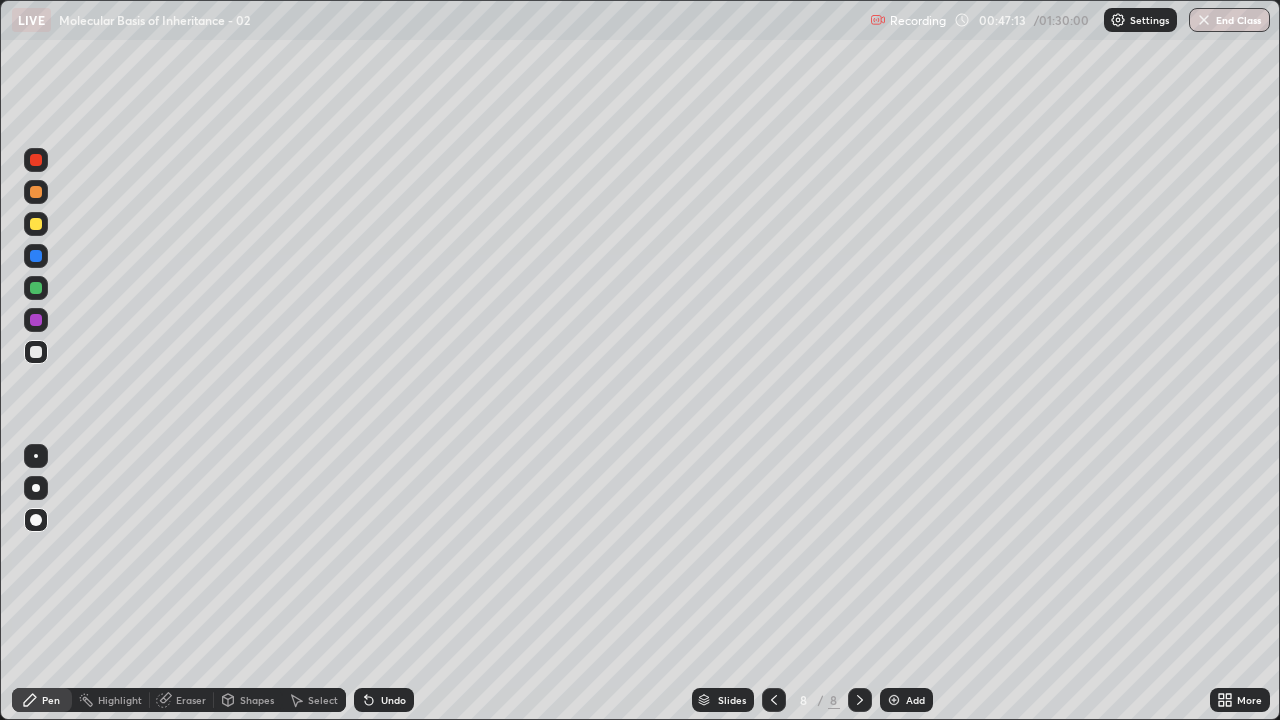 click at bounding box center [36, 256] 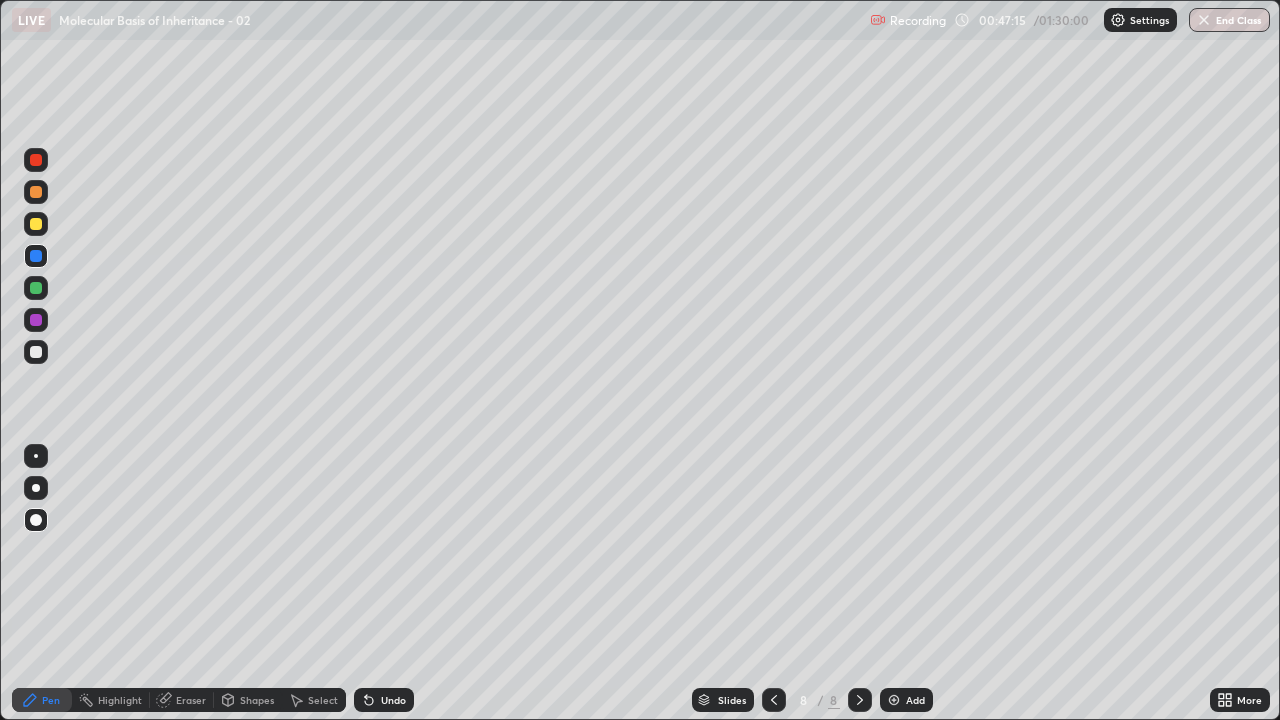 click on "Shapes" at bounding box center (257, 700) 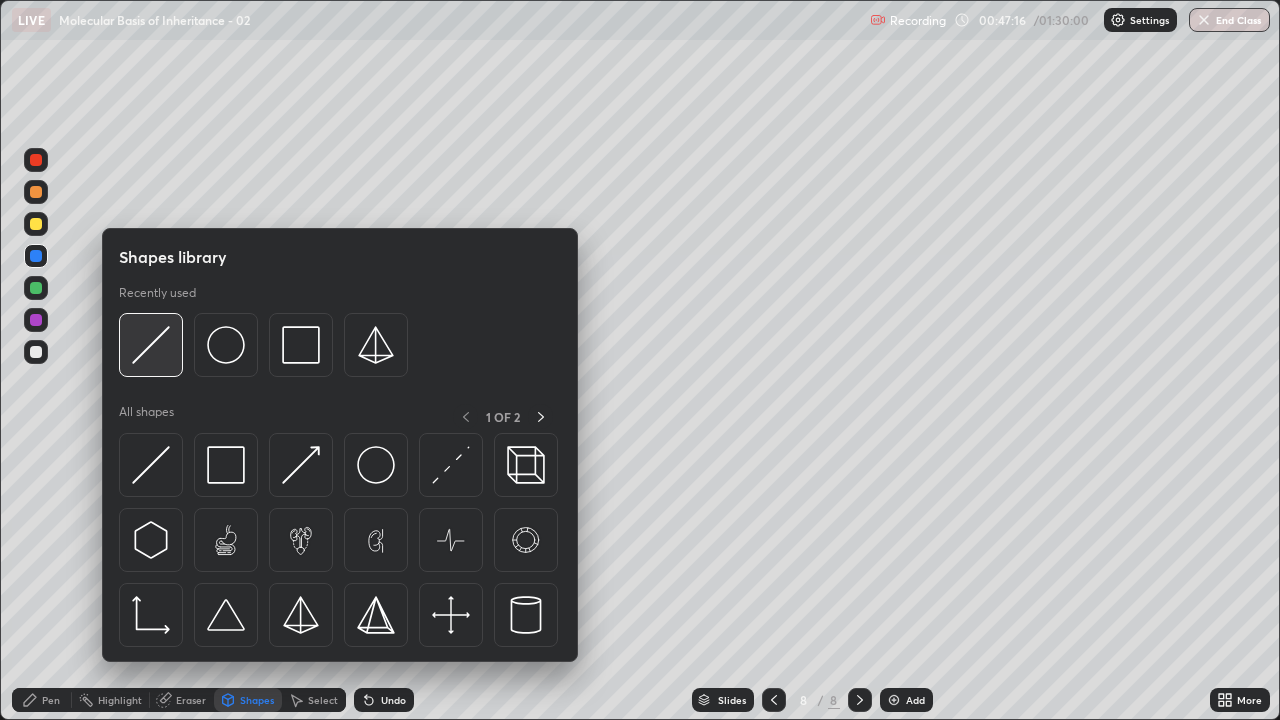 click at bounding box center [151, 345] 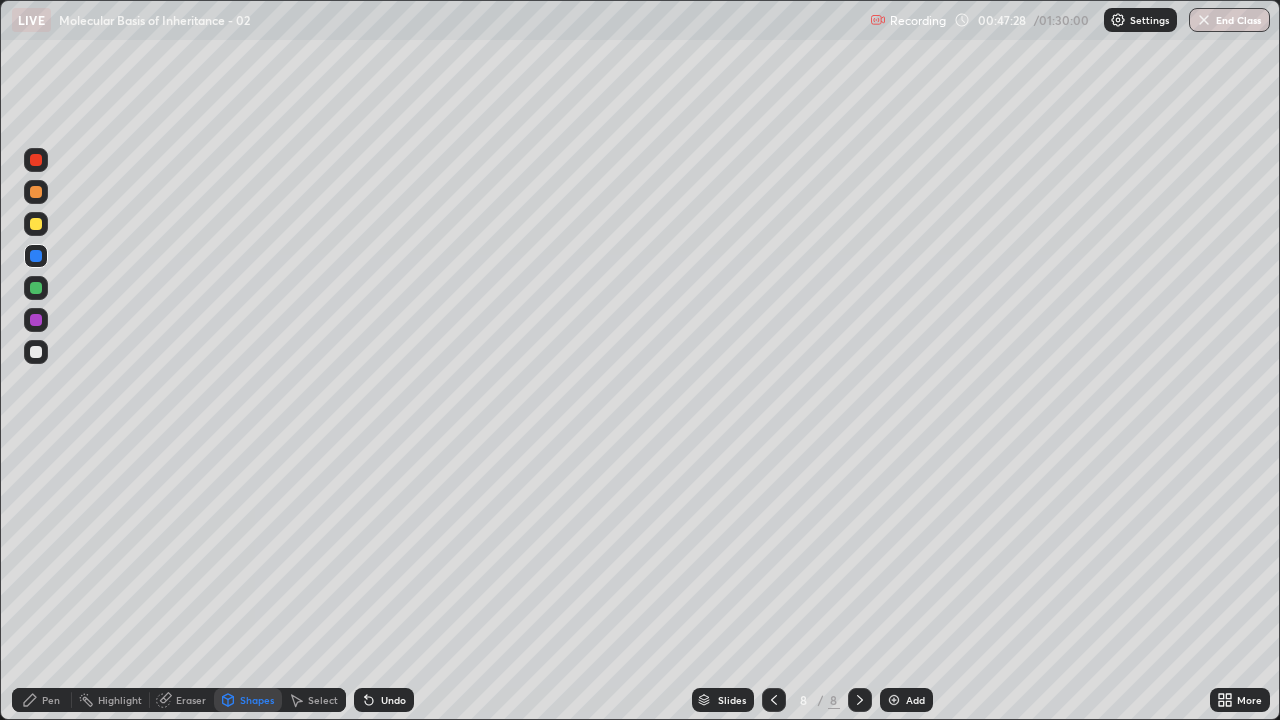 click on "Pen" at bounding box center (42, 700) 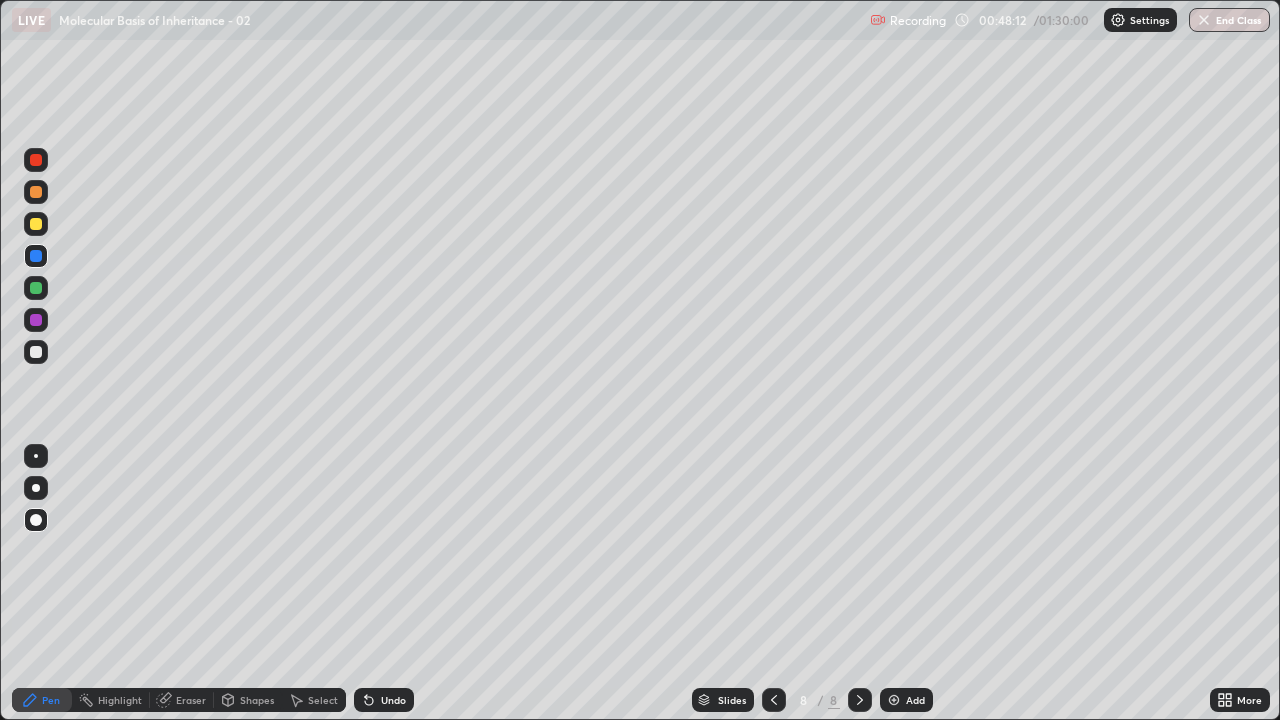 click at bounding box center (36, 352) 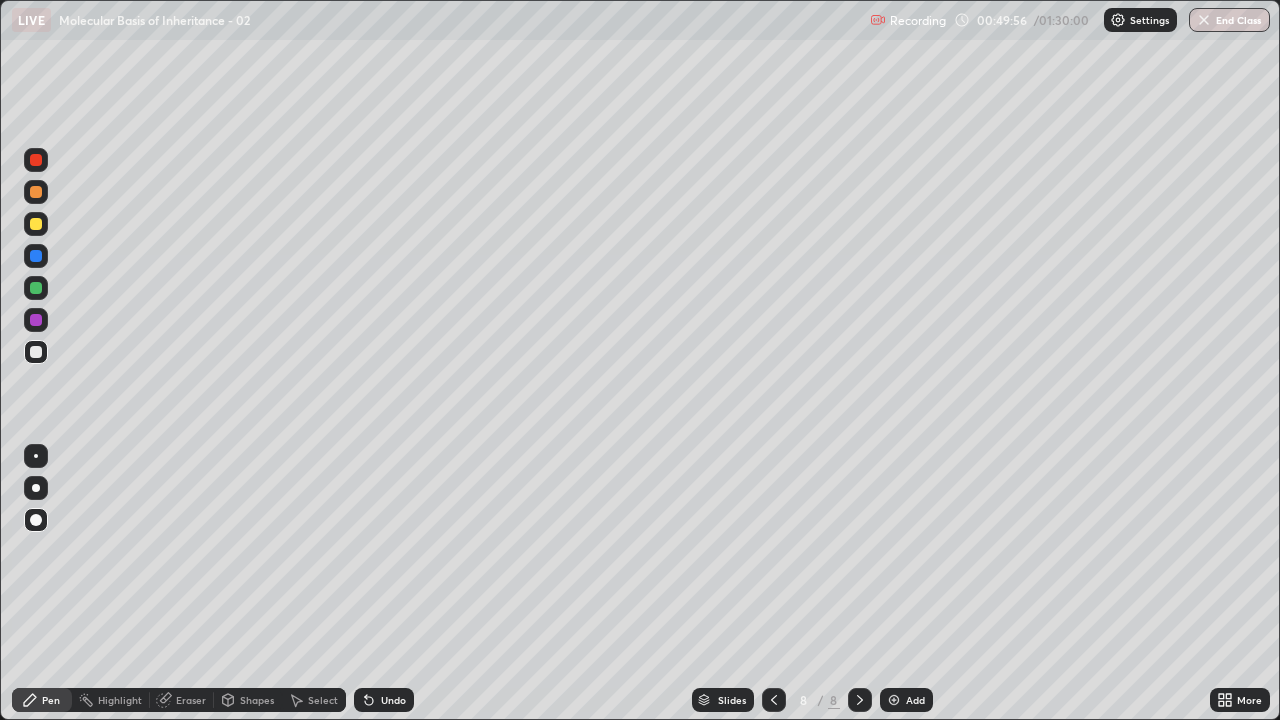 click on "Add" at bounding box center (906, 700) 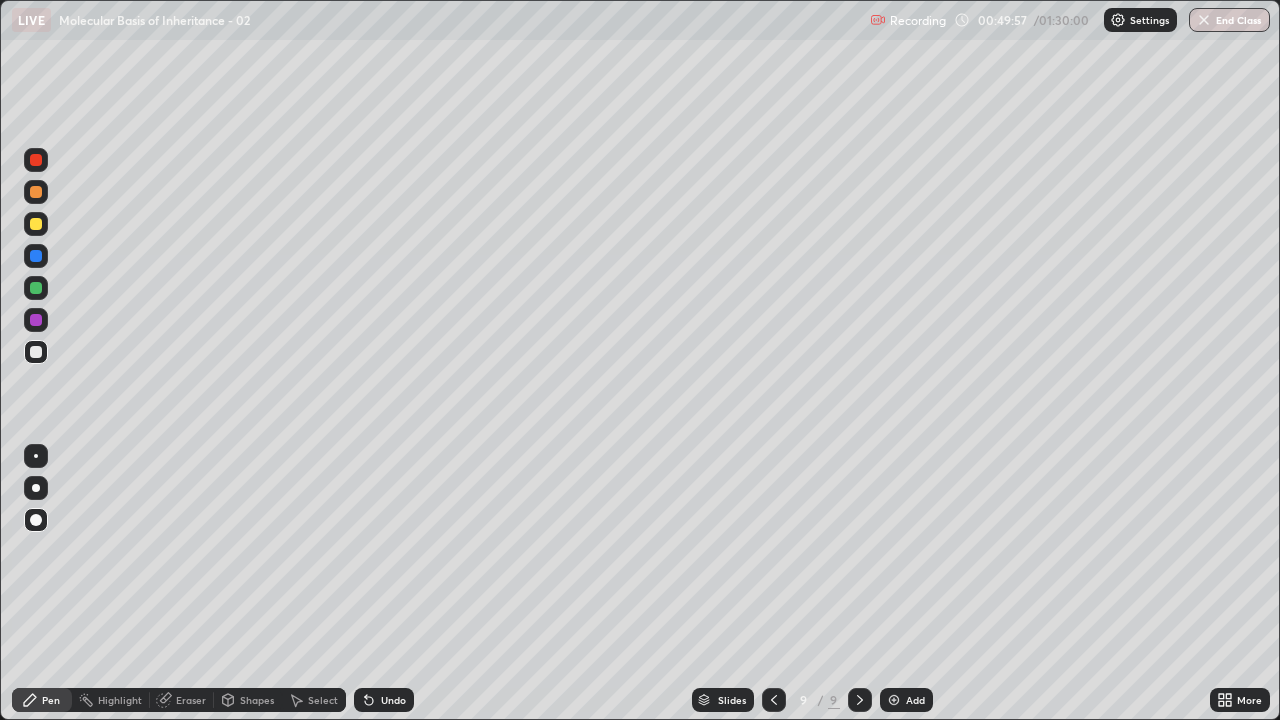 click at bounding box center (36, 288) 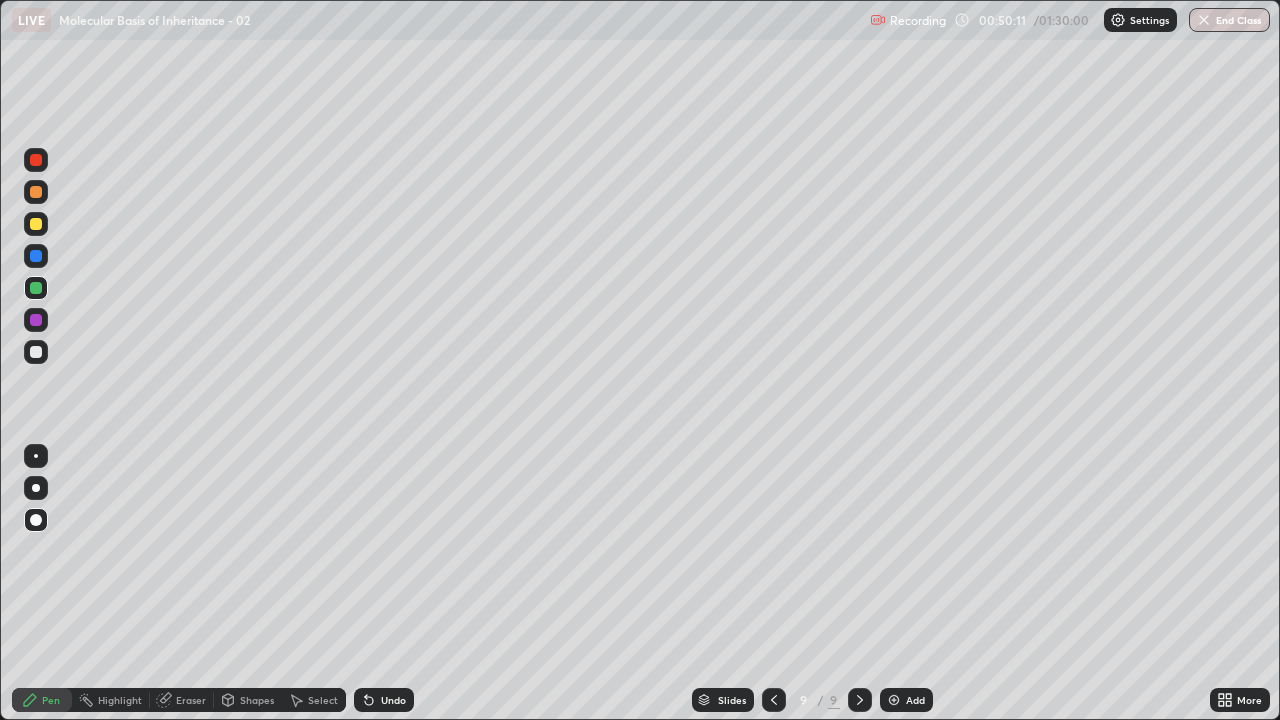 click at bounding box center (36, 352) 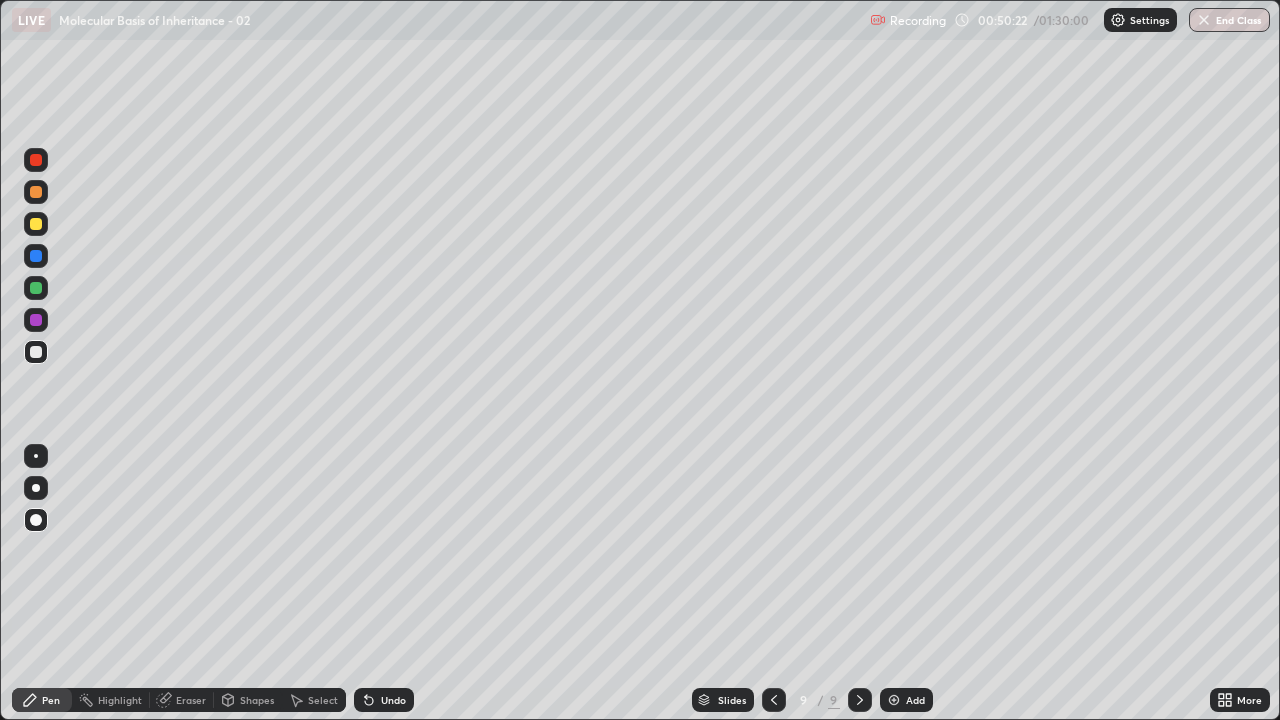 click 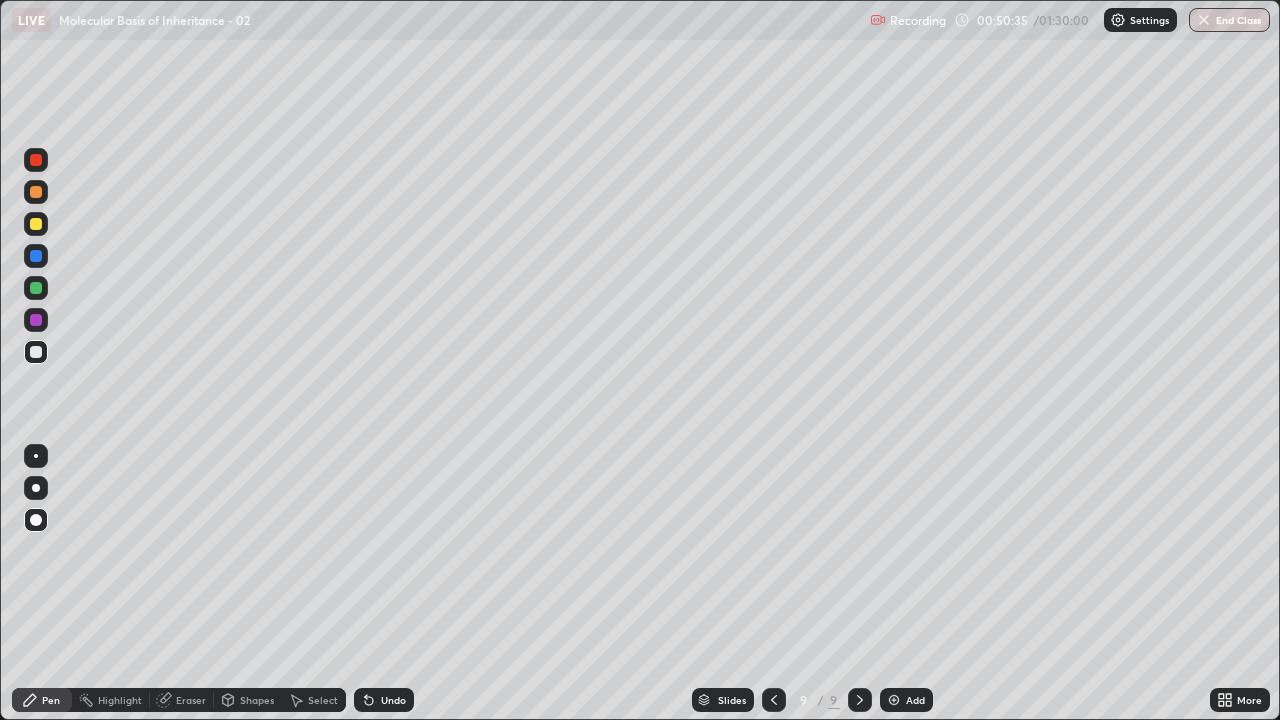 click at bounding box center (36, 320) 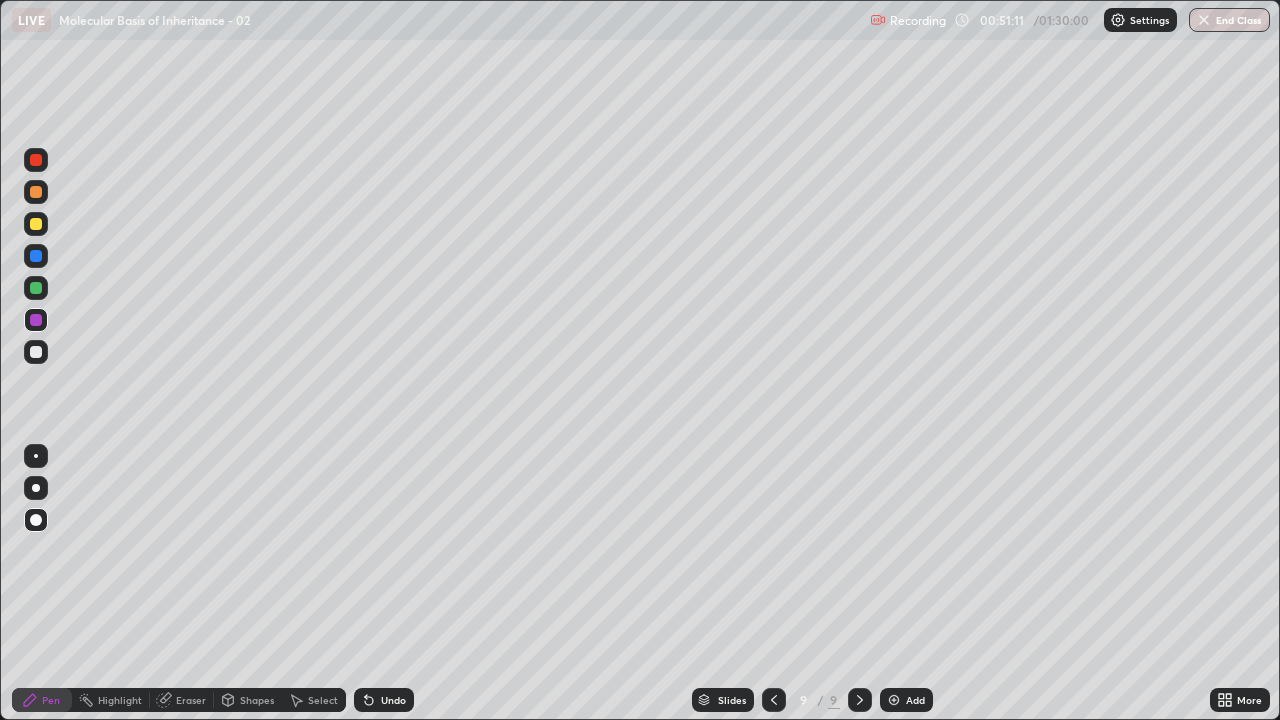 click 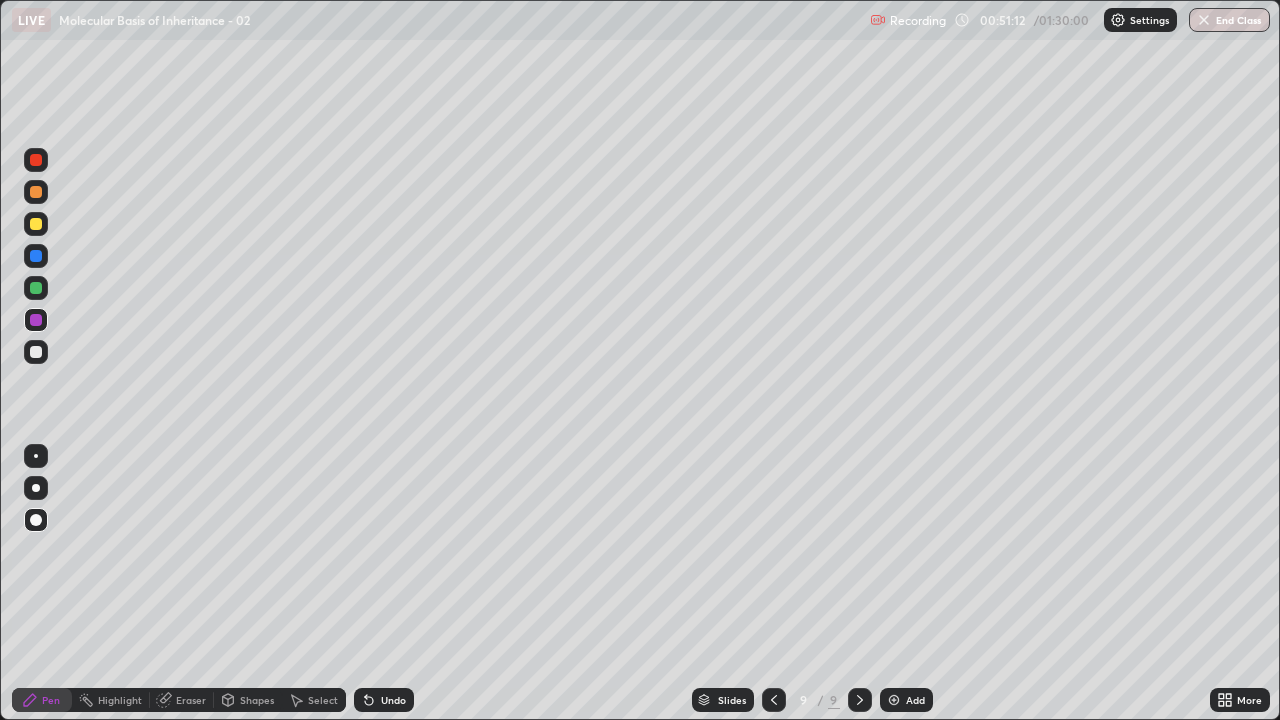 click at bounding box center [36, 352] 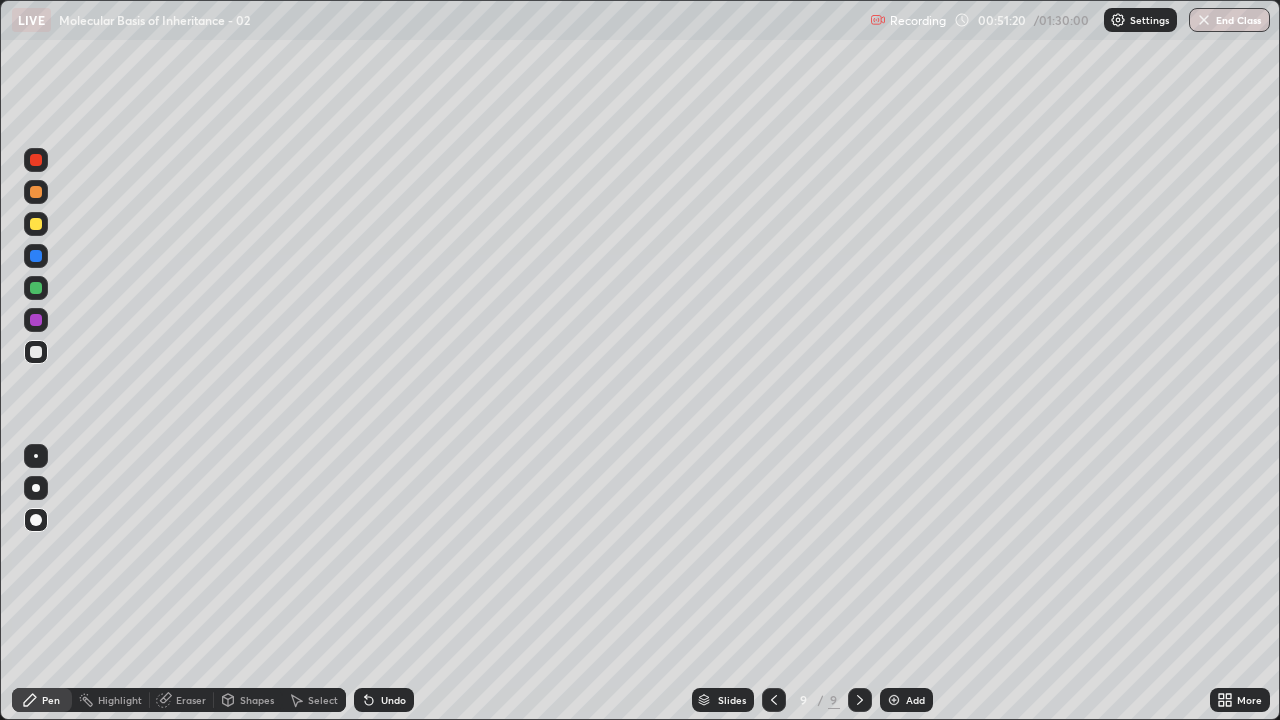 click on "Undo" at bounding box center [384, 700] 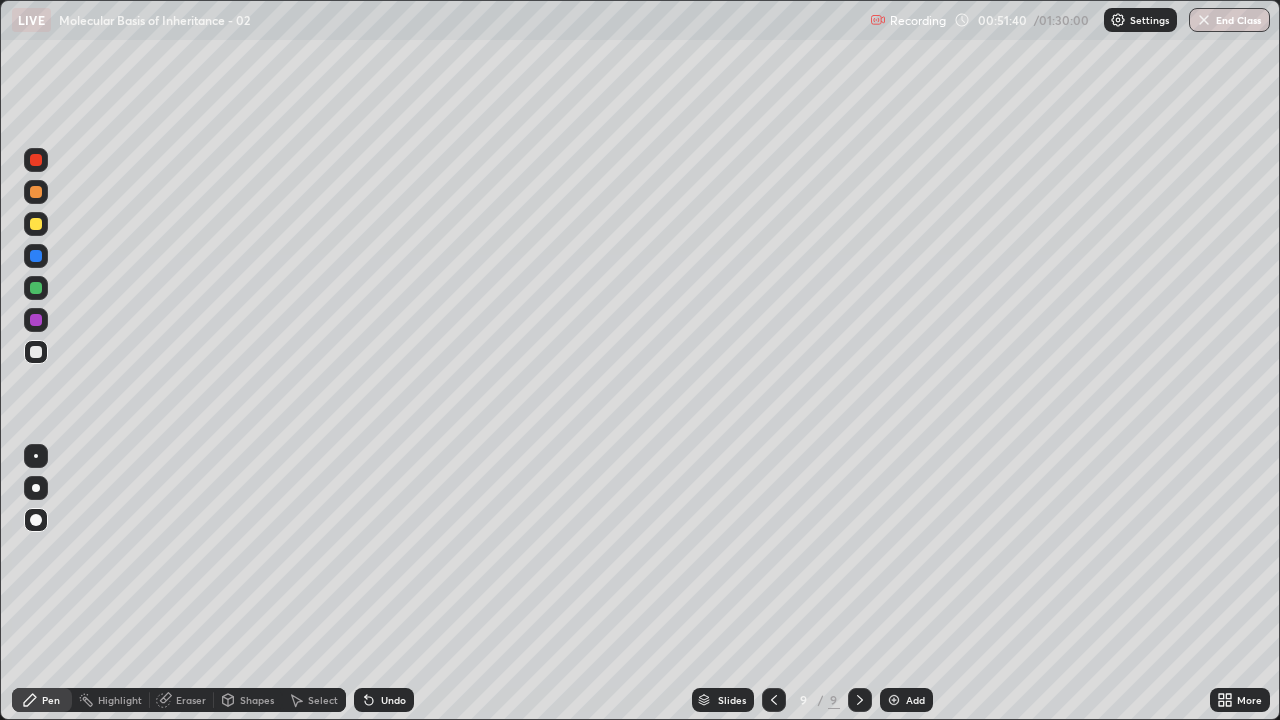 click at bounding box center (36, 352) 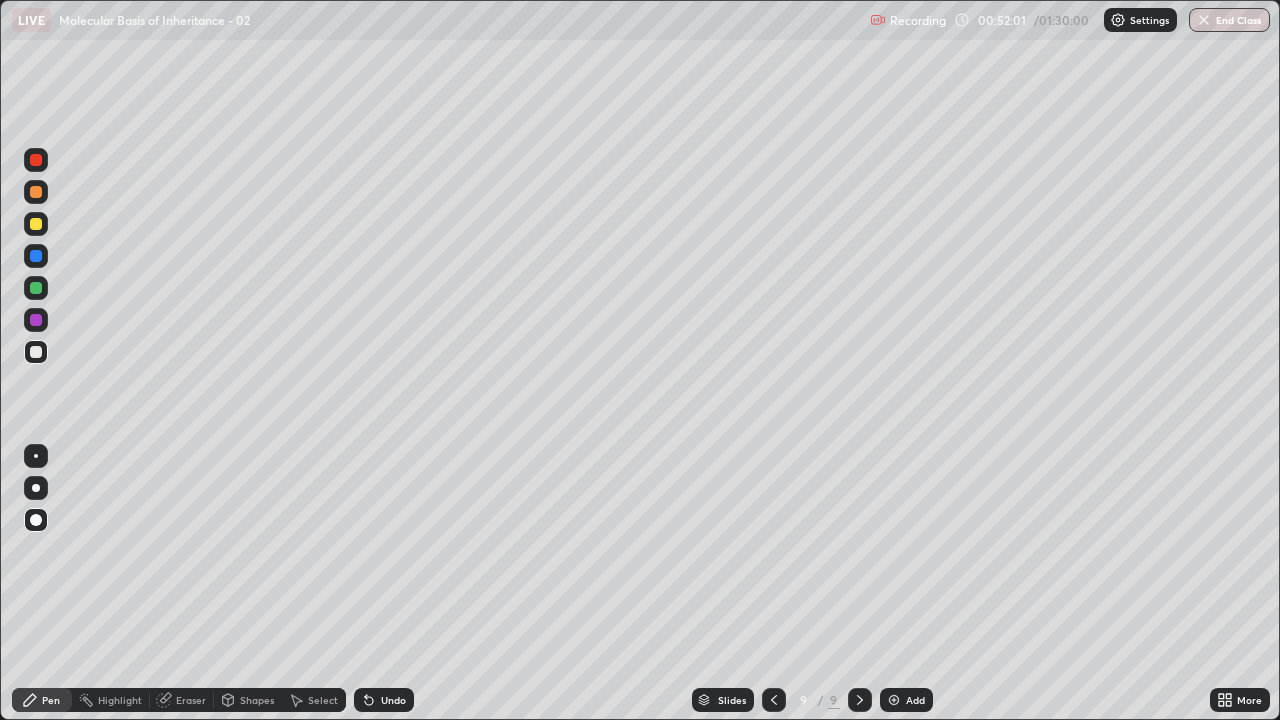 click at bounding box center (36, 224) 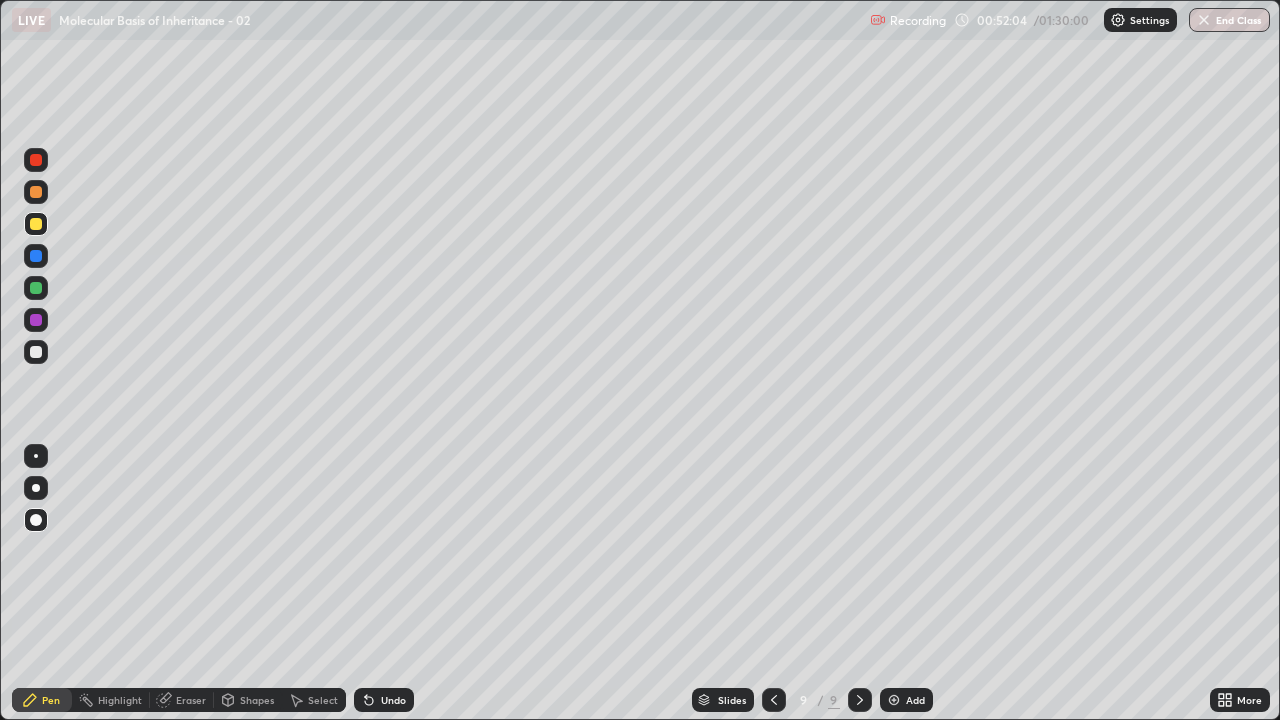 click at bounding box center [36, 352] 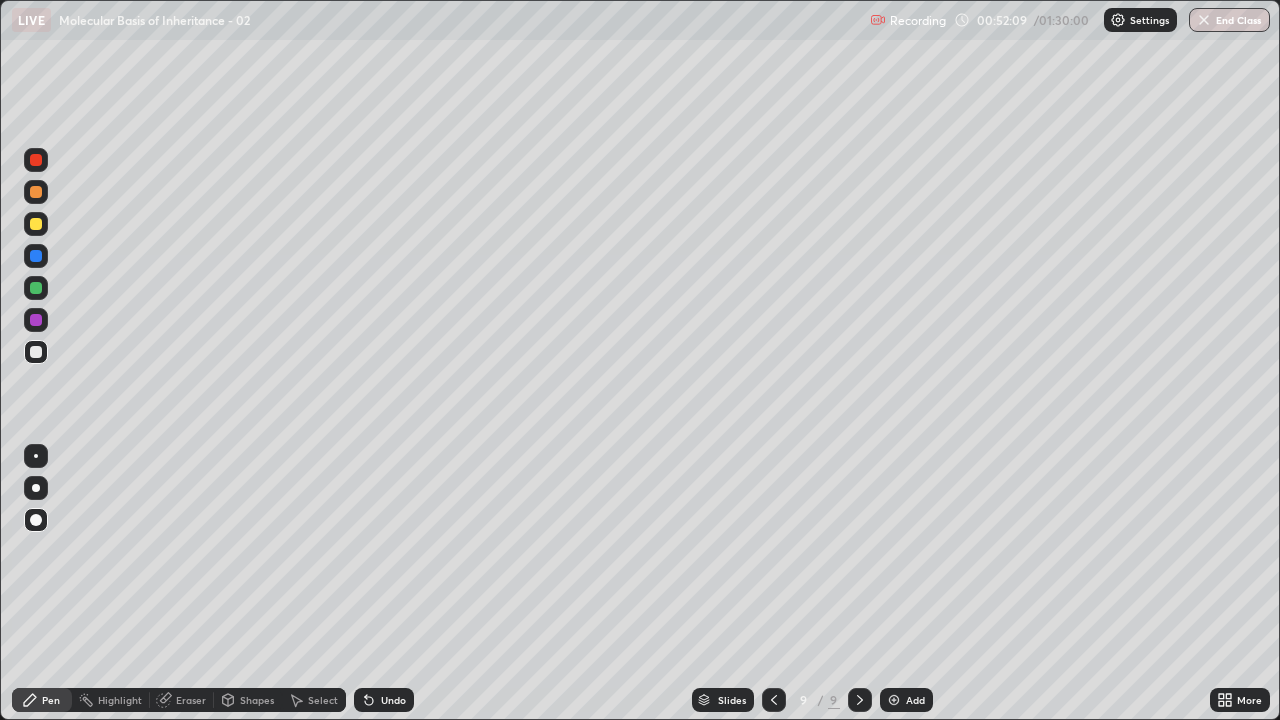 click at bounding box center (36, 192) 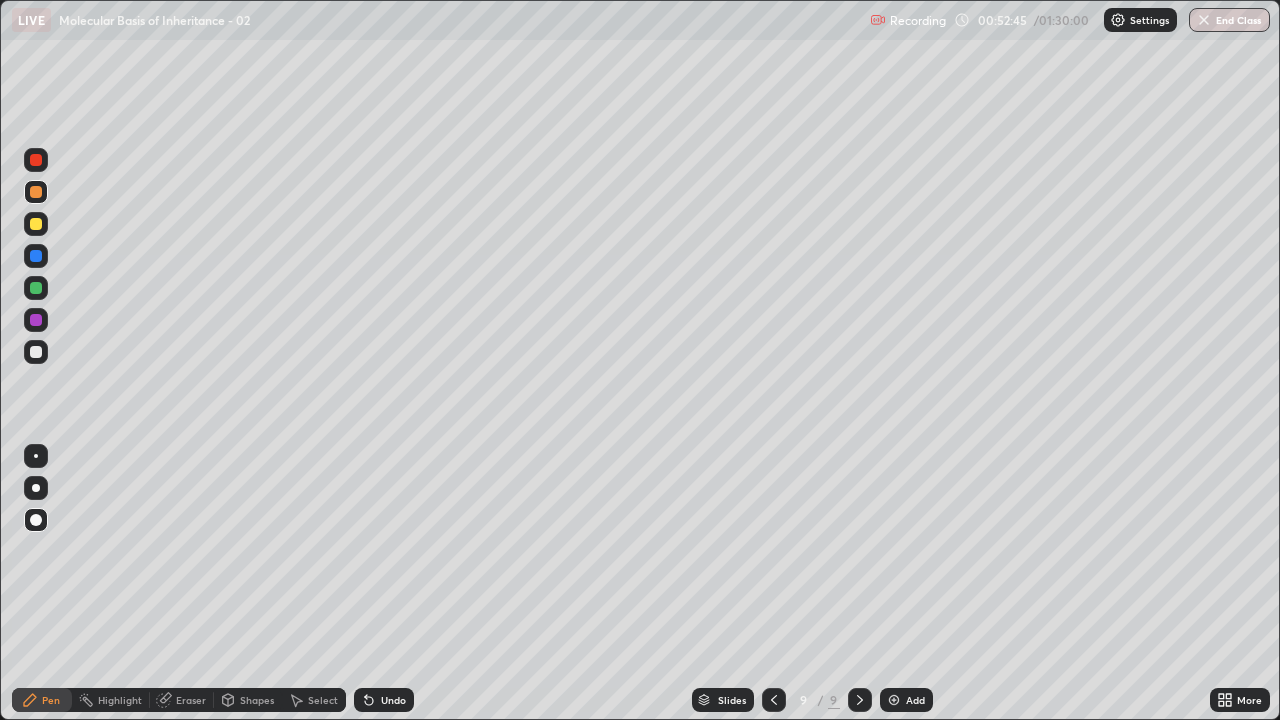 click at bounding box center (36, 352) 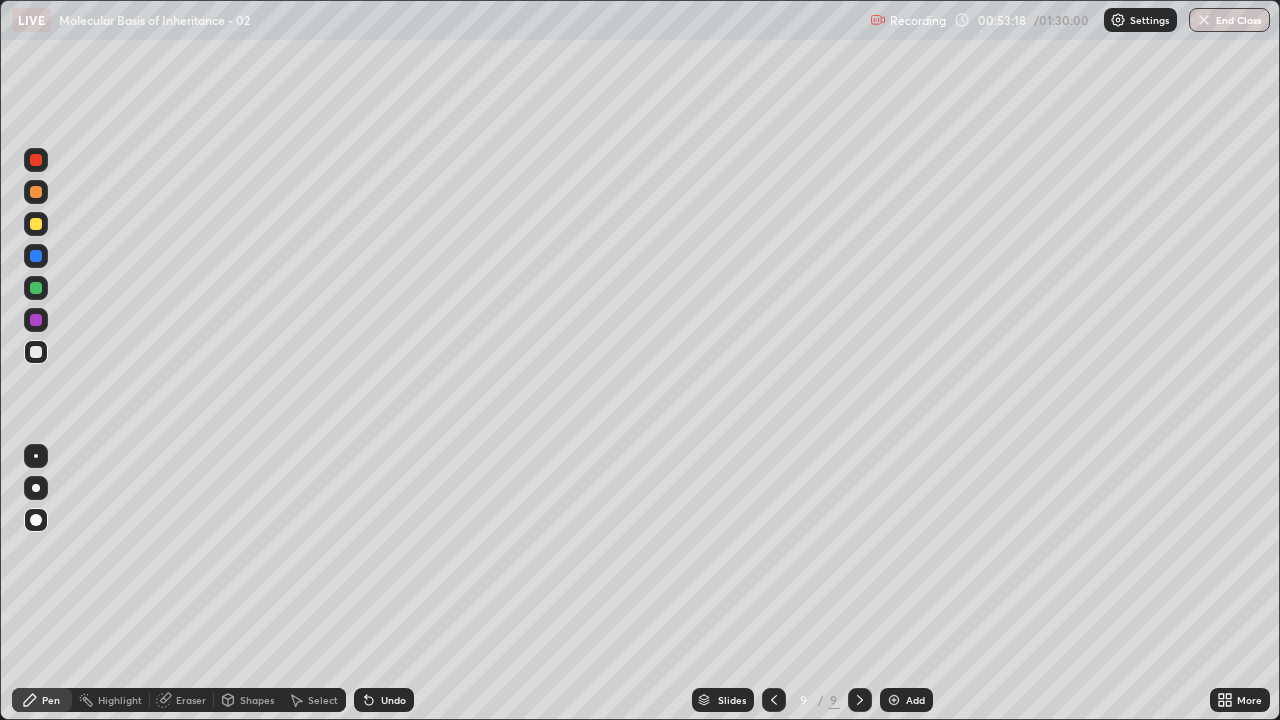 click at bounding box center [36, 224] 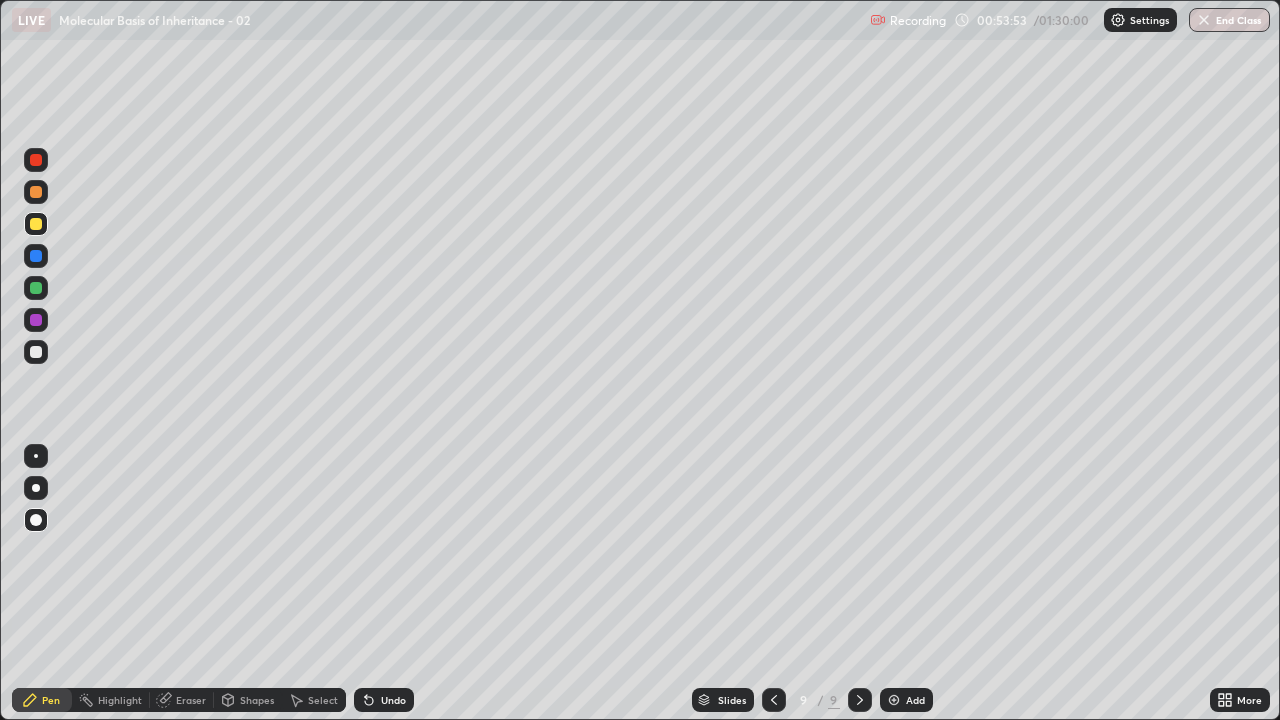 click at bounding box center [36, 352] 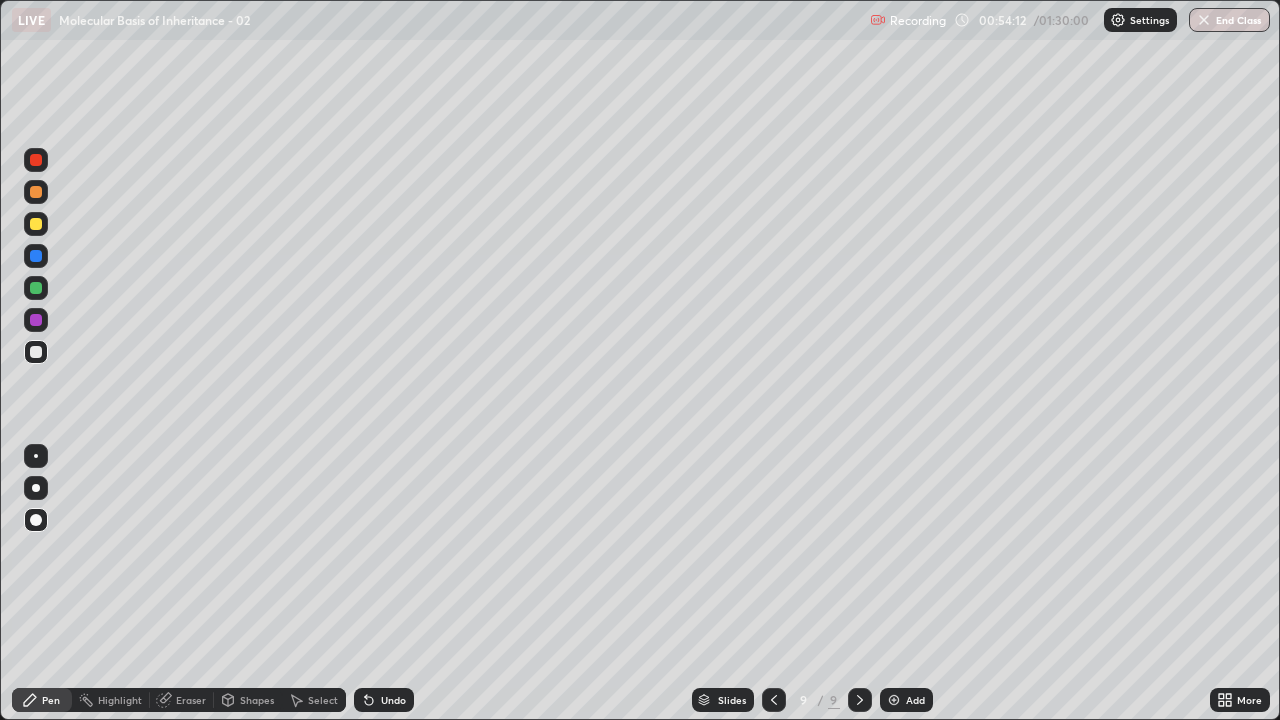 click at bounding box center [36, 224] 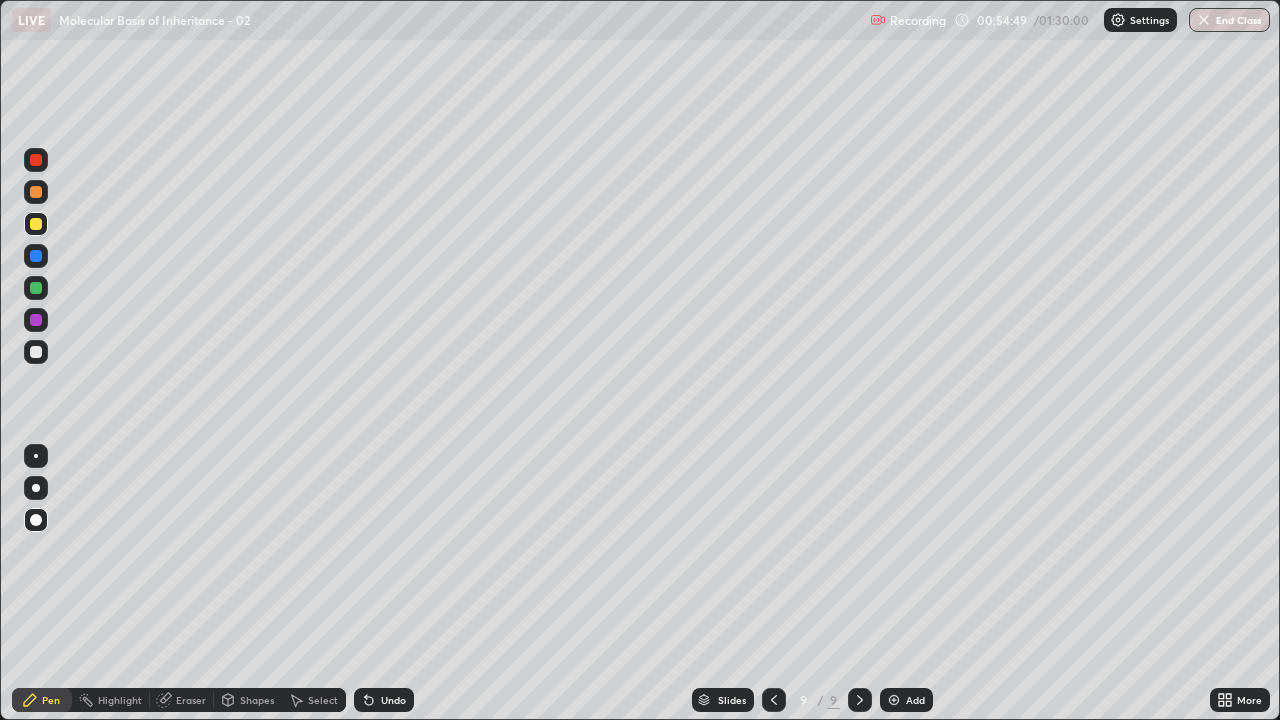 click at bounding box center [36, 224] 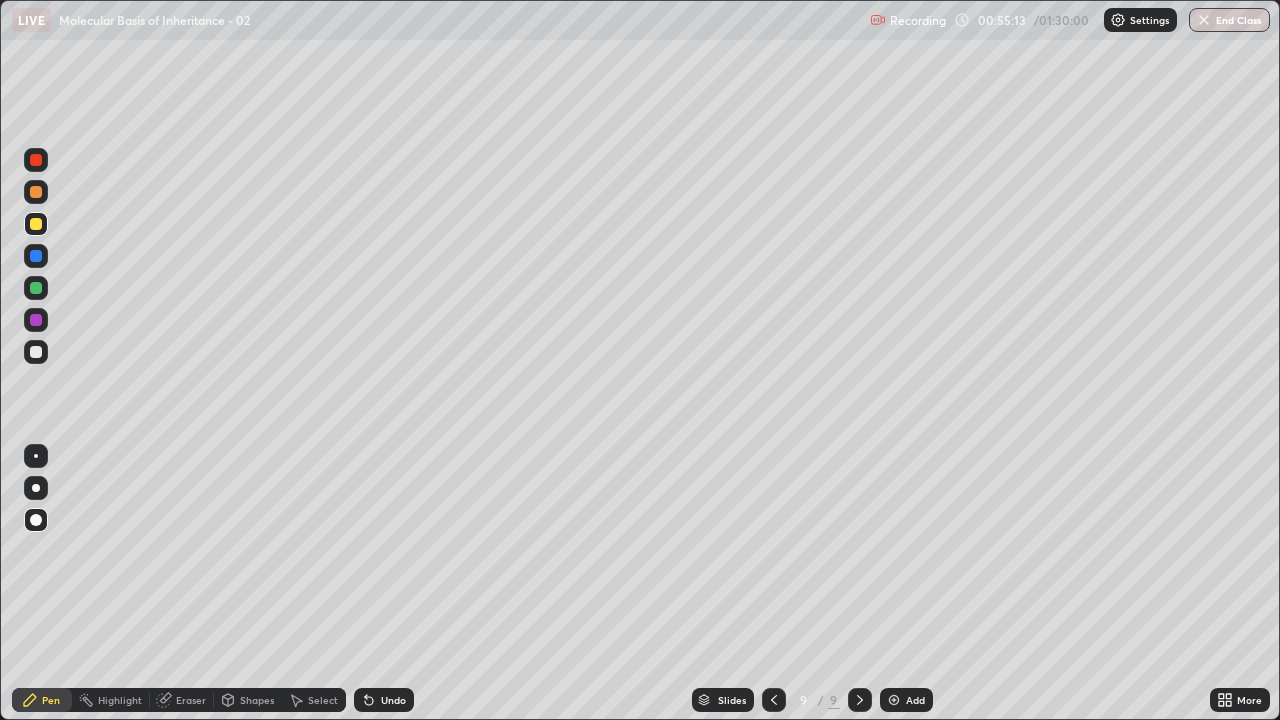 click 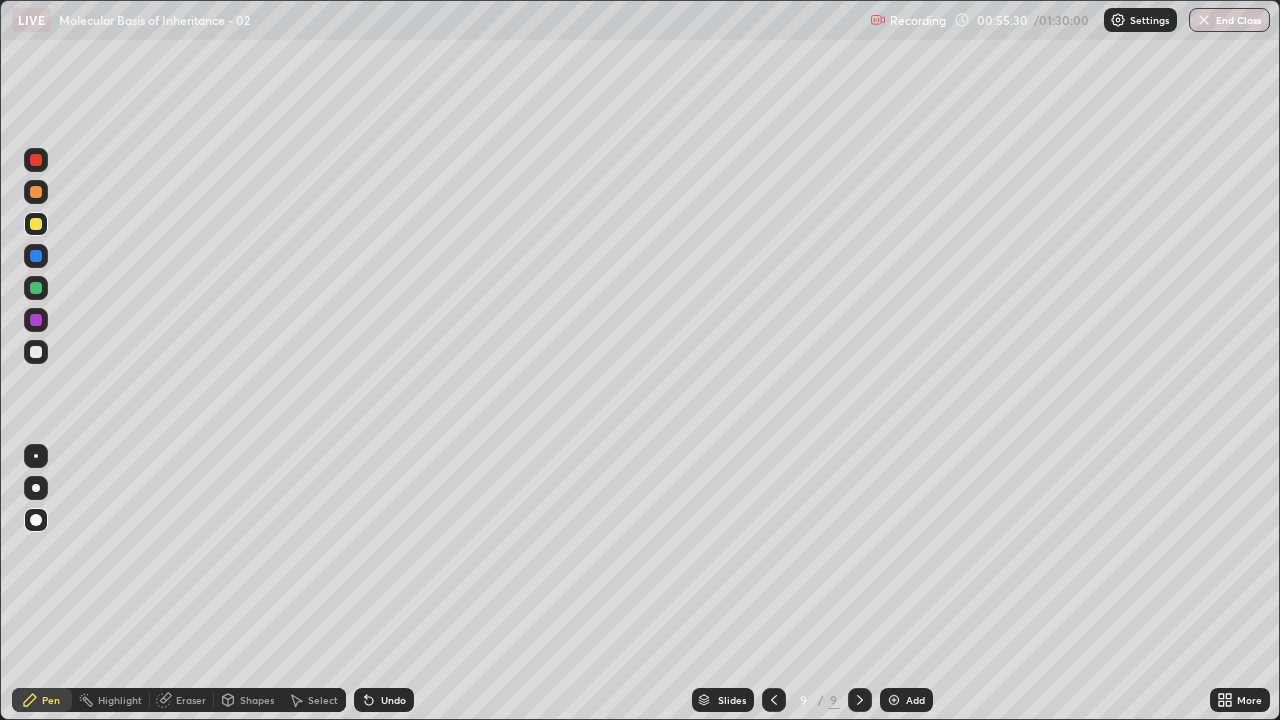 click at bounding box center (36, 352) 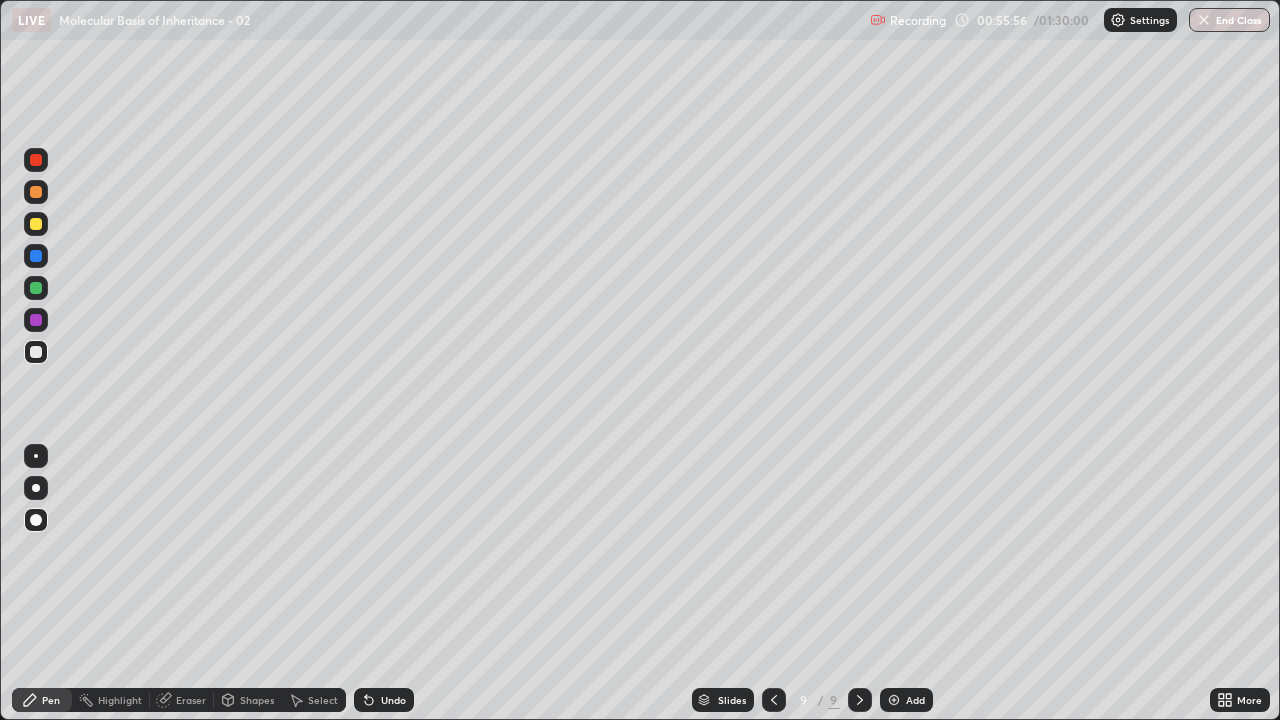 click at bounding box center (36, 320) 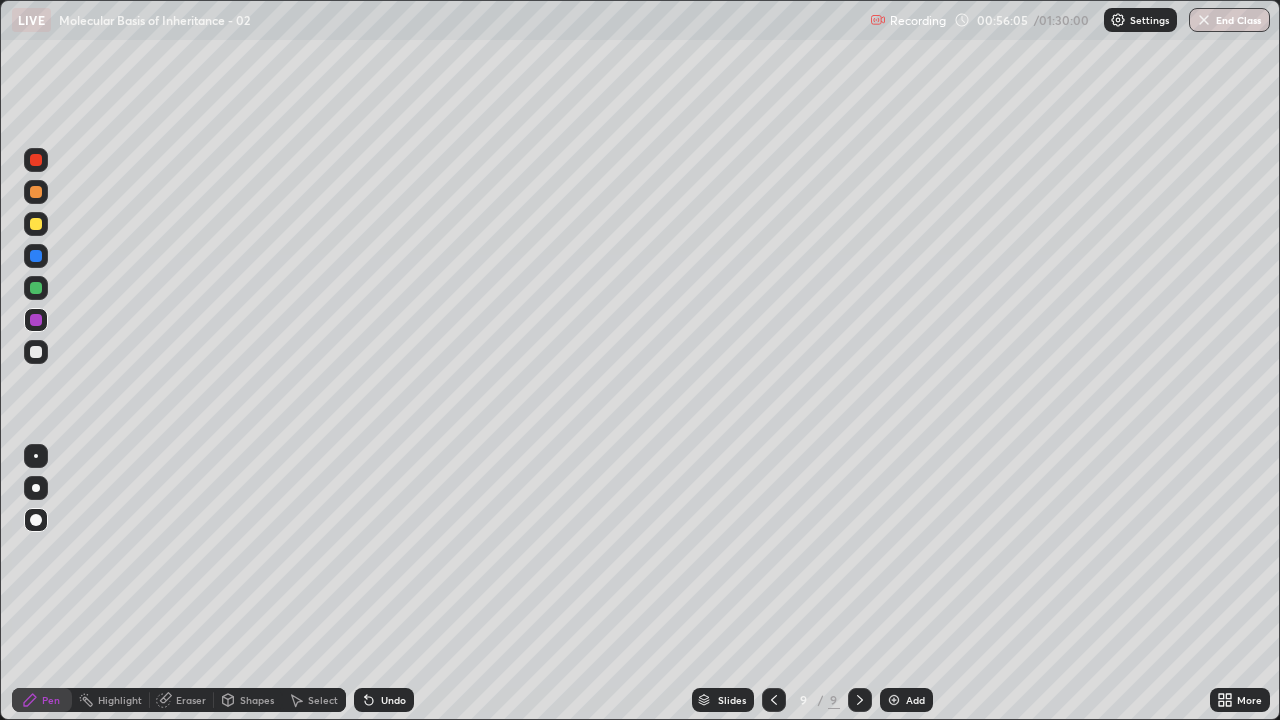 click at bounding box center (36, 192) 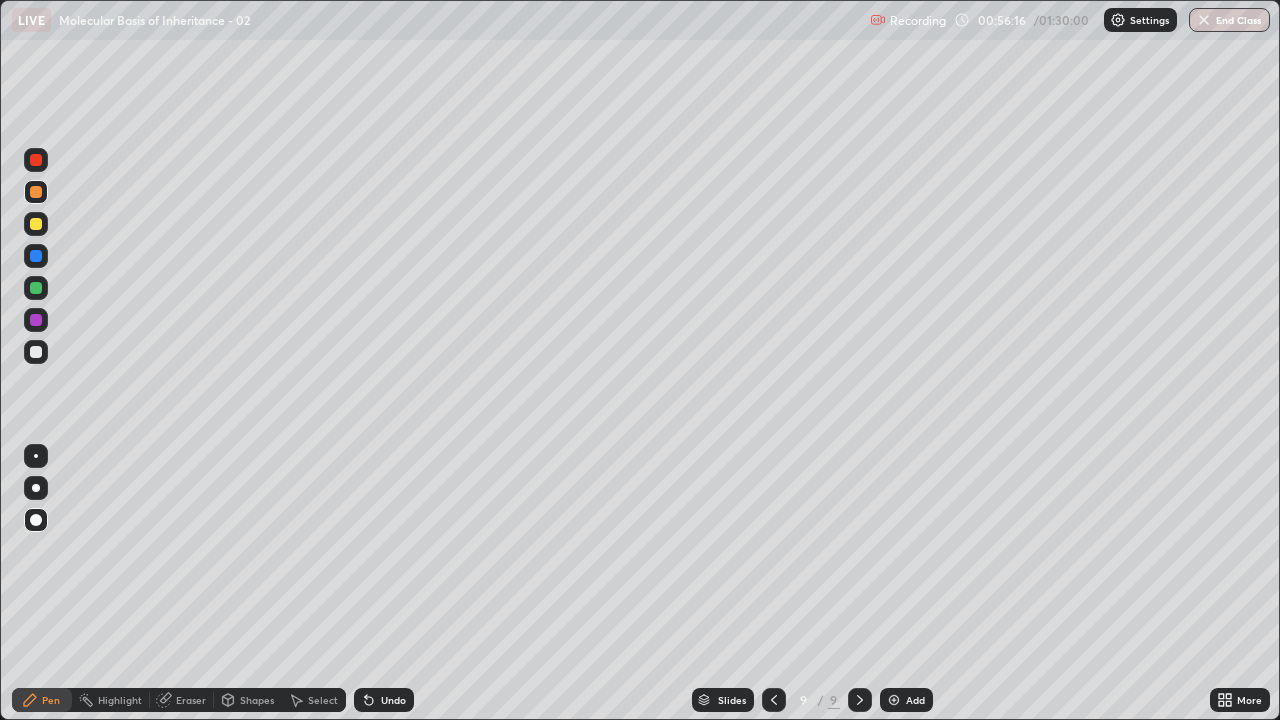 click at bounding box center [36, 352] 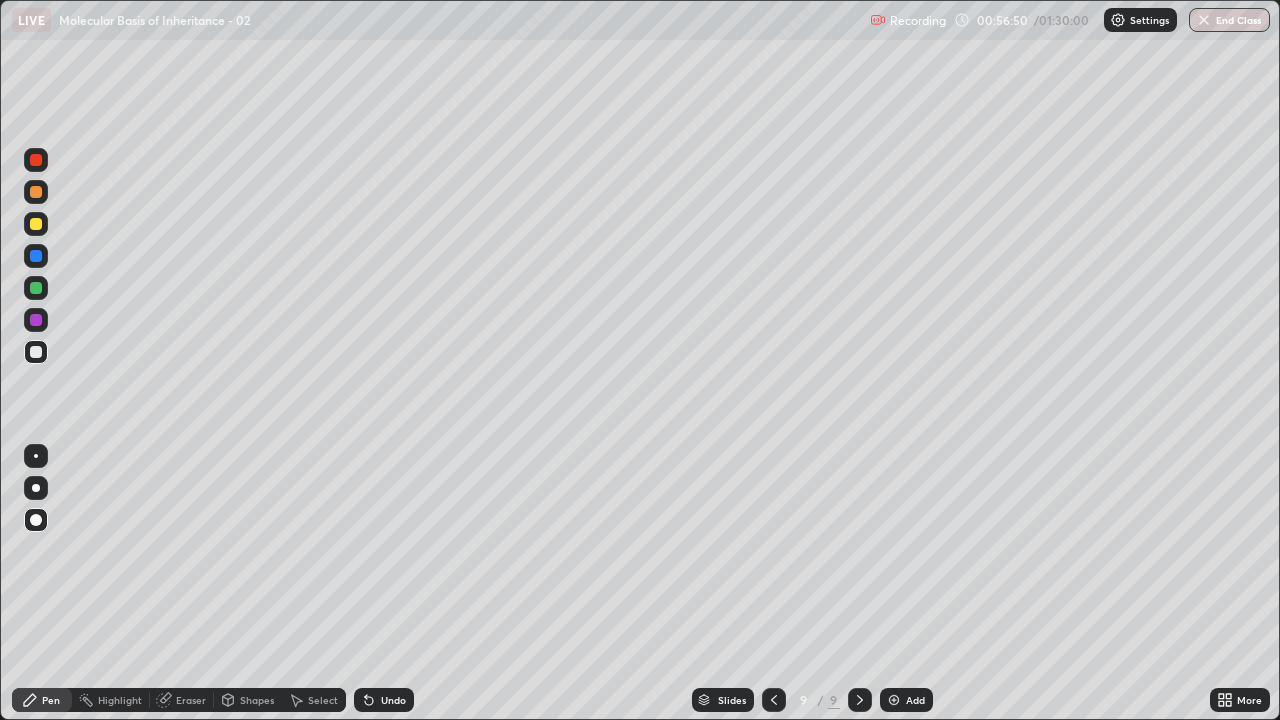 click at bounding box center (36, 224) 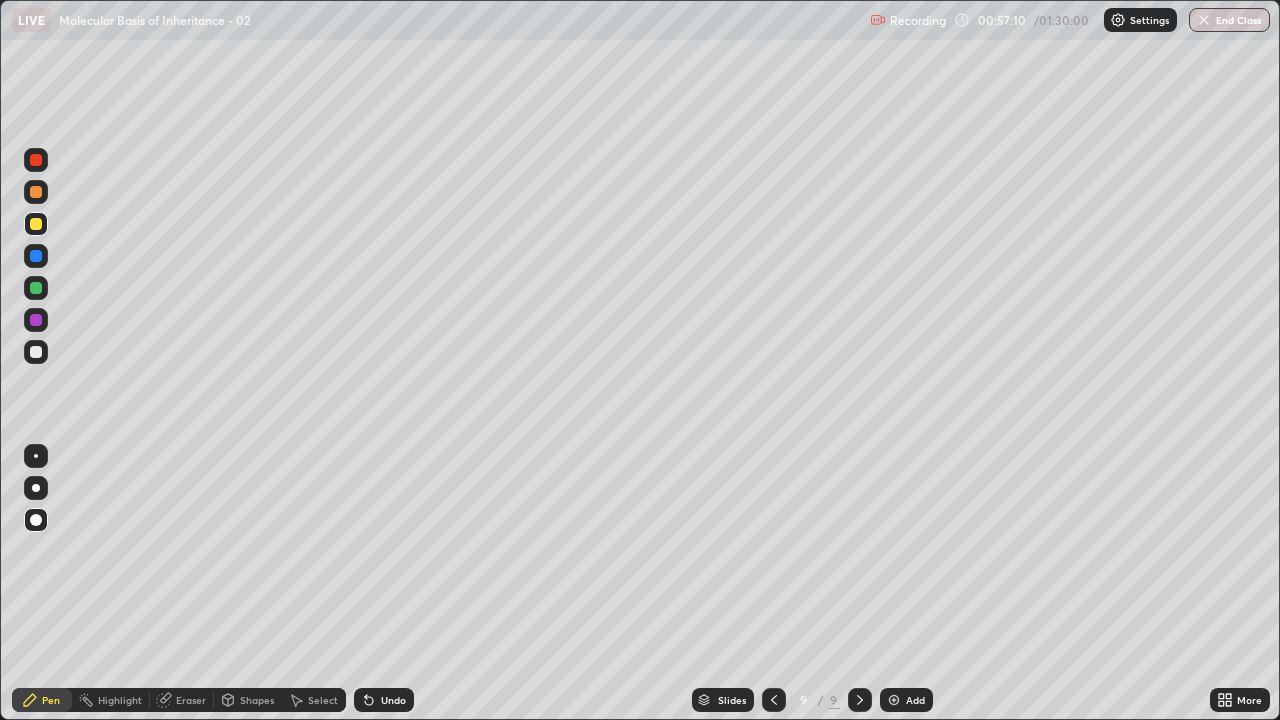 click on "Undo" at bounding box center [393, 700] 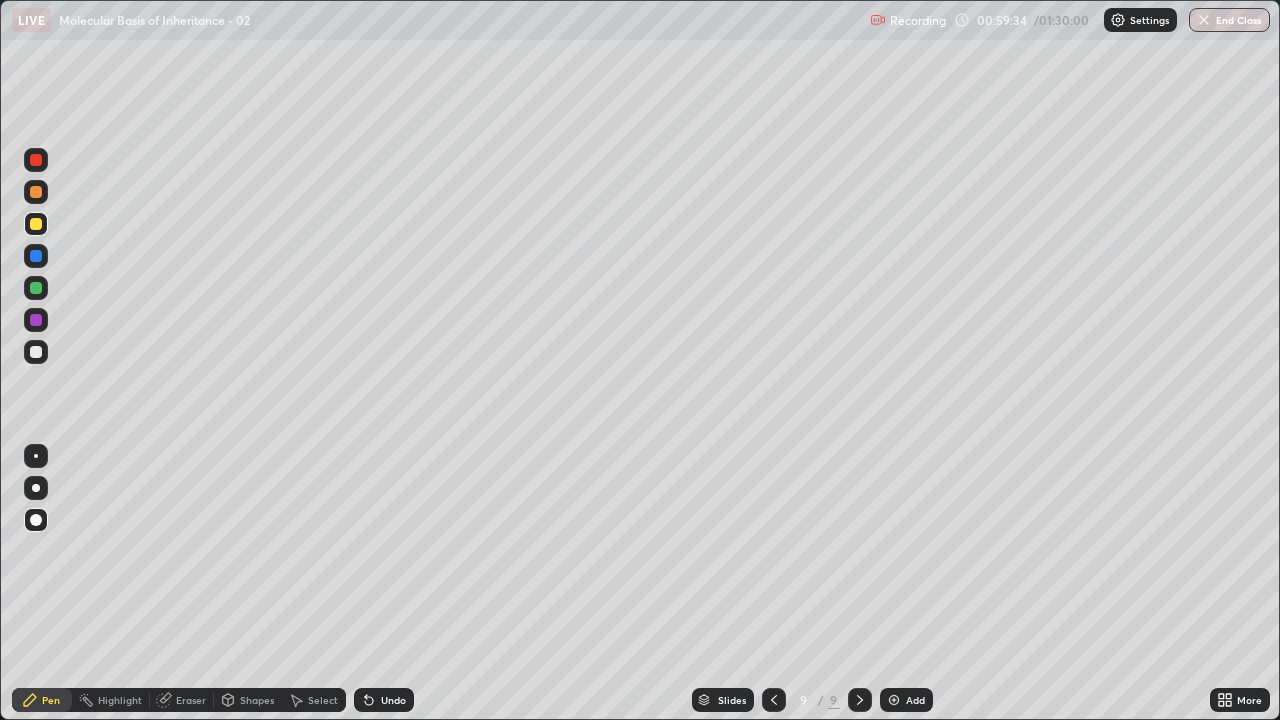 click on "Add" at bounding box center (915, 700) 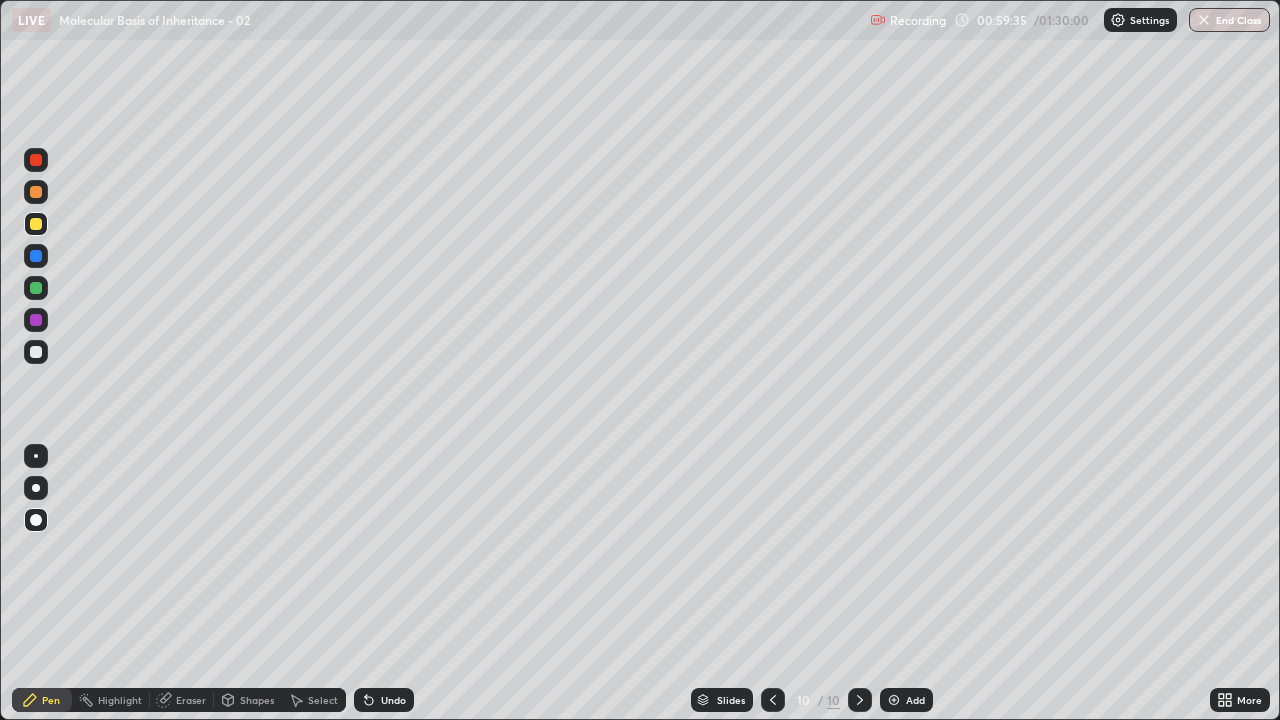 click at bounding box center (36, 320) 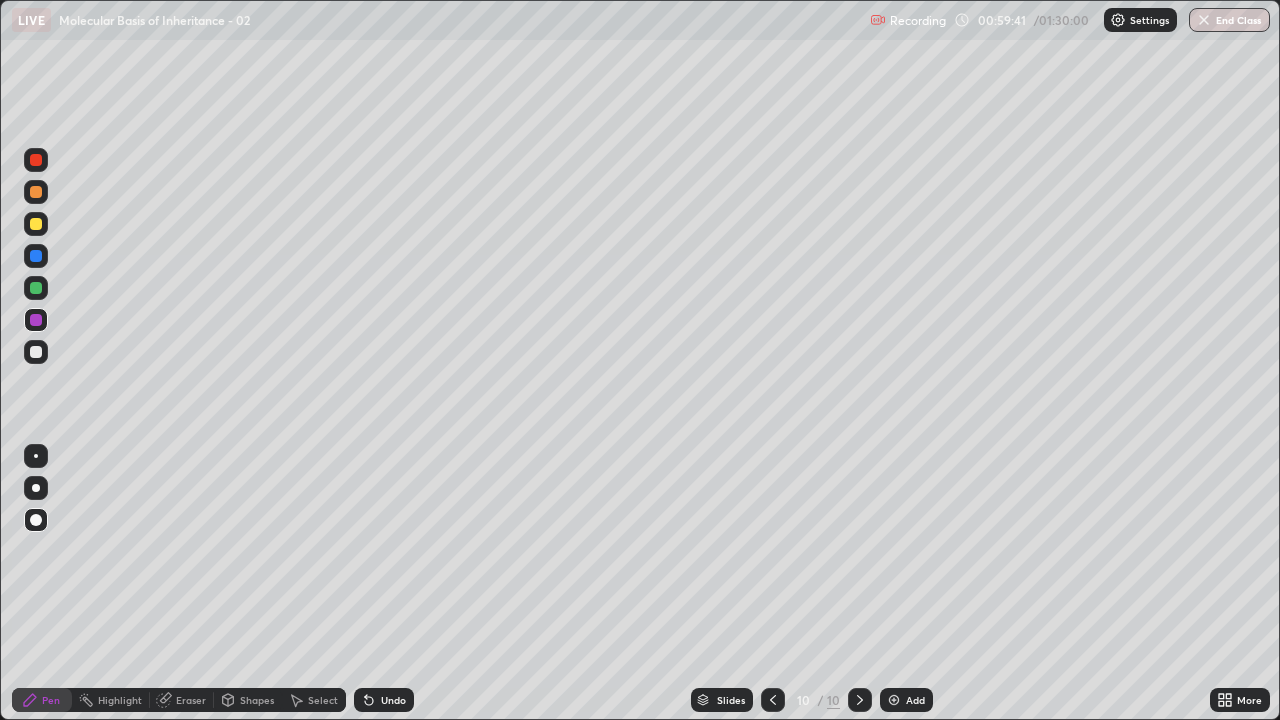 click at bounding box center (36, 352) 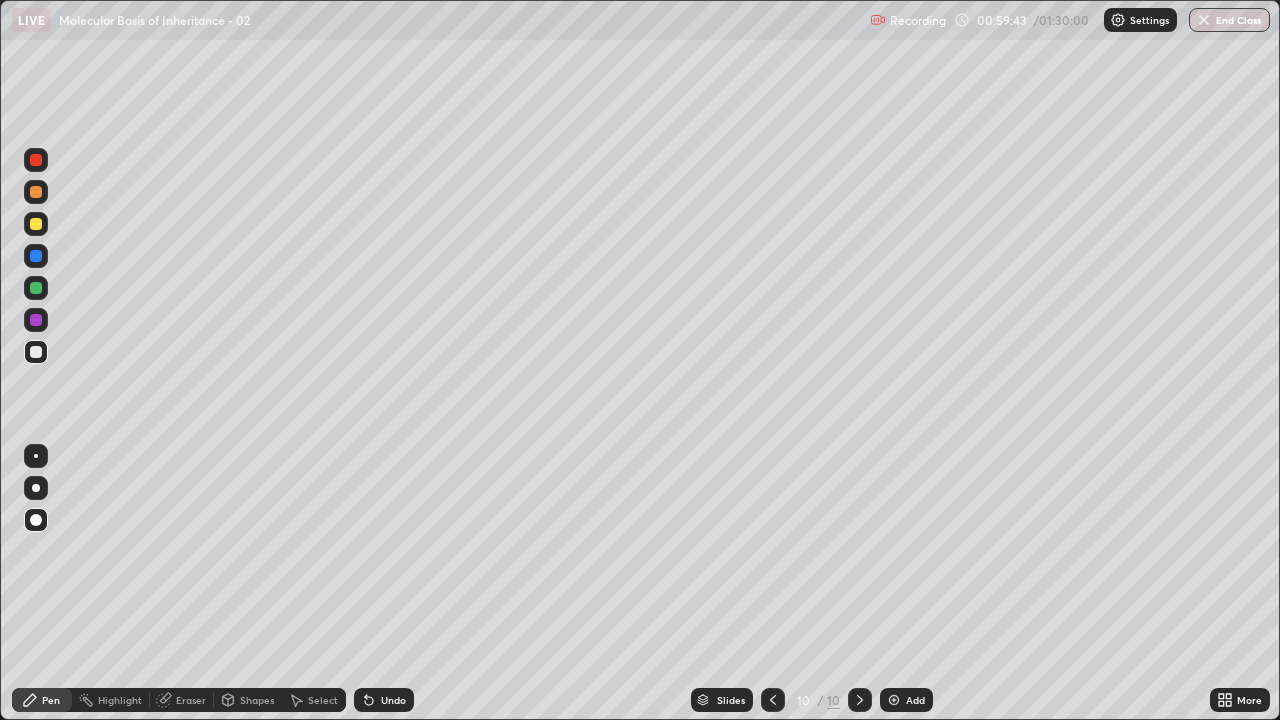click at bounding box center [36, 320] 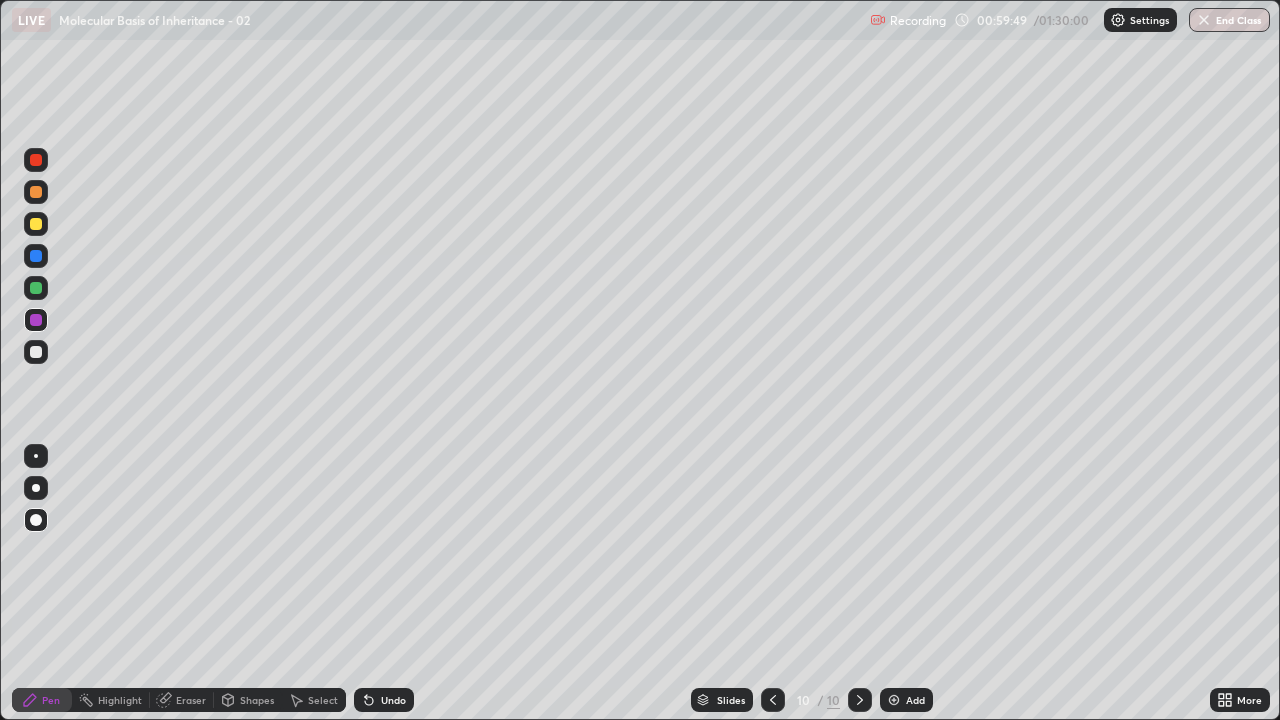 click at bounding box center [36, 352] 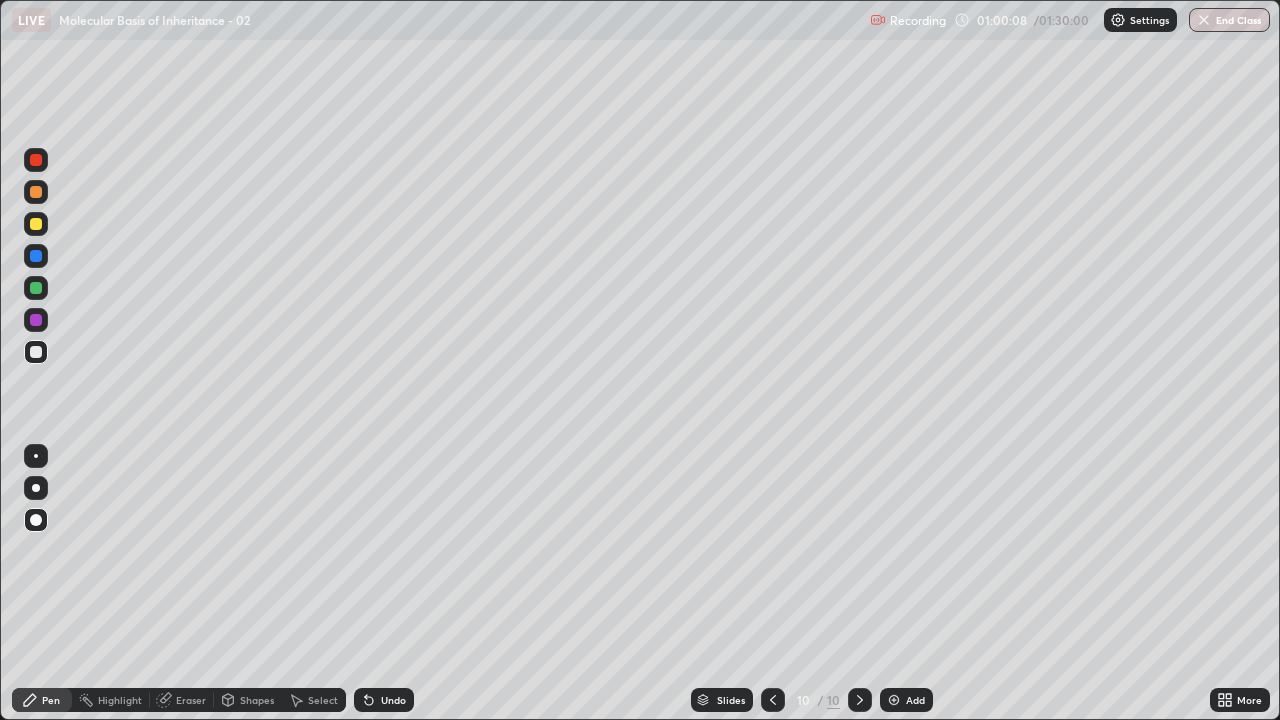 click 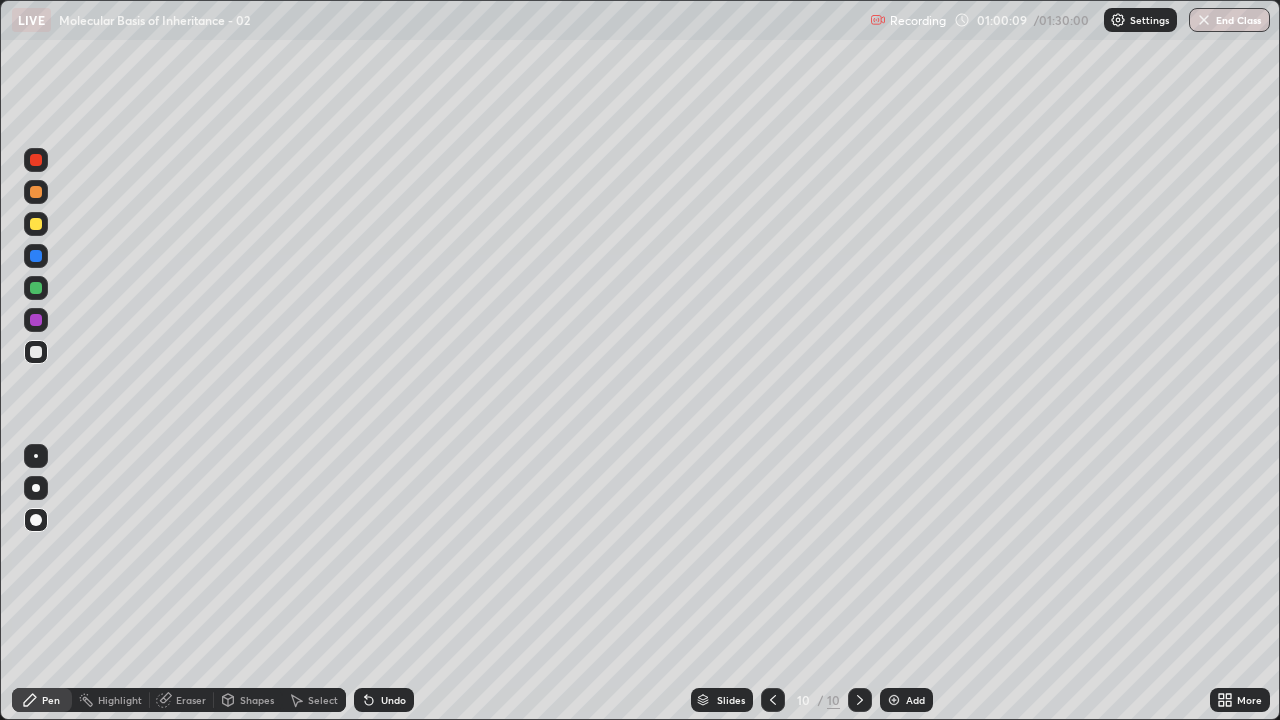 click 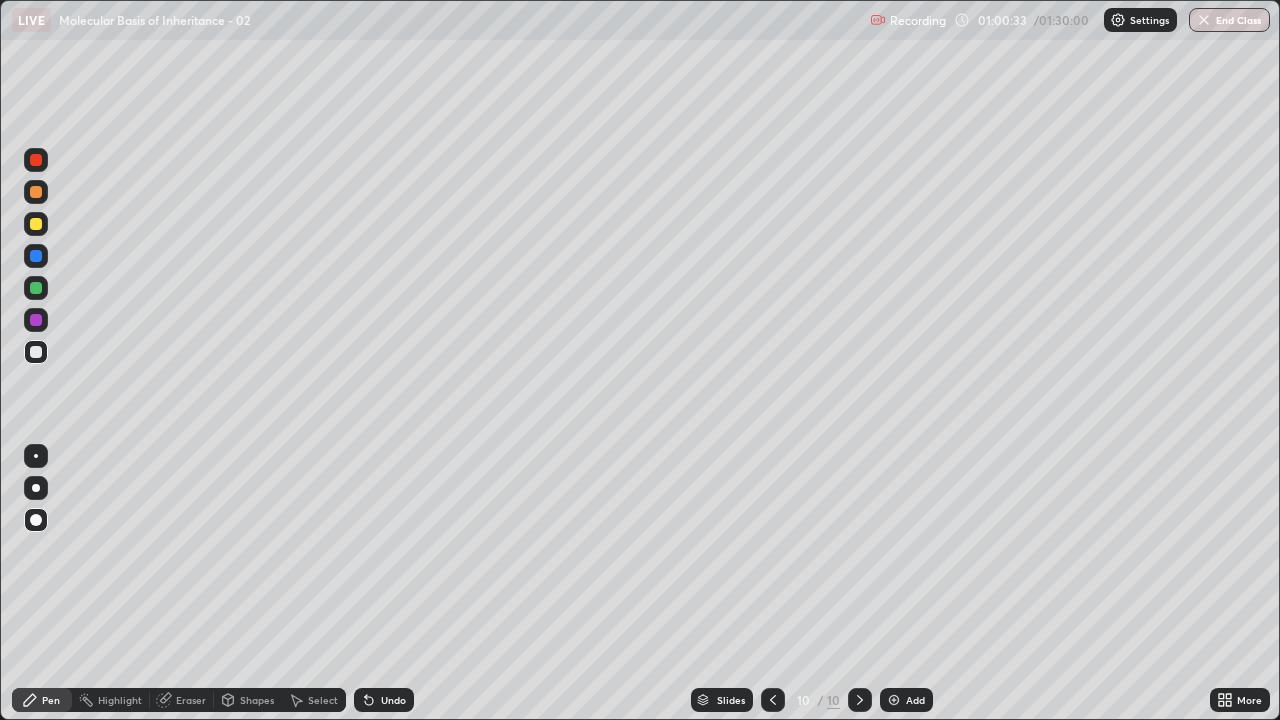 click at bounding box center (36, 256) 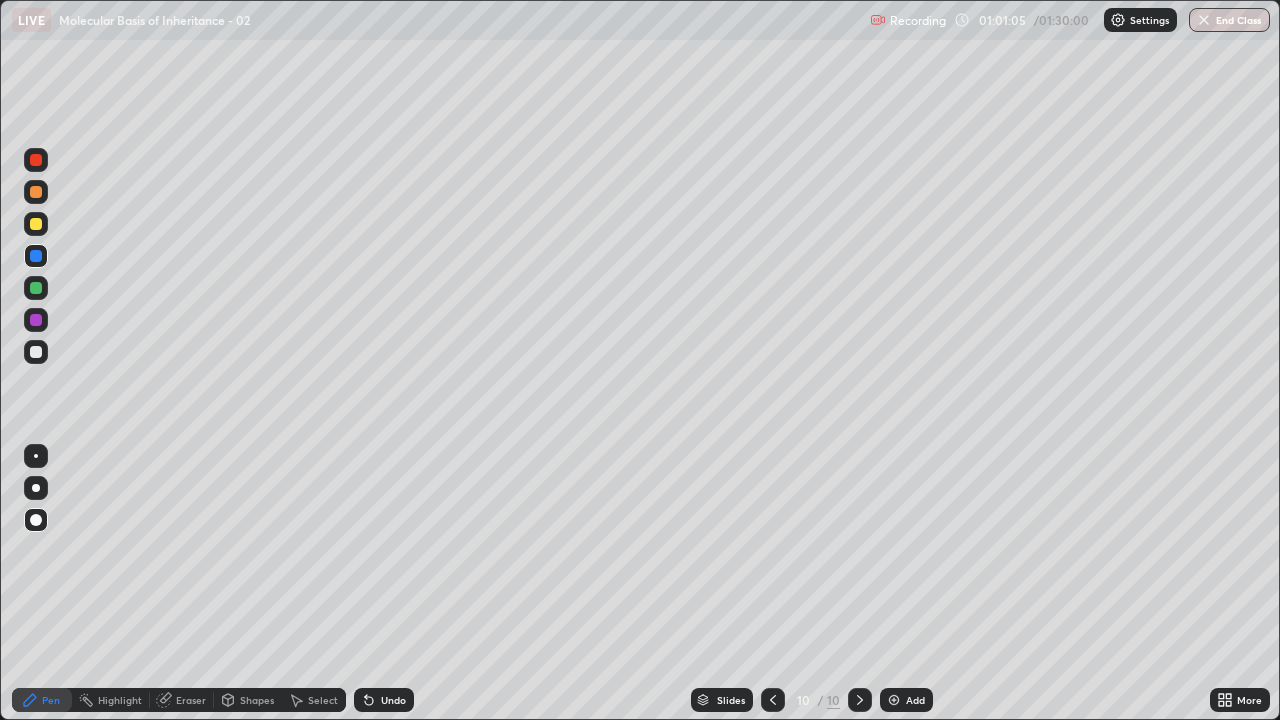 click at bounding box center (36, 352) 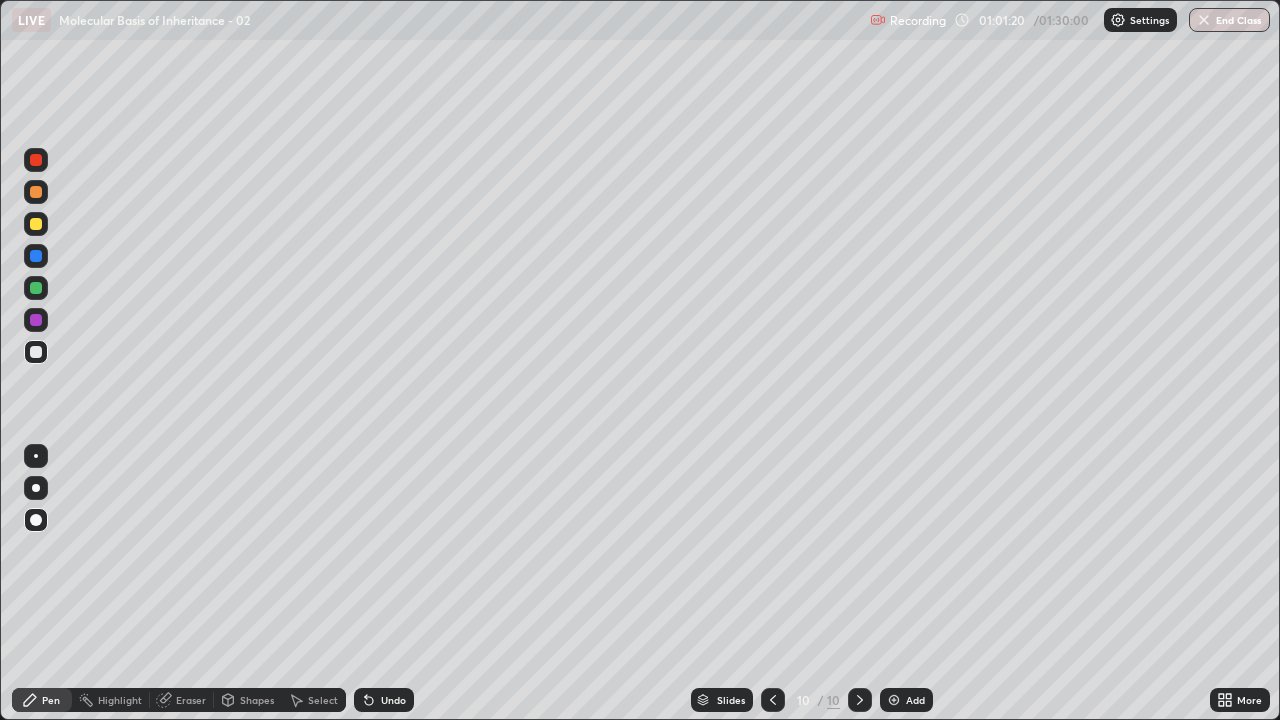 click at bounding box center (36, 352) 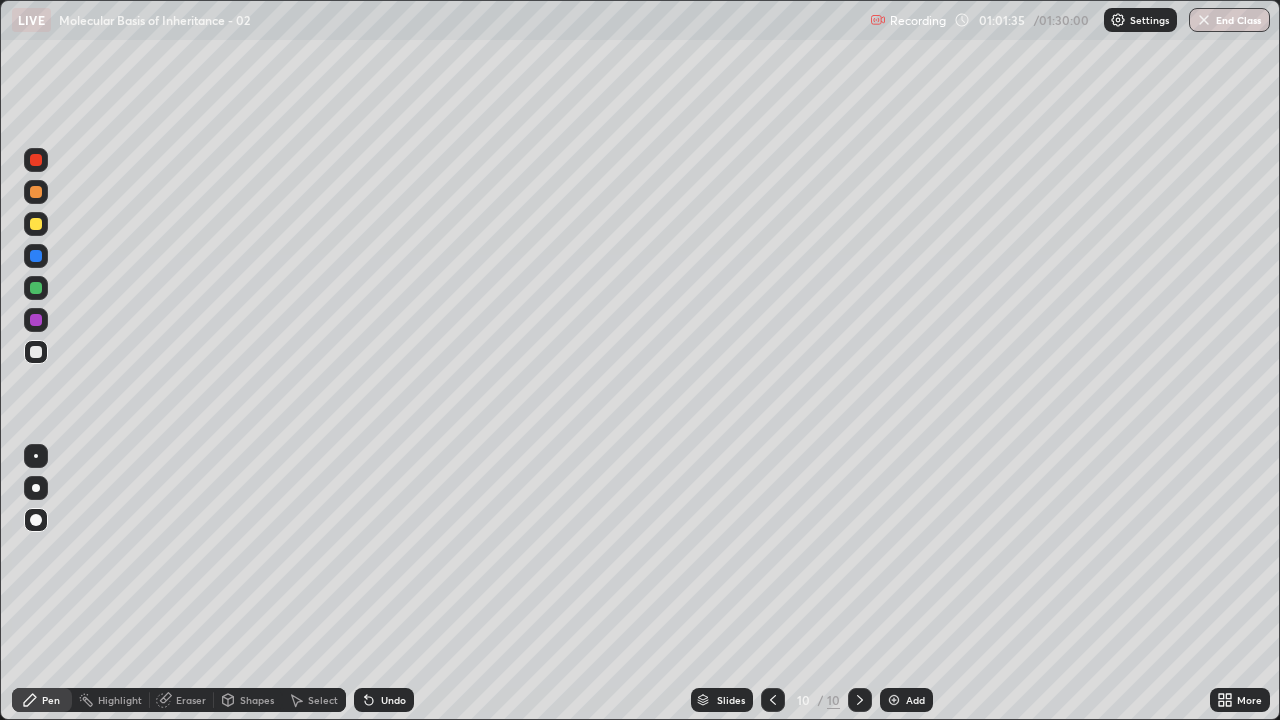 click at bounding box center [36, 224] 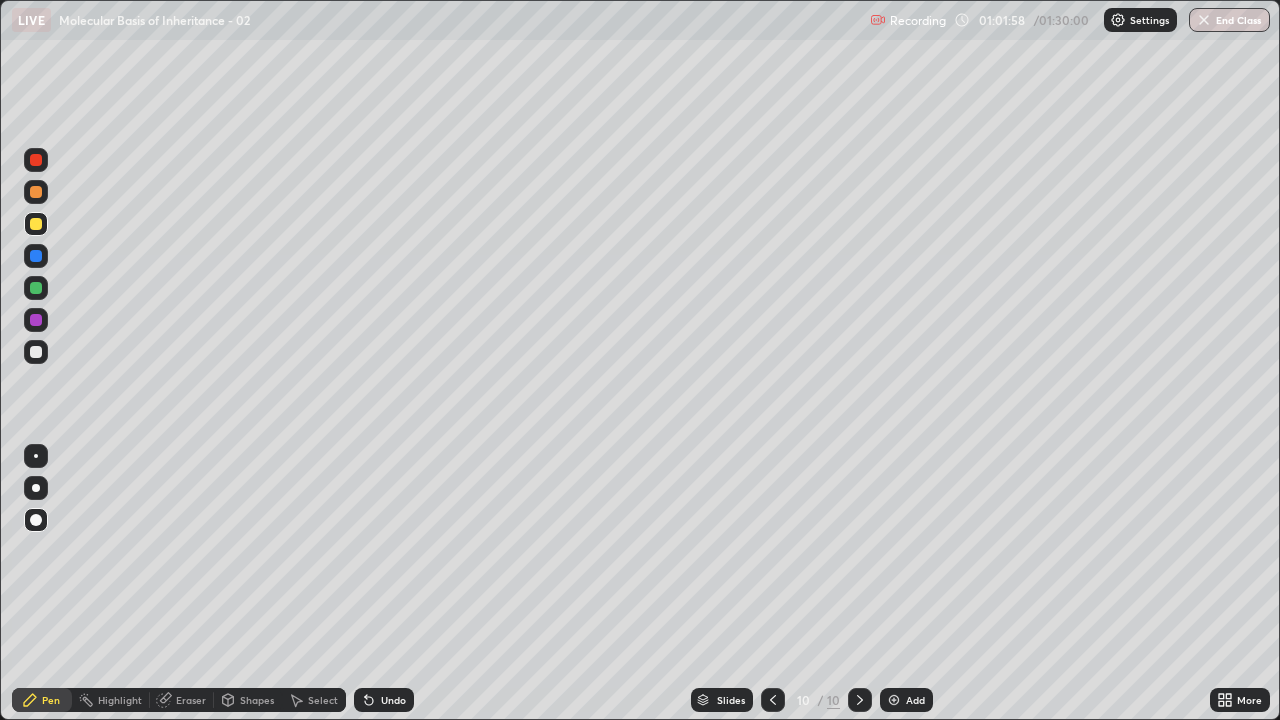 click at bounding box center (36, 352) 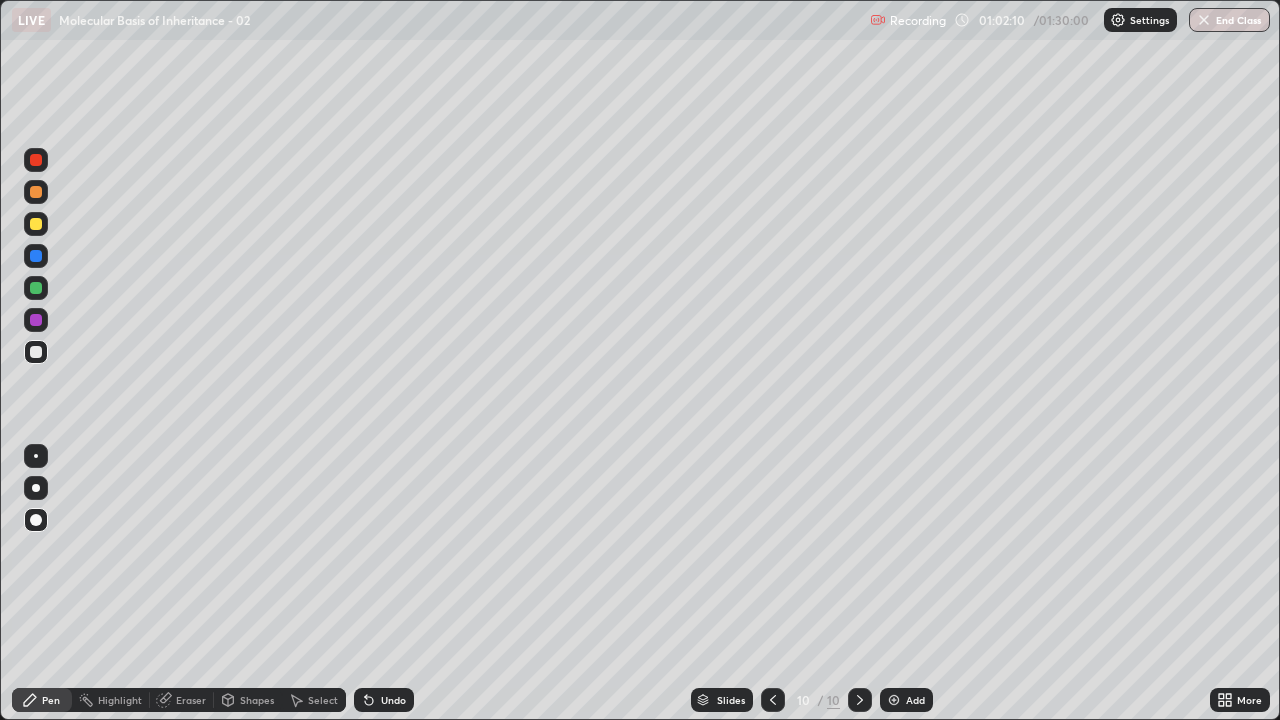 click 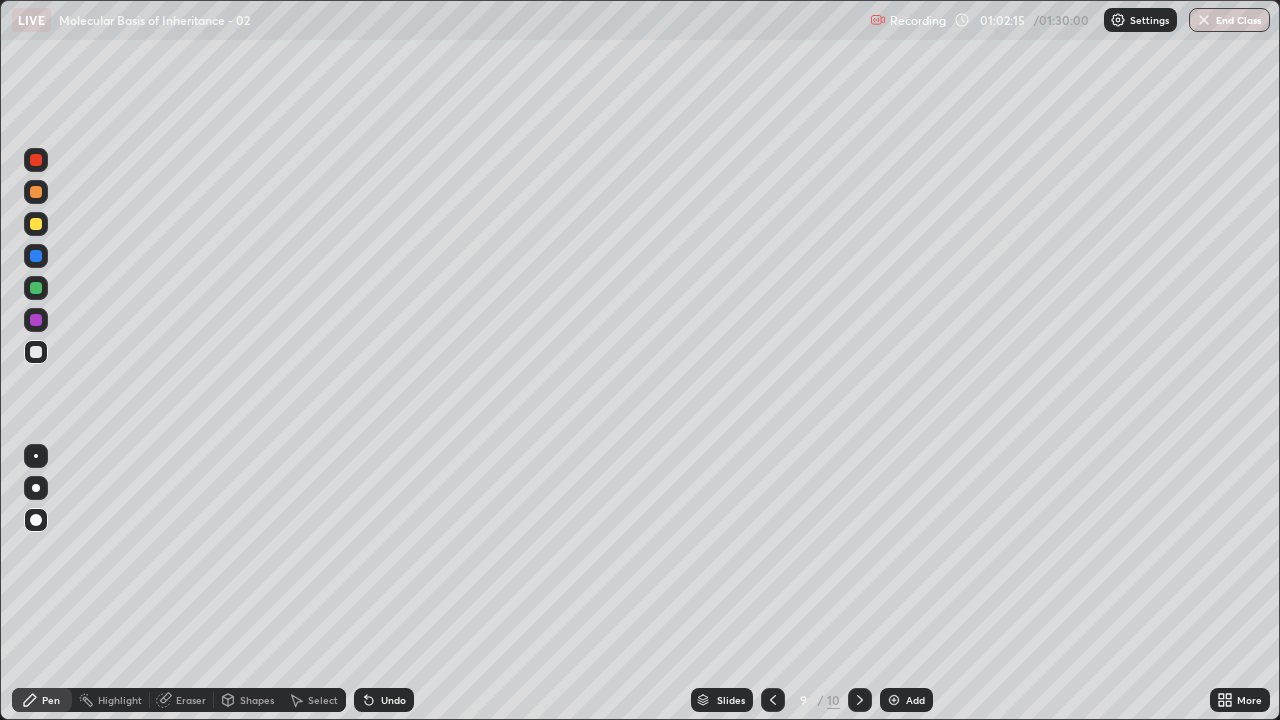 click 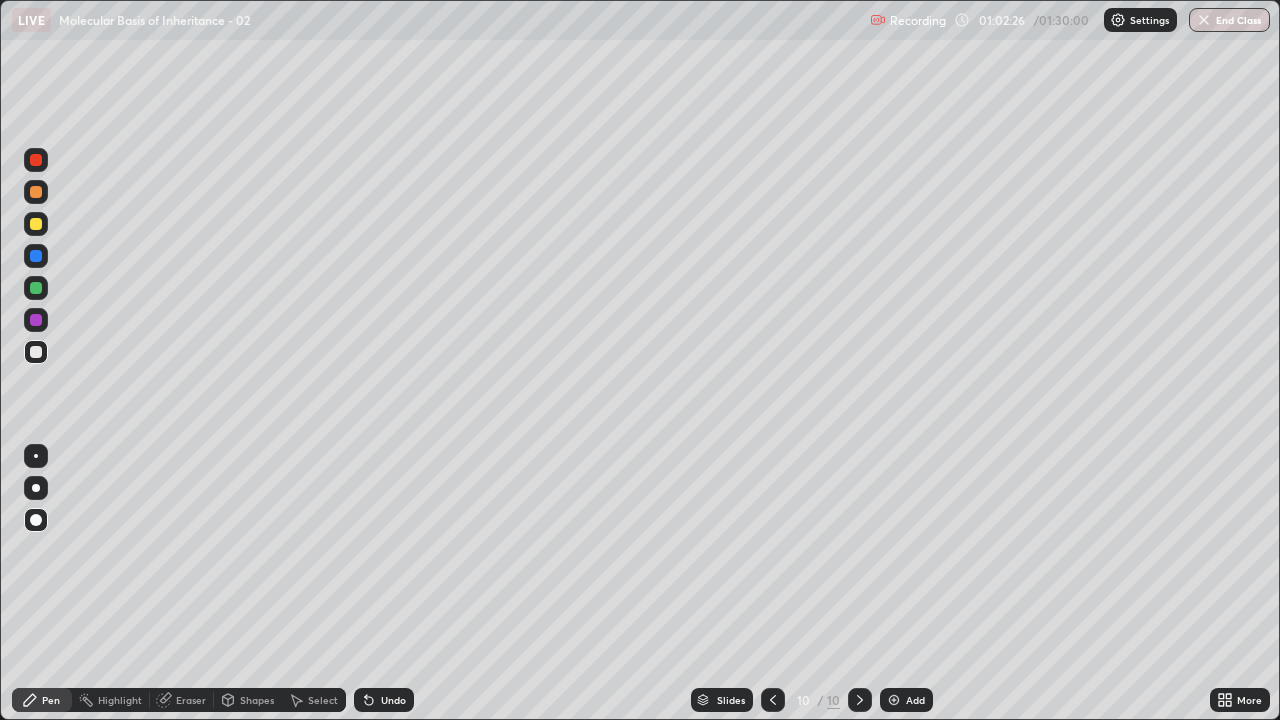 click at bounding box center [36, 224] 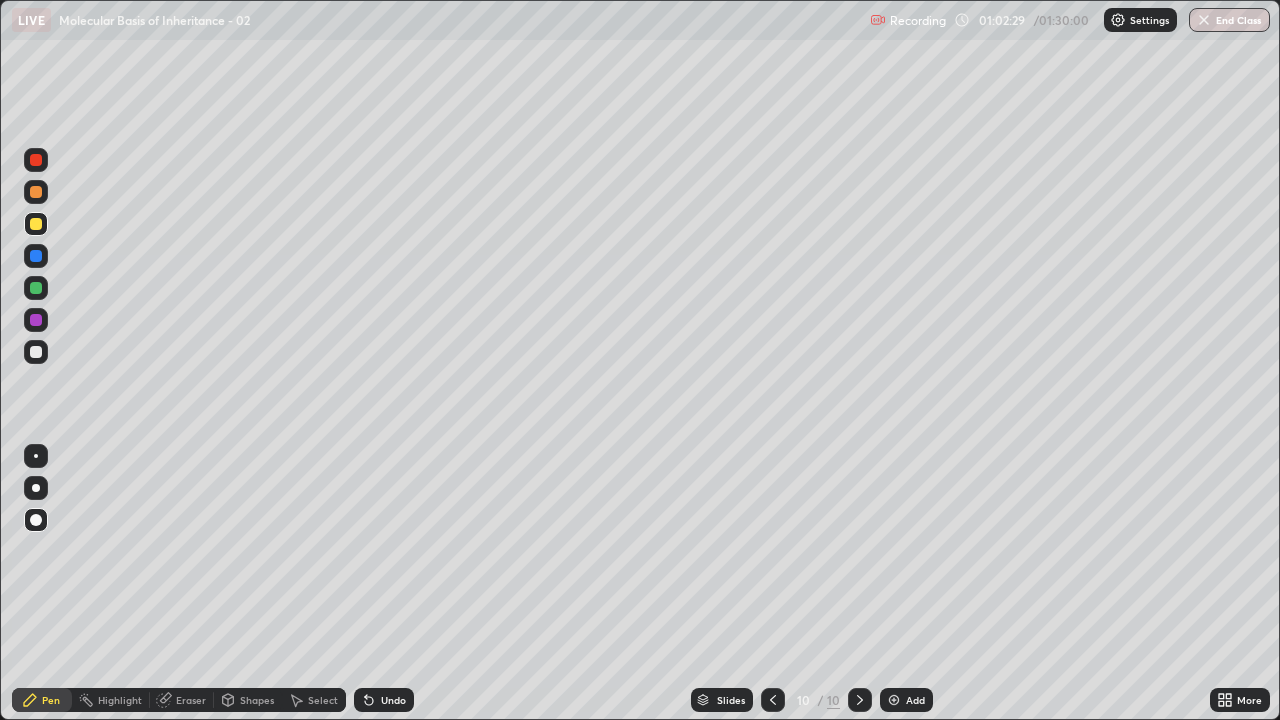 click at bounding box center (36, 192) 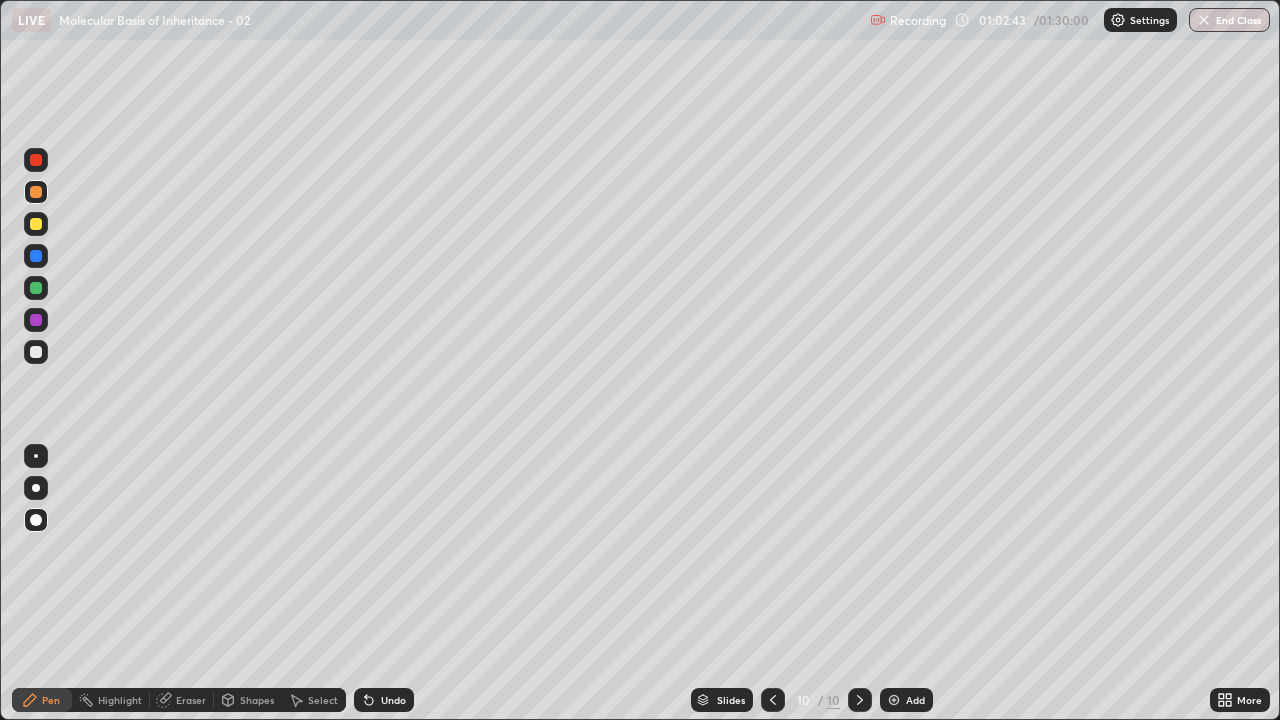 click on "Undo" at bounding box center [384, 700] 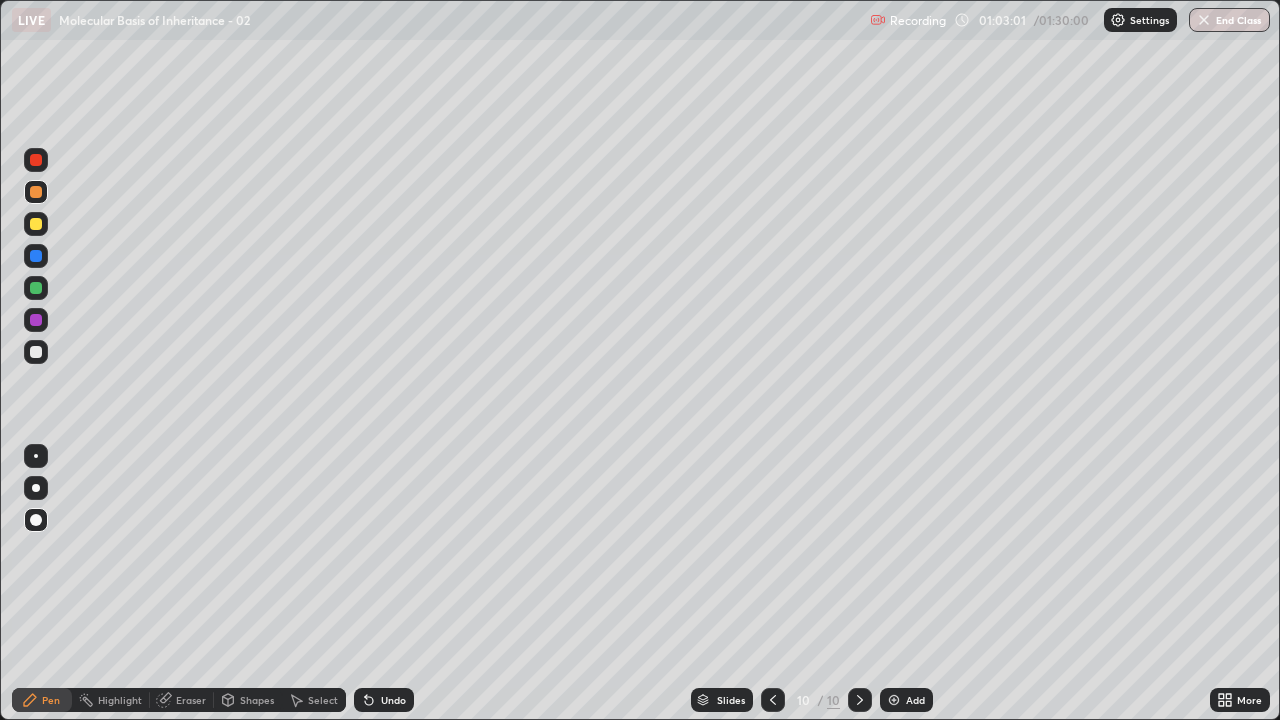 click on "Undo" at bounding box center [393, 700] 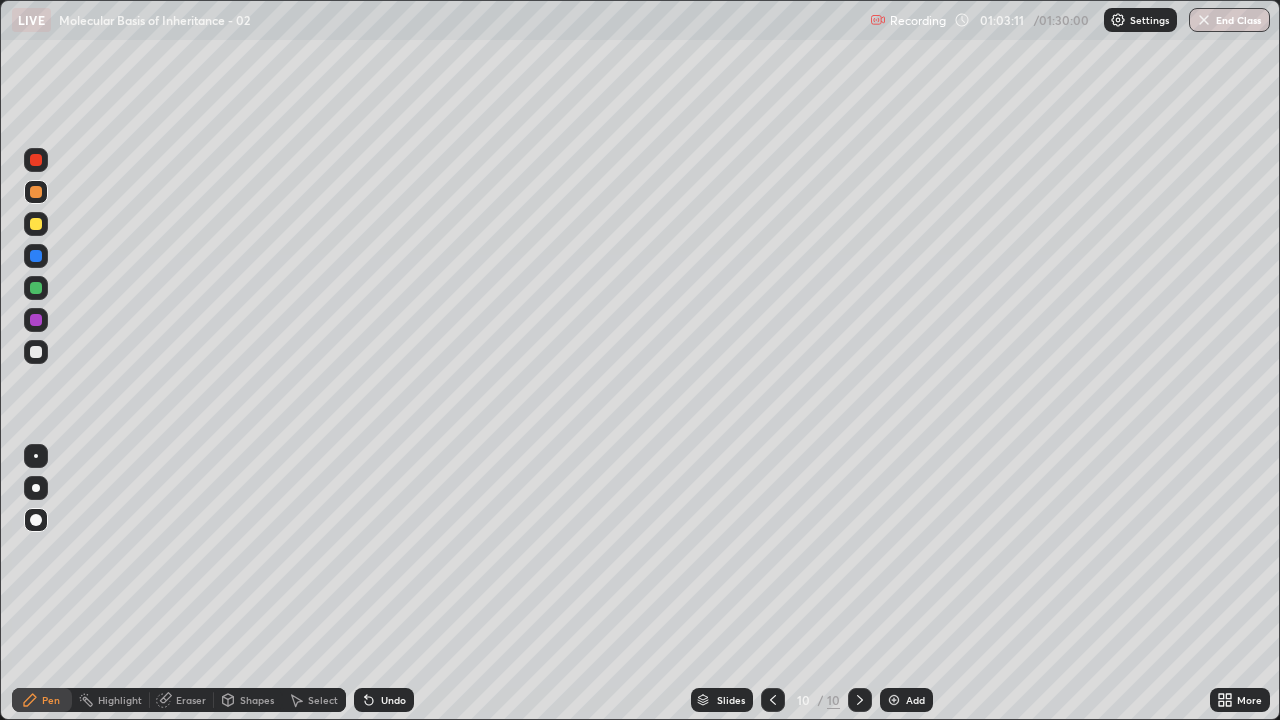 click at bounding box center (36, 192) 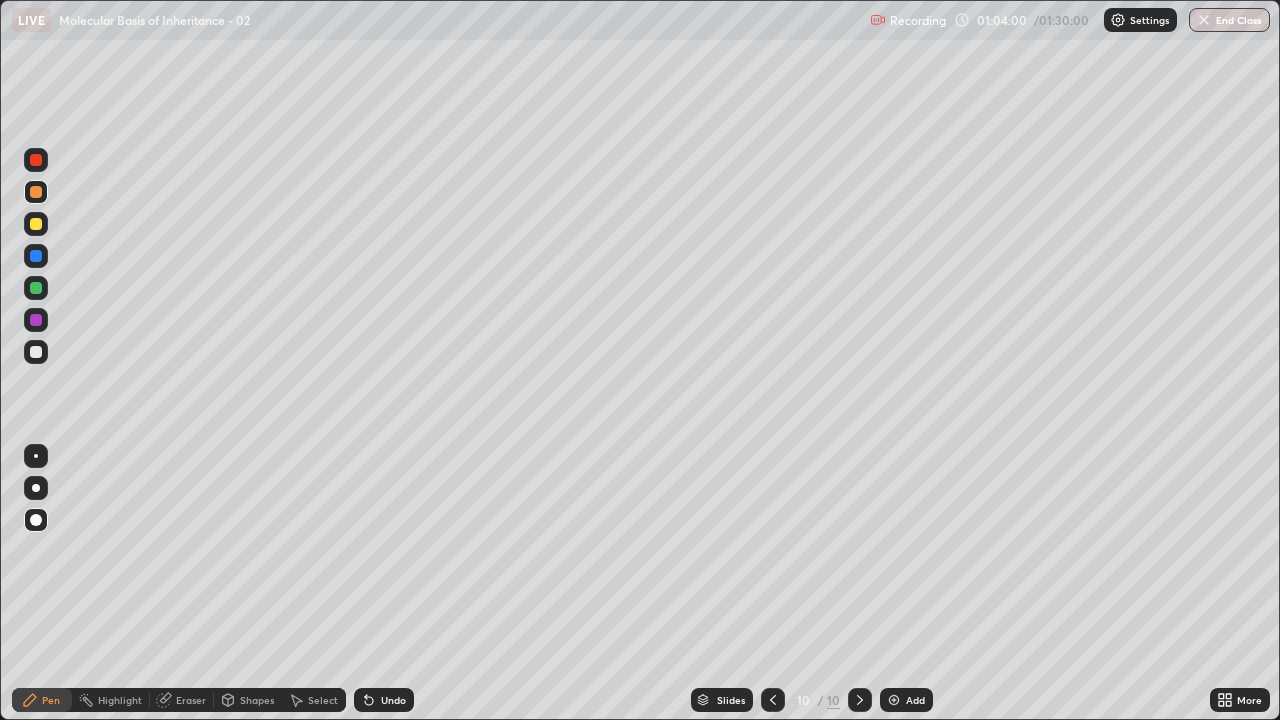 click 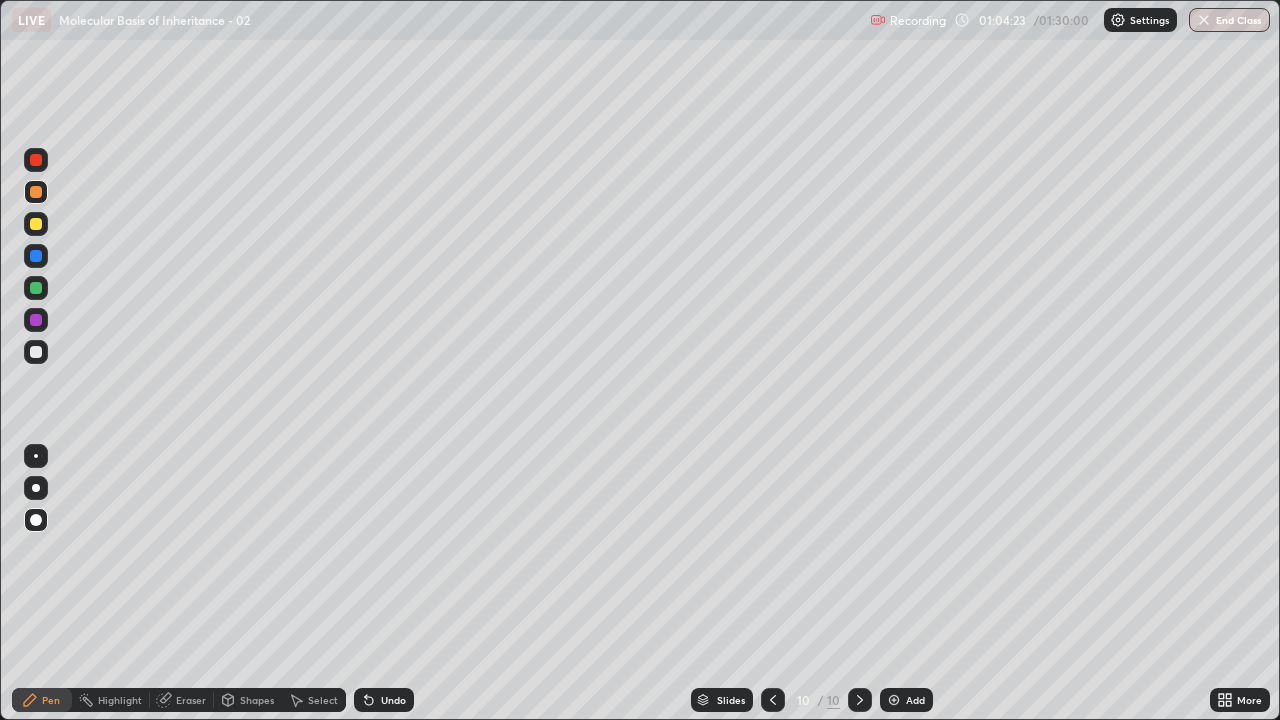 click 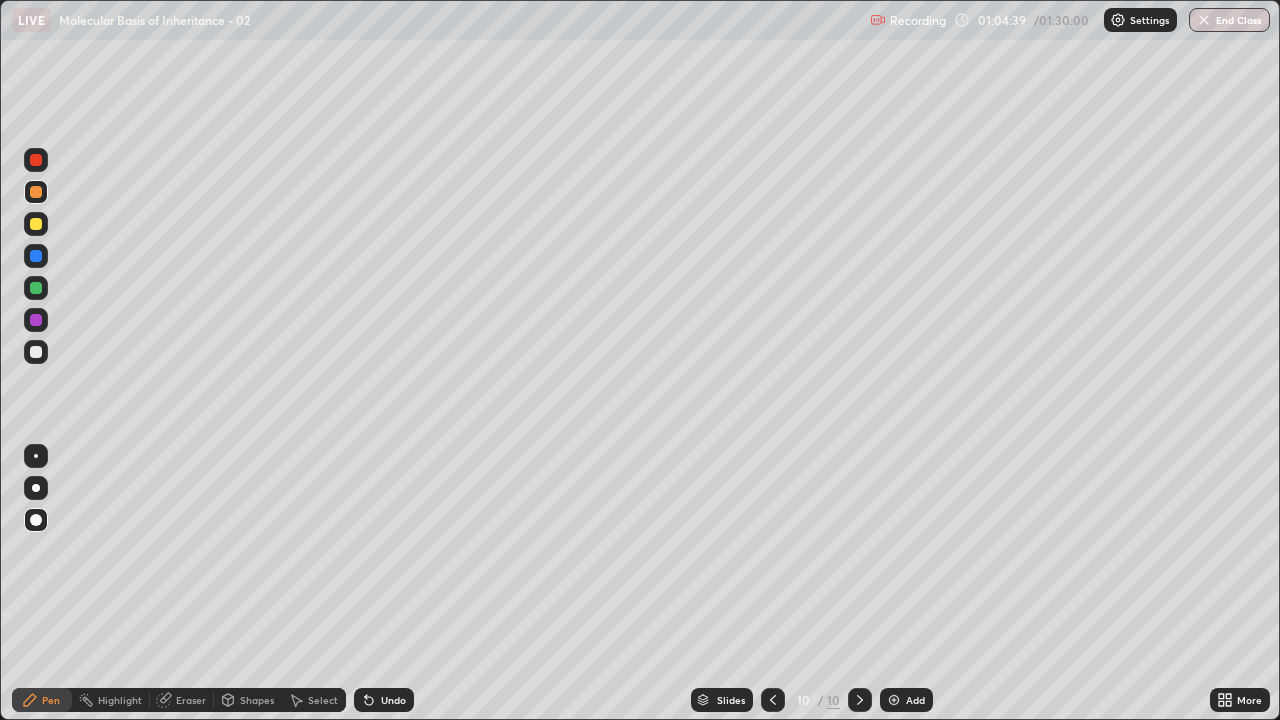 click at bounding box center [36, 192] 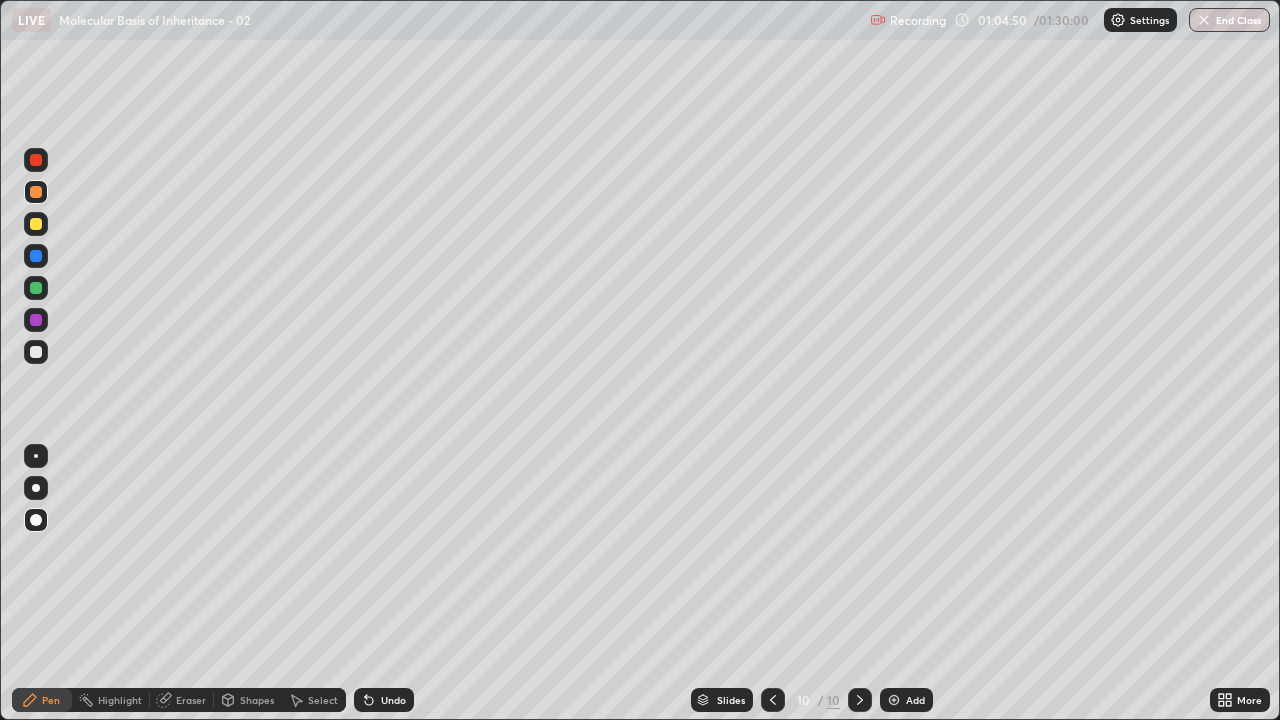 click at bounding box center [36, 192] 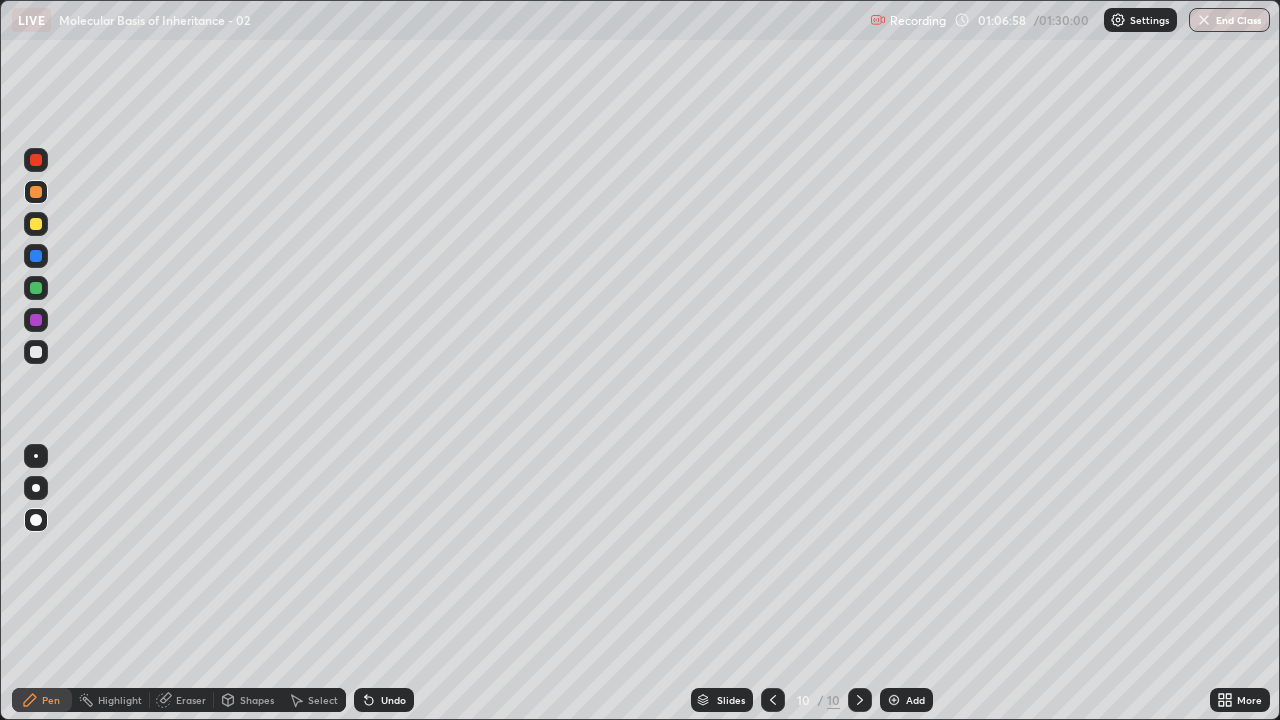click on "Add" at bounding box center (906, 700) 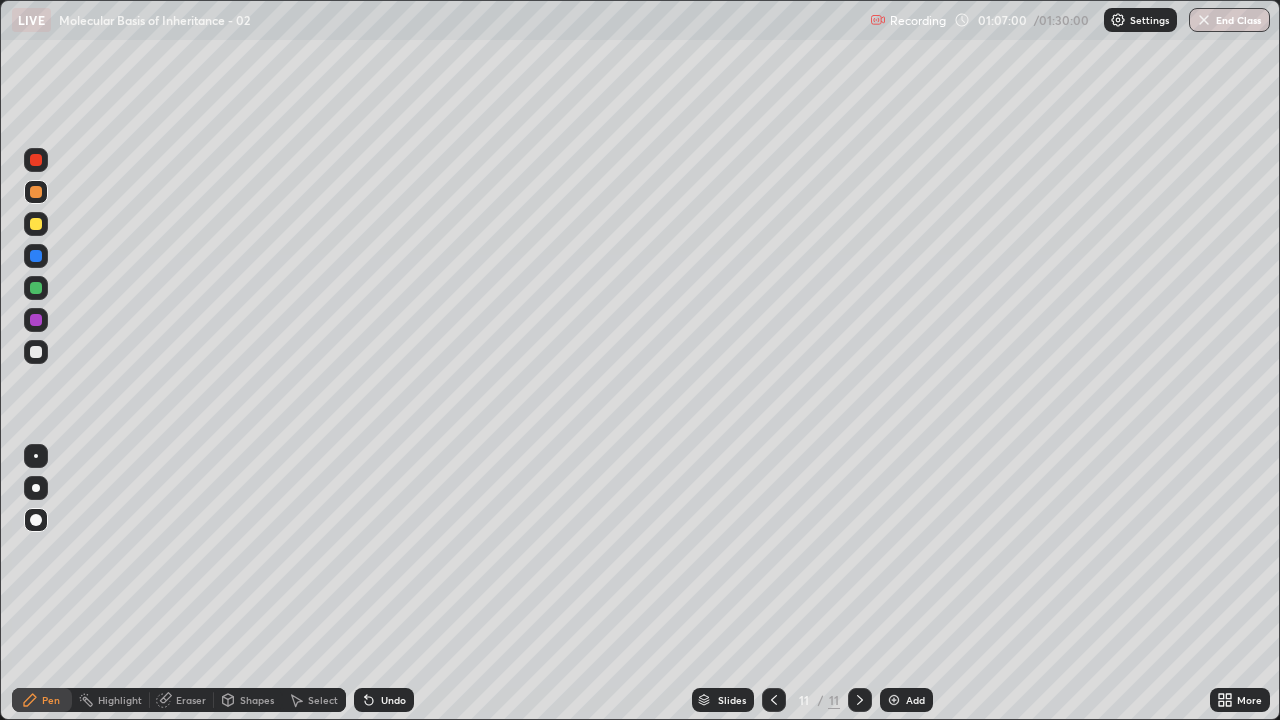 click at bounding box center [36, 288] 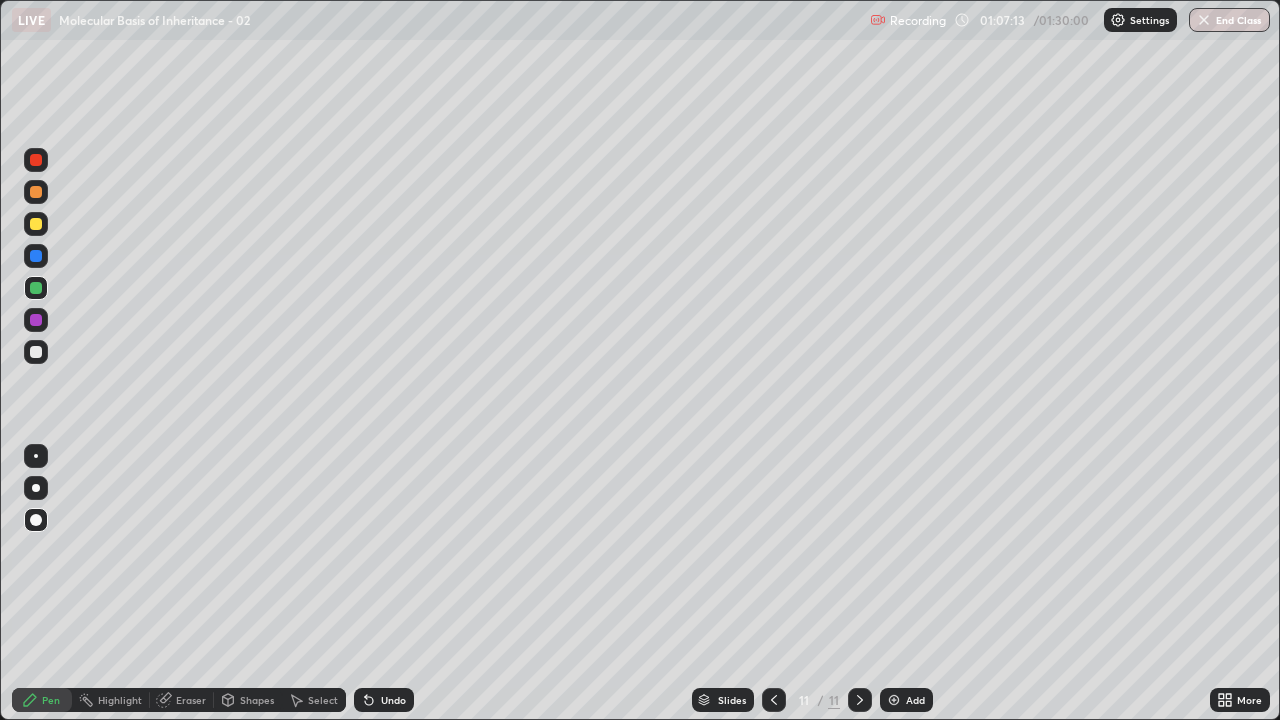 click at bounding box center [36, 256] 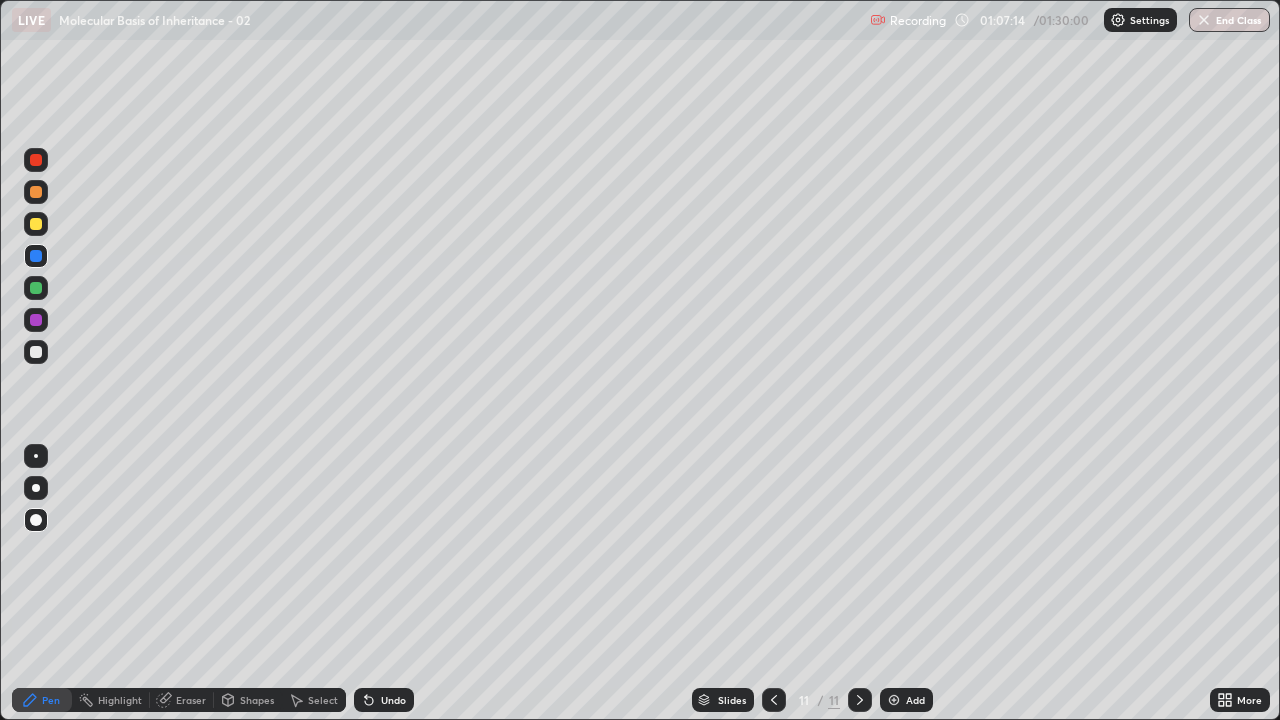 click at bounding box center (36, 224) 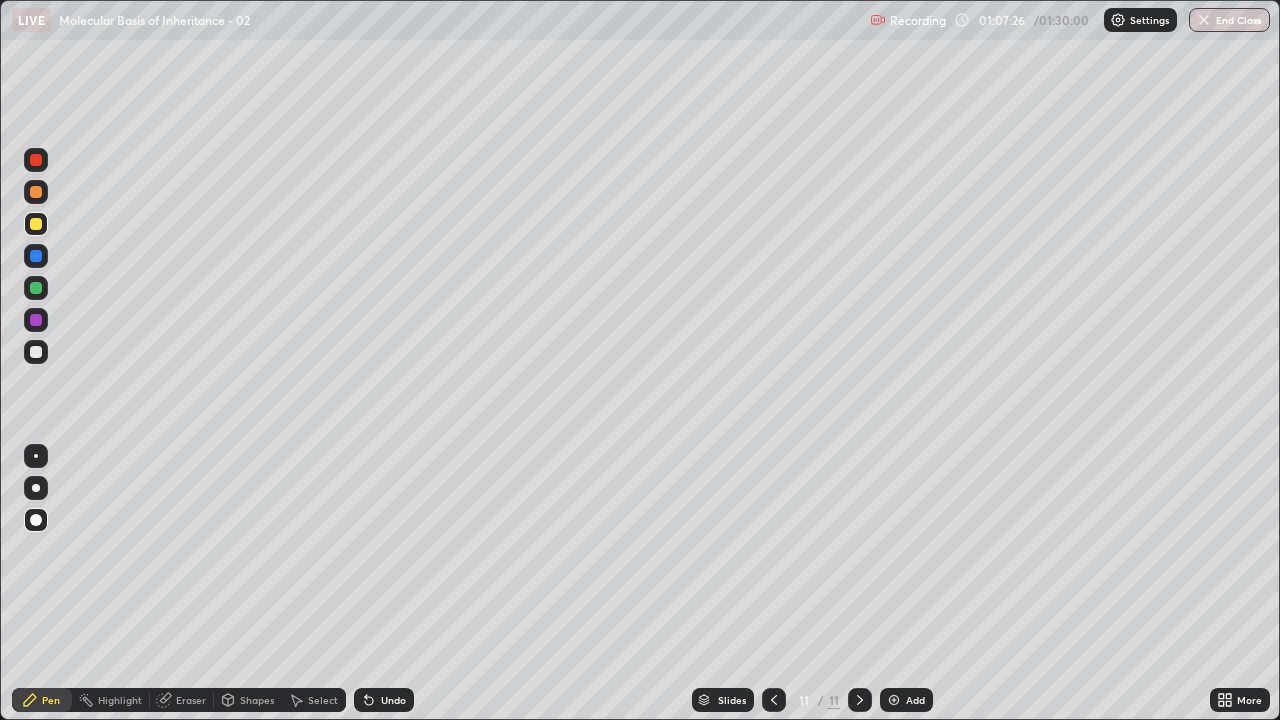 click at bounding box center [36, 352] 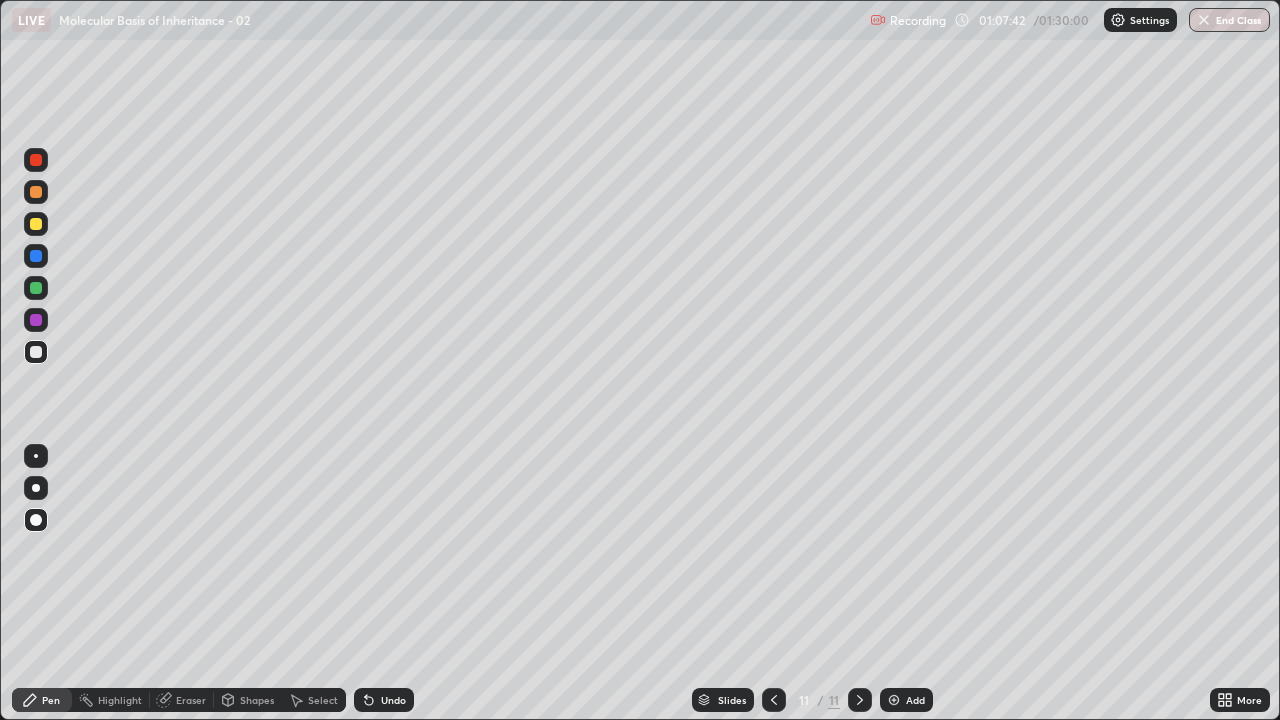 click 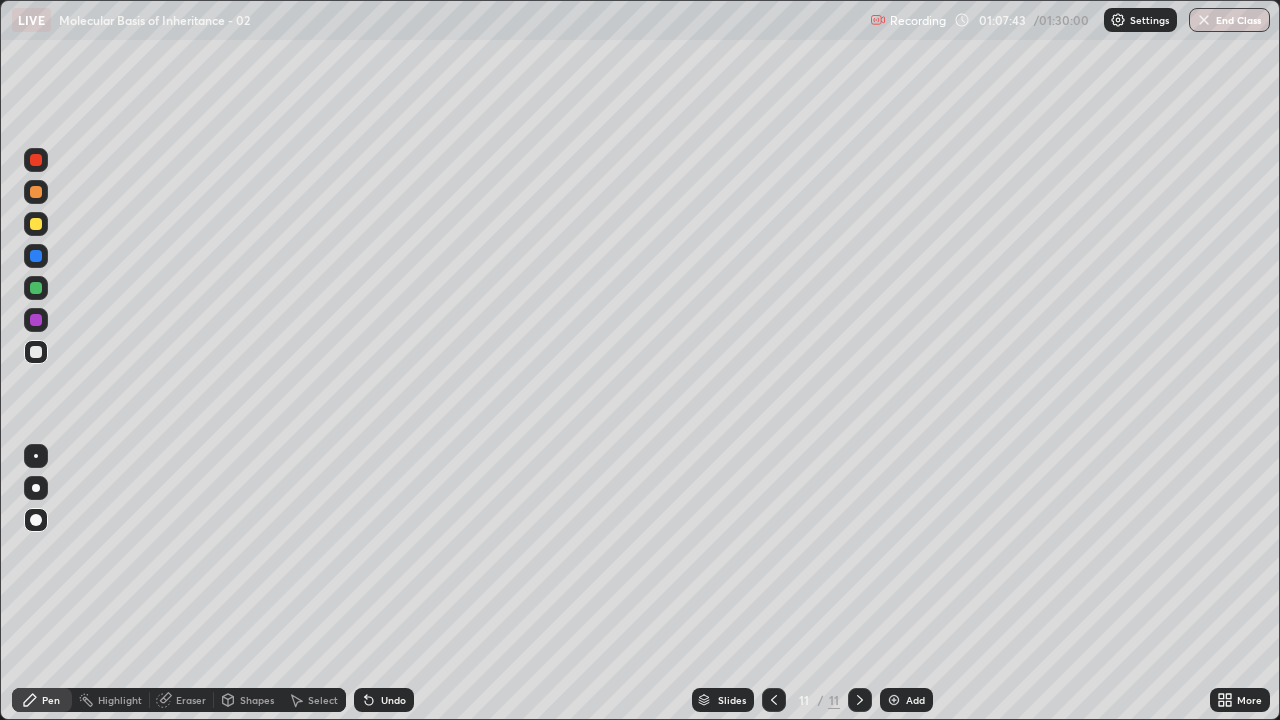 click at bounding box center [36, 224] 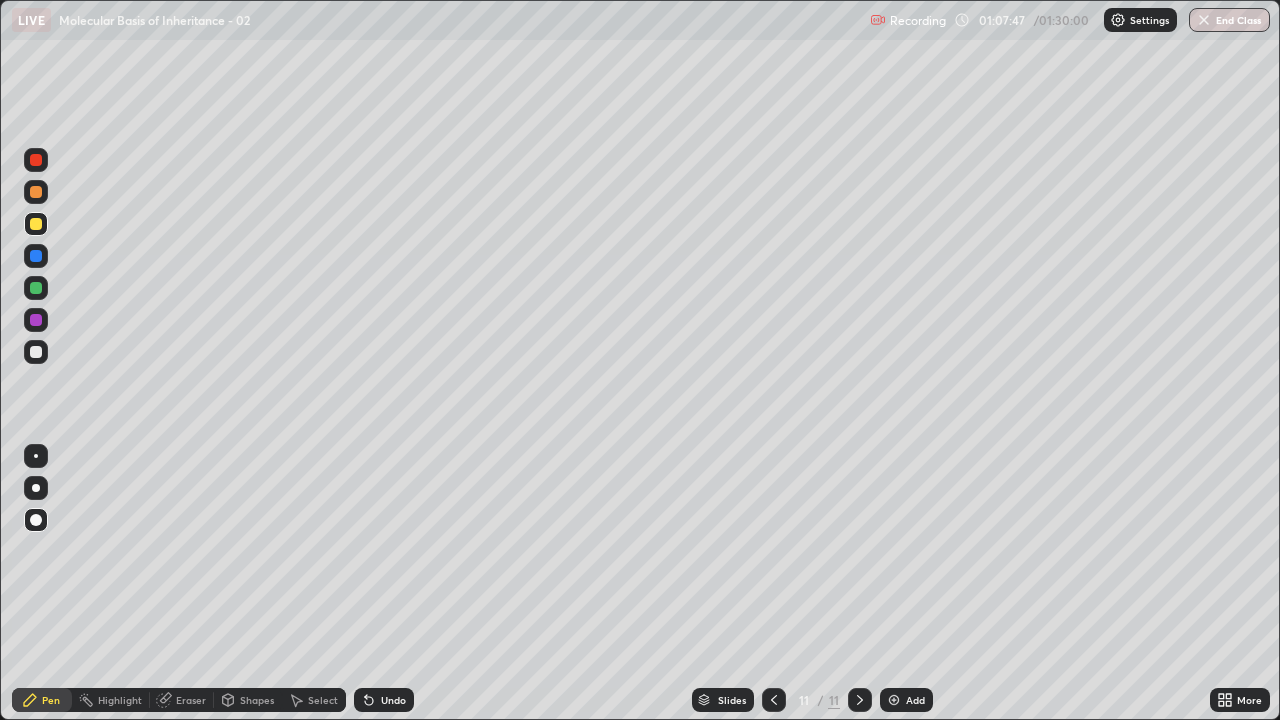 click 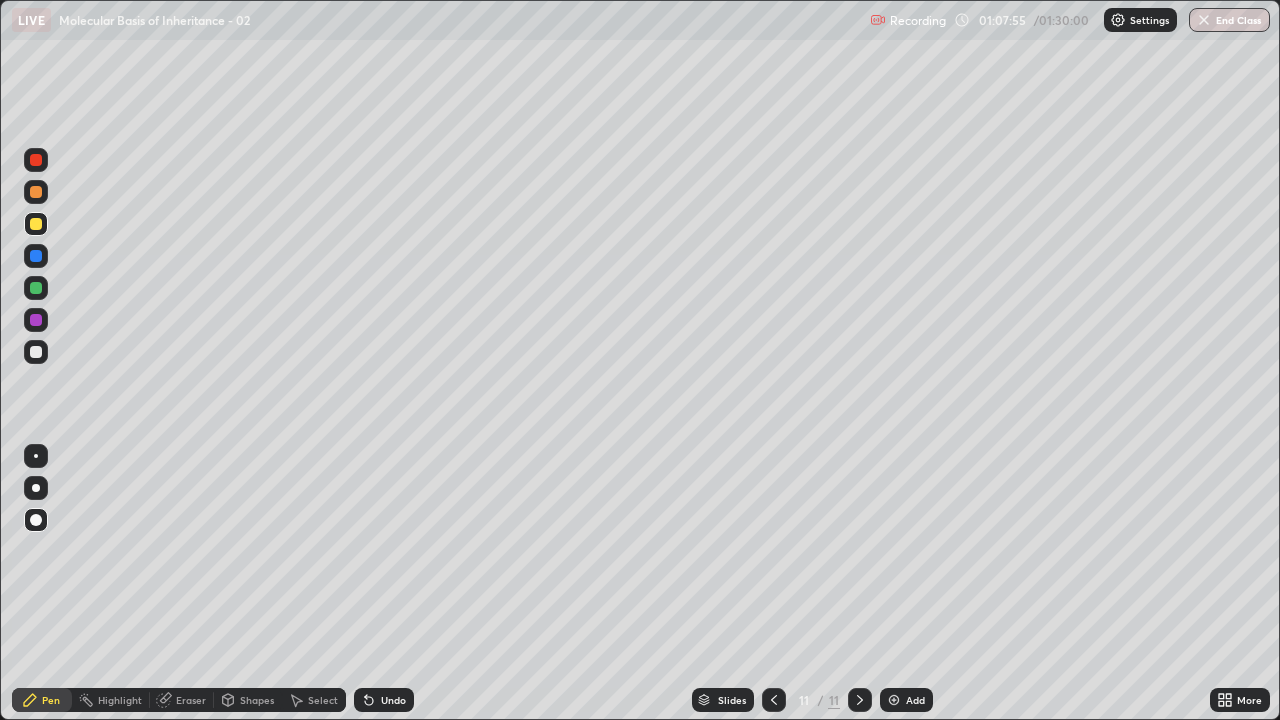 click 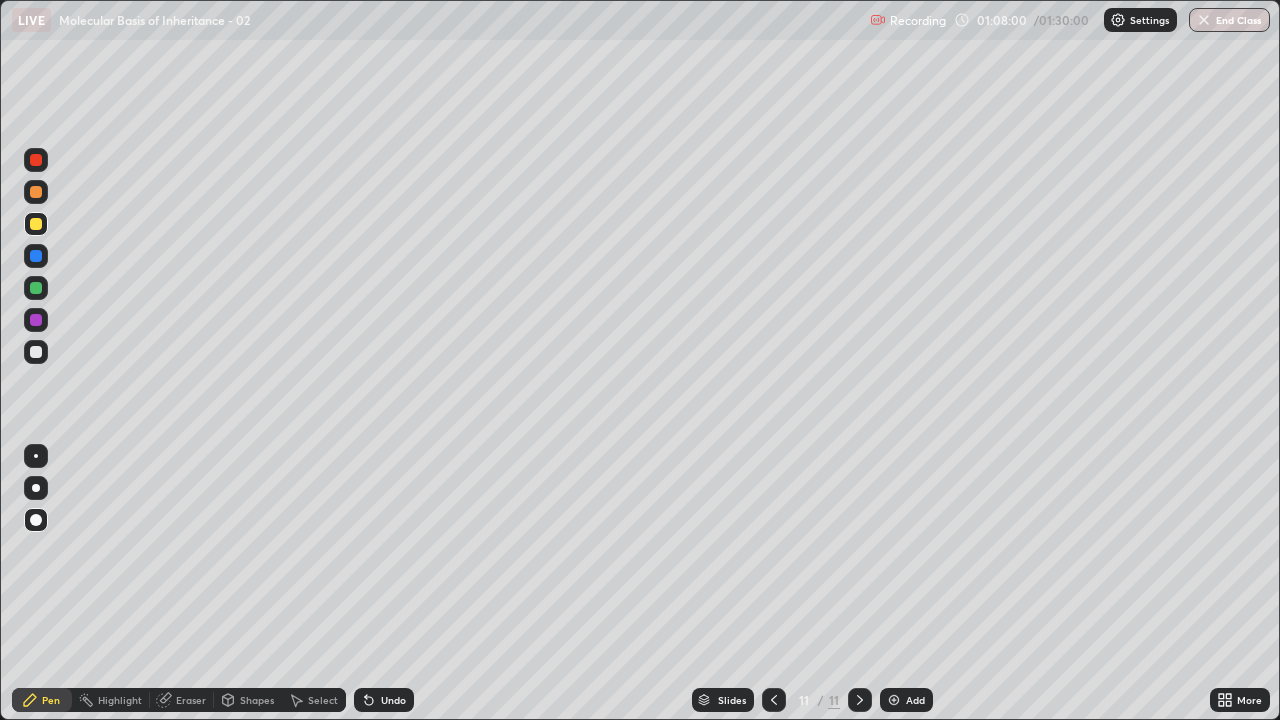 click 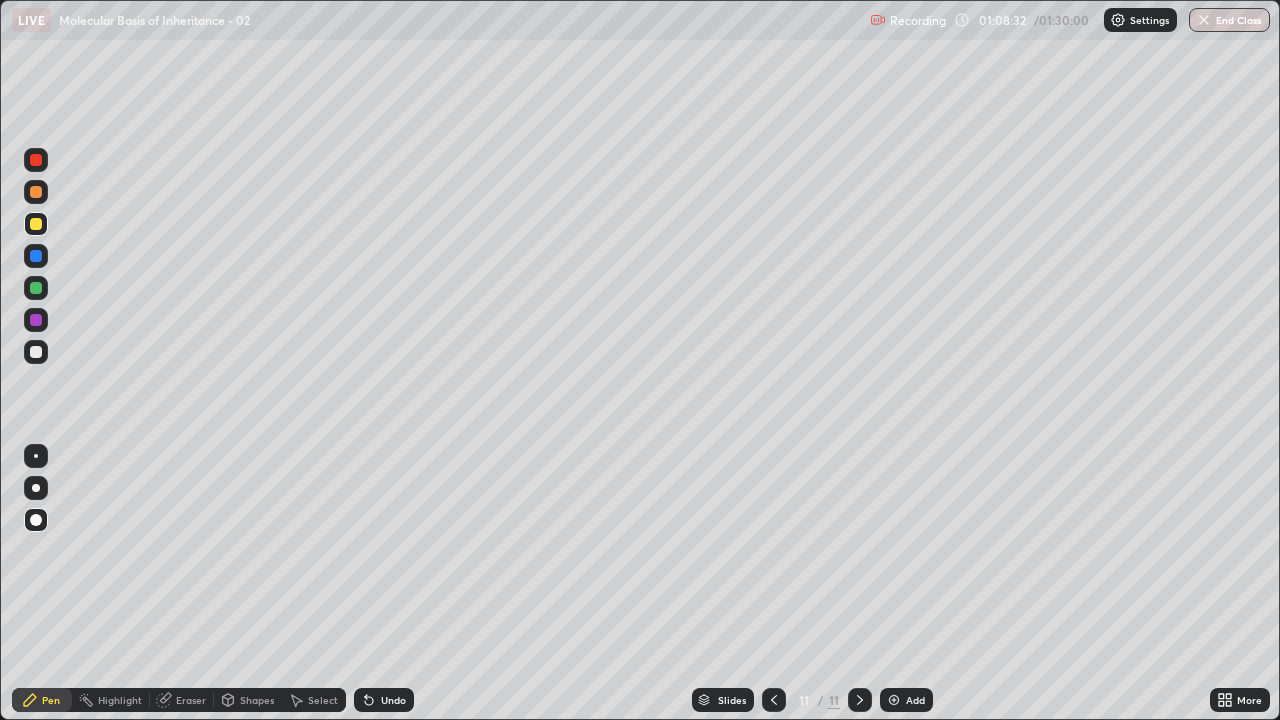 click at bounding box center (36, 352) 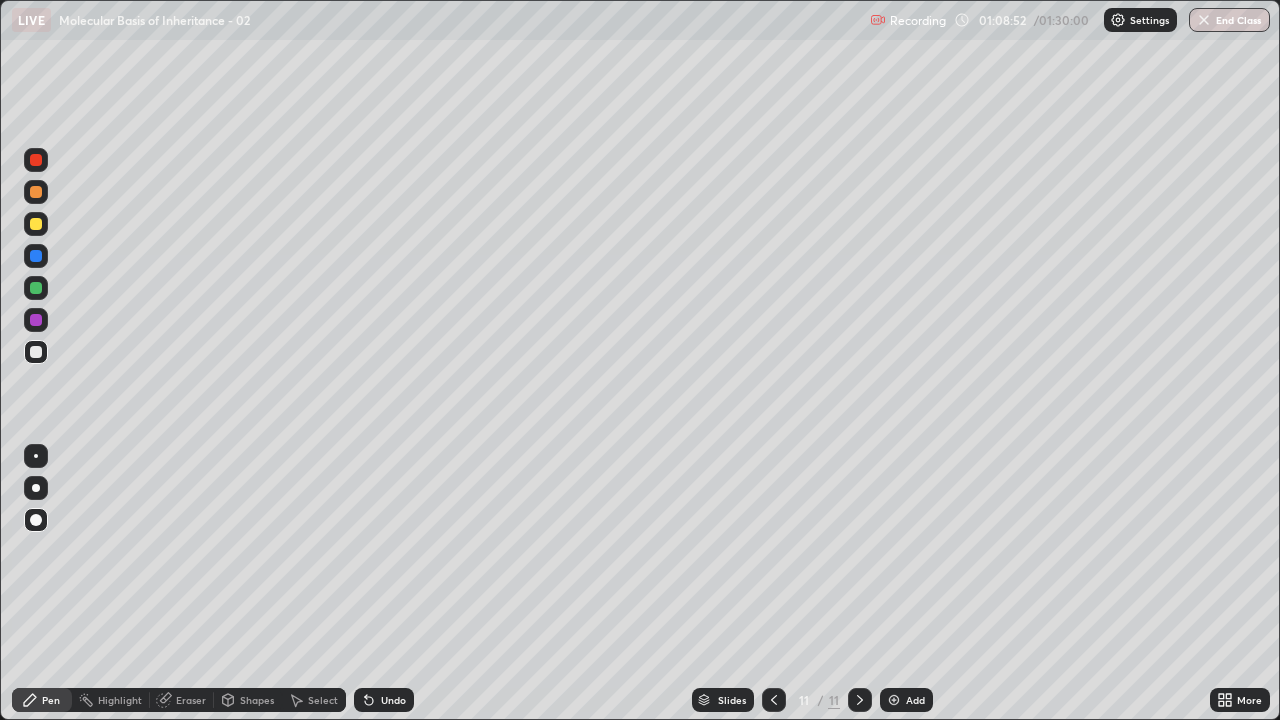 click at bounding box center (36, 192) 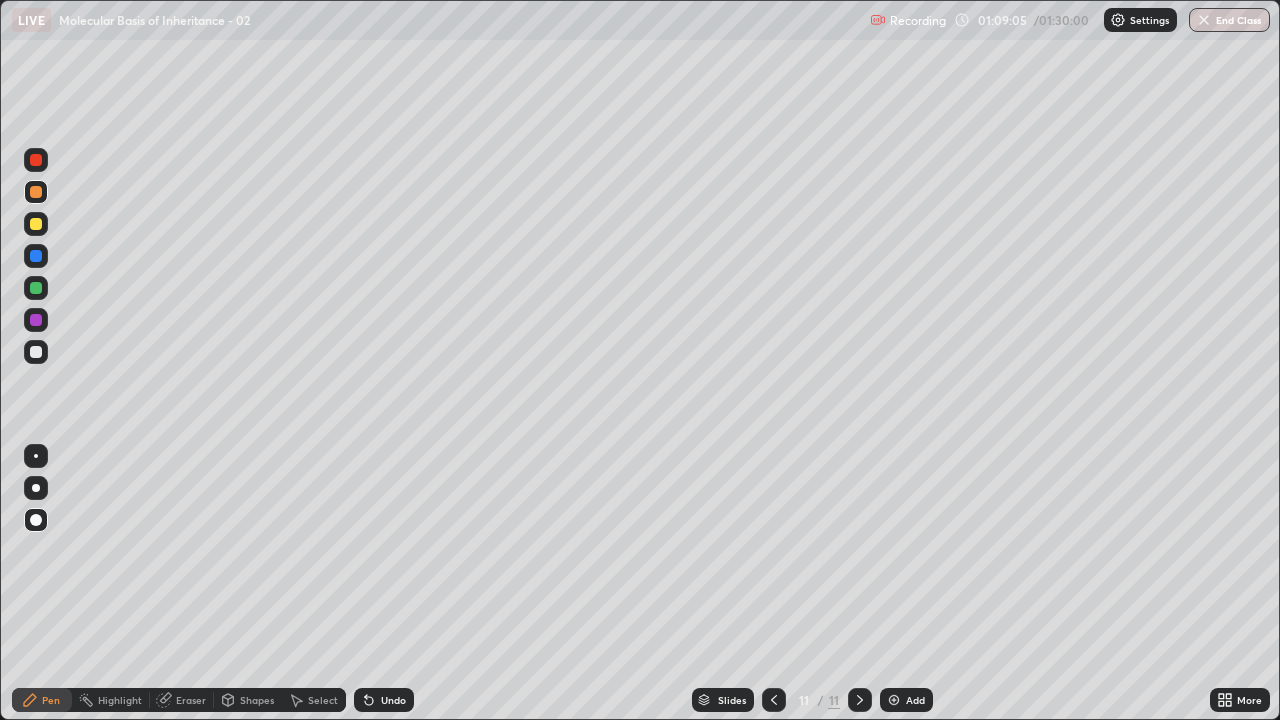 click on "Undo" at bounding box center (384, 700) 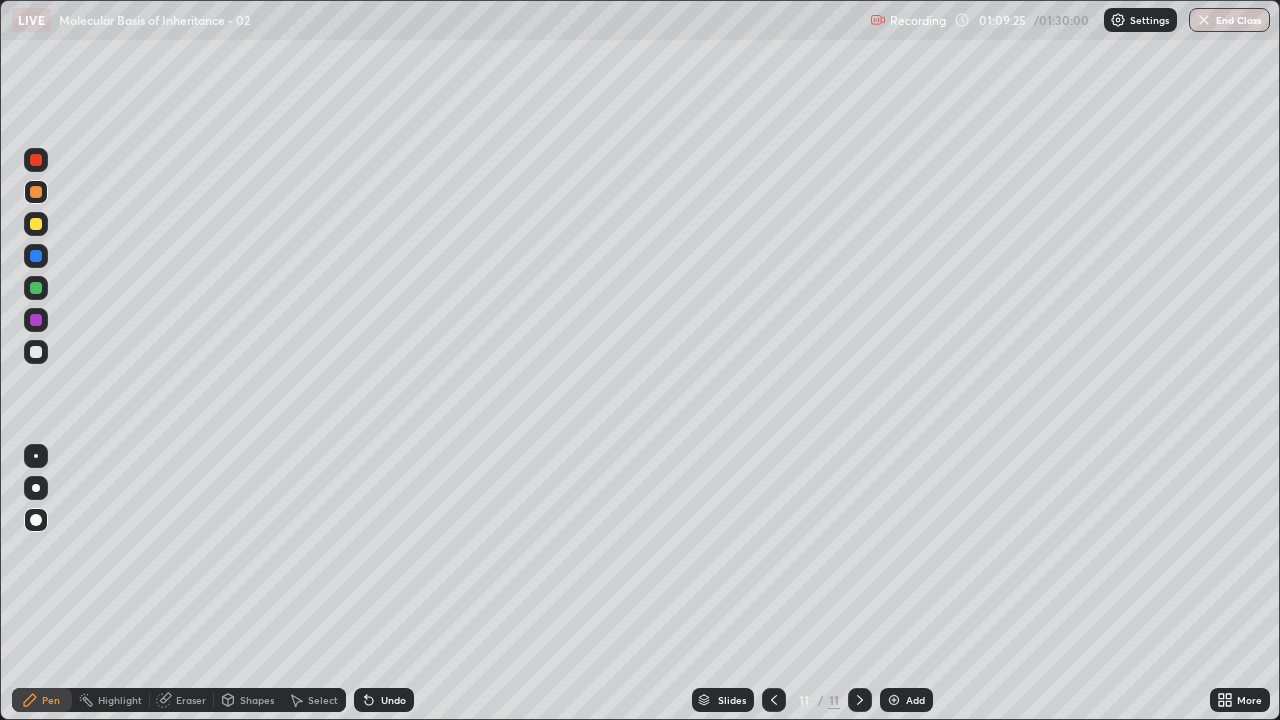 click at bounding box center (36, 352) 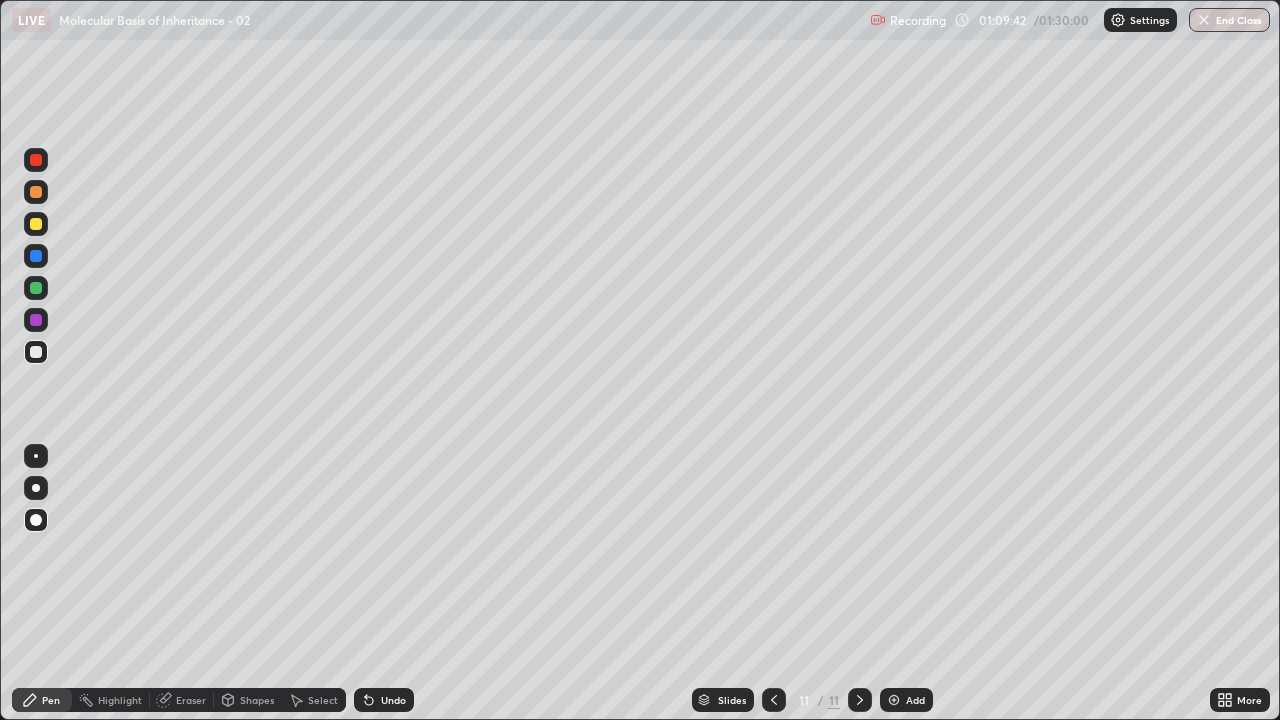 click at bounding box center [36, 224] 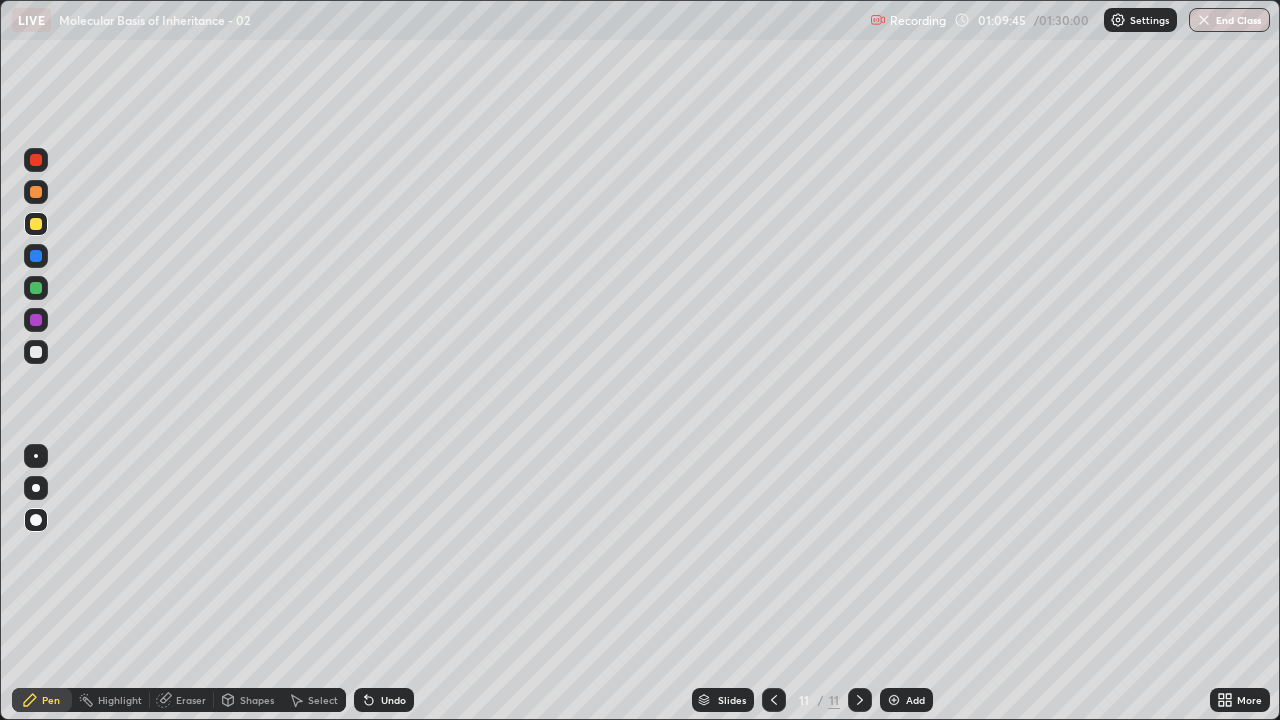 click at bounding box center (36, 192) 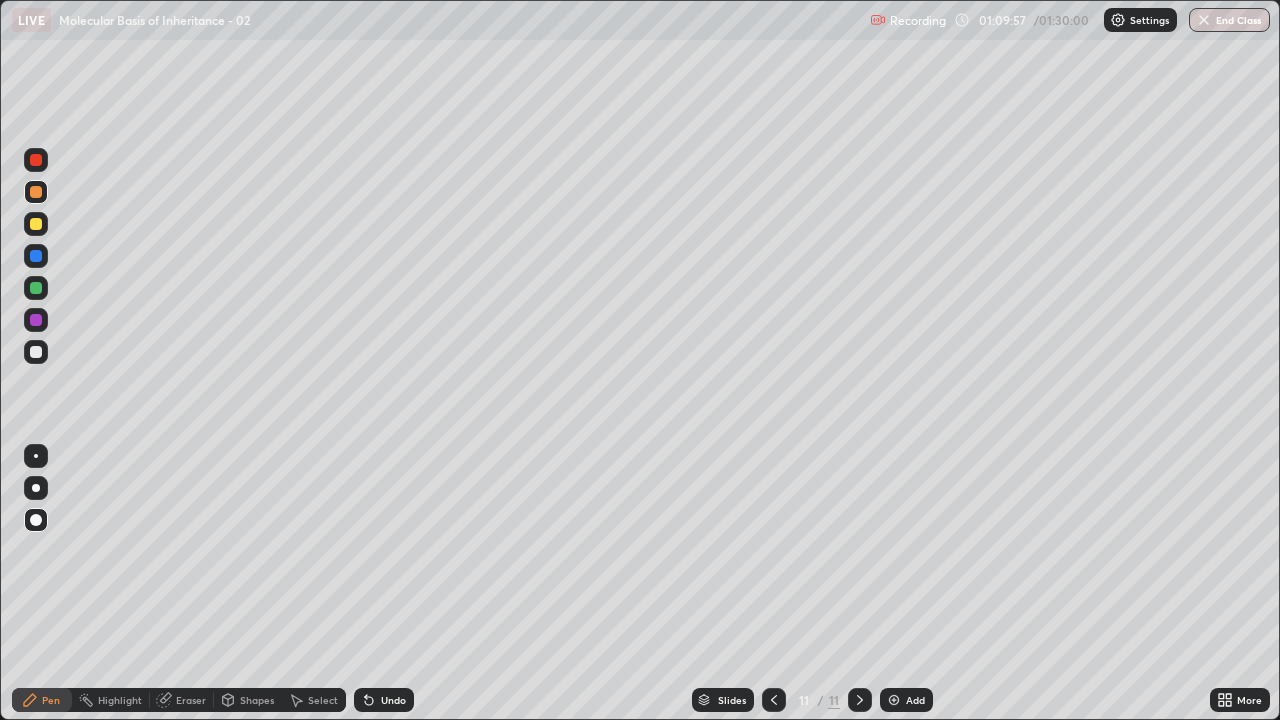 click on "Undo" at bounding box center (384, 700) 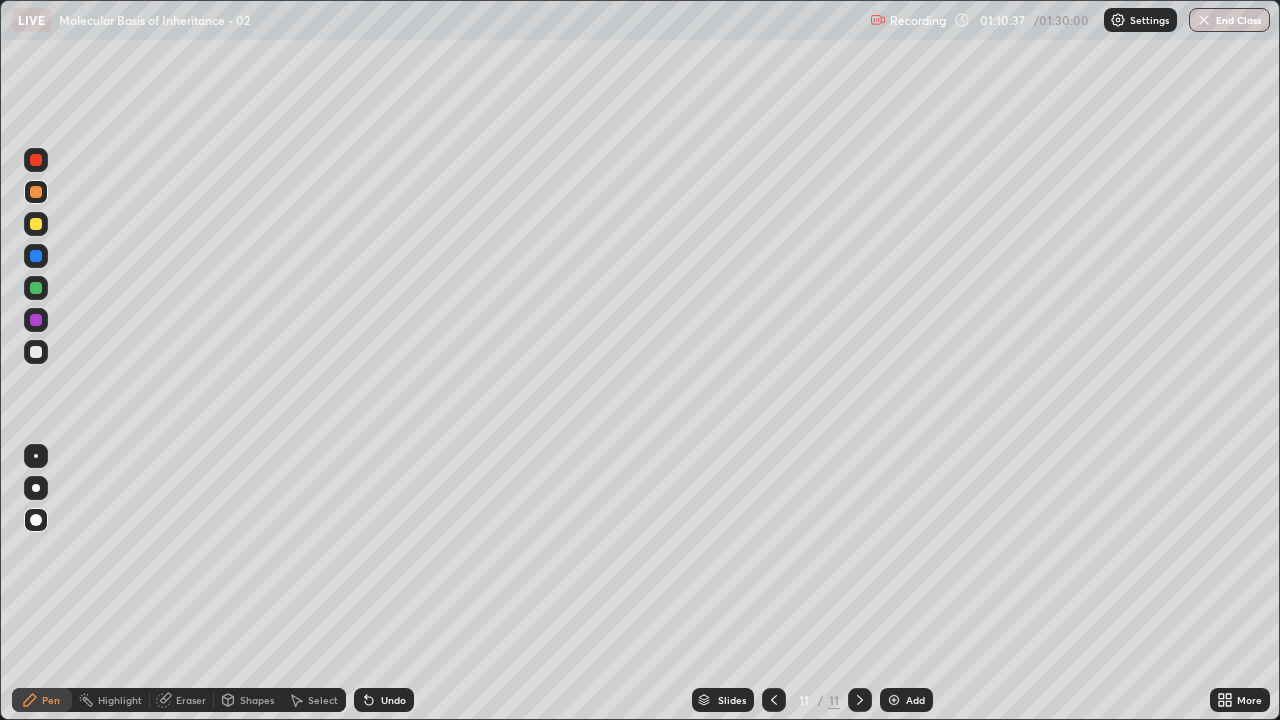 click at bounding box center (36, 352) 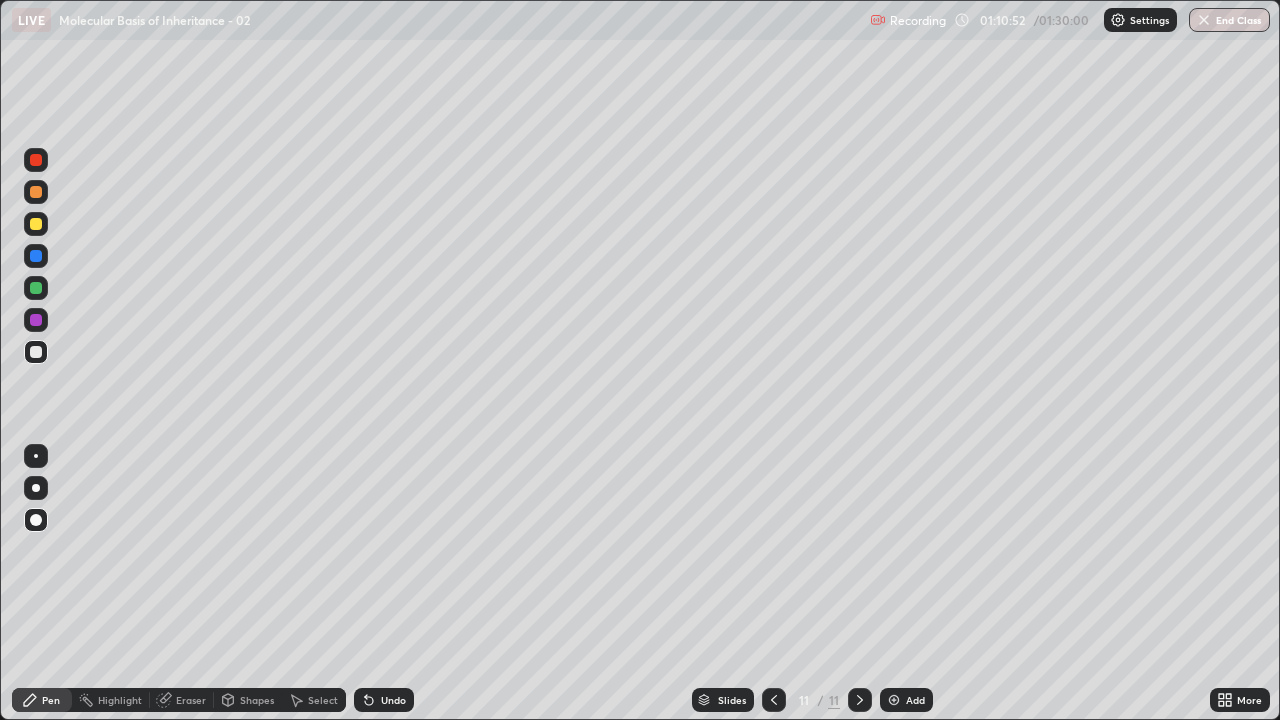click at bounding box center (36, 288) 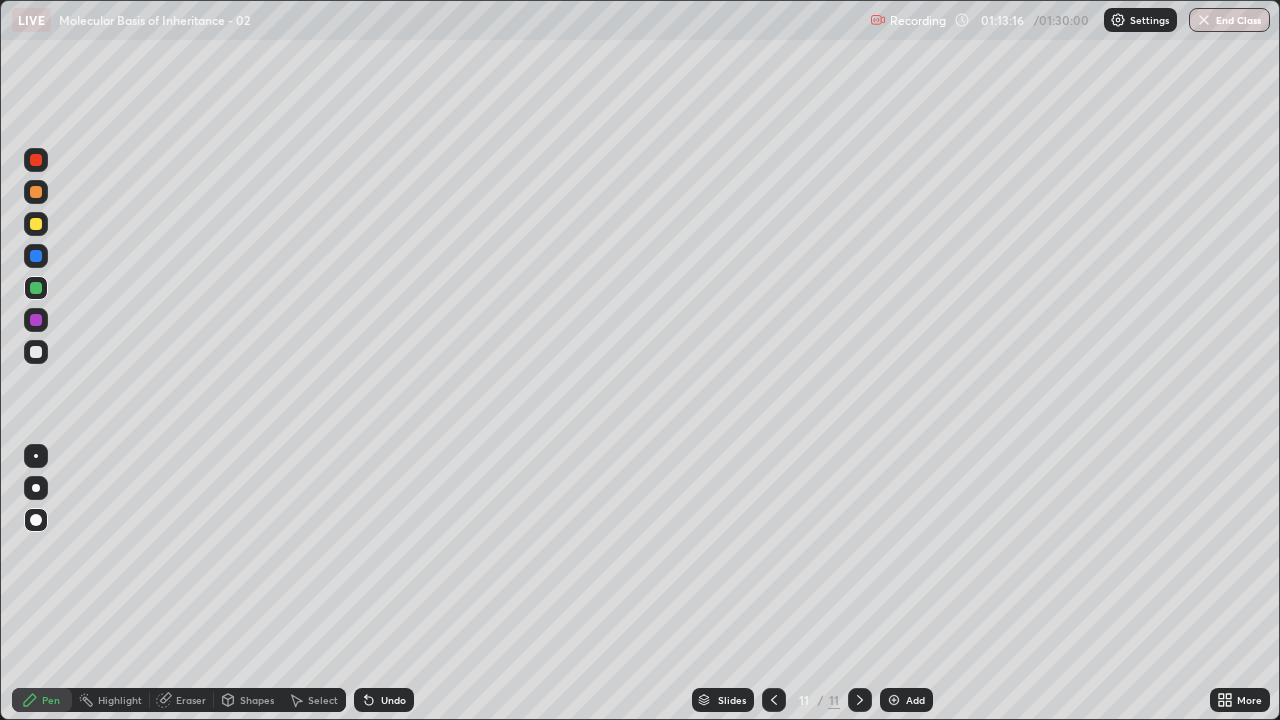 click at bounding box center (894, 700) 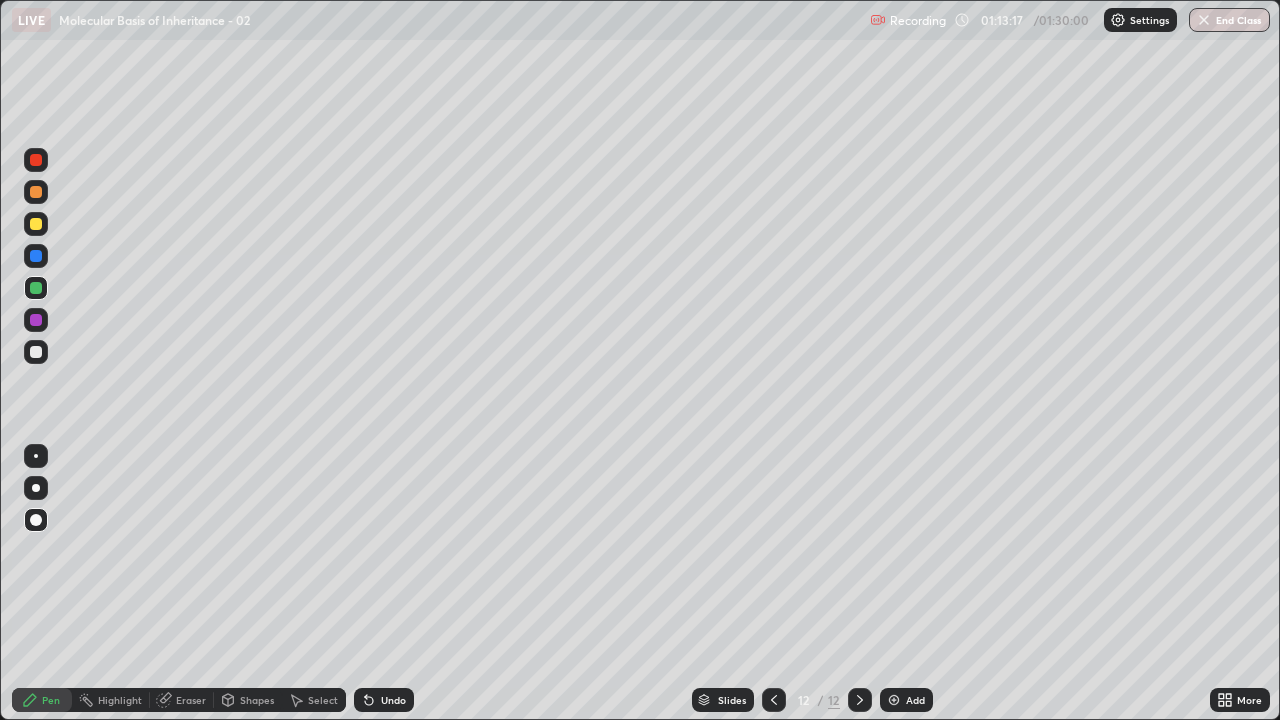 click at bounding box center (36, 256) 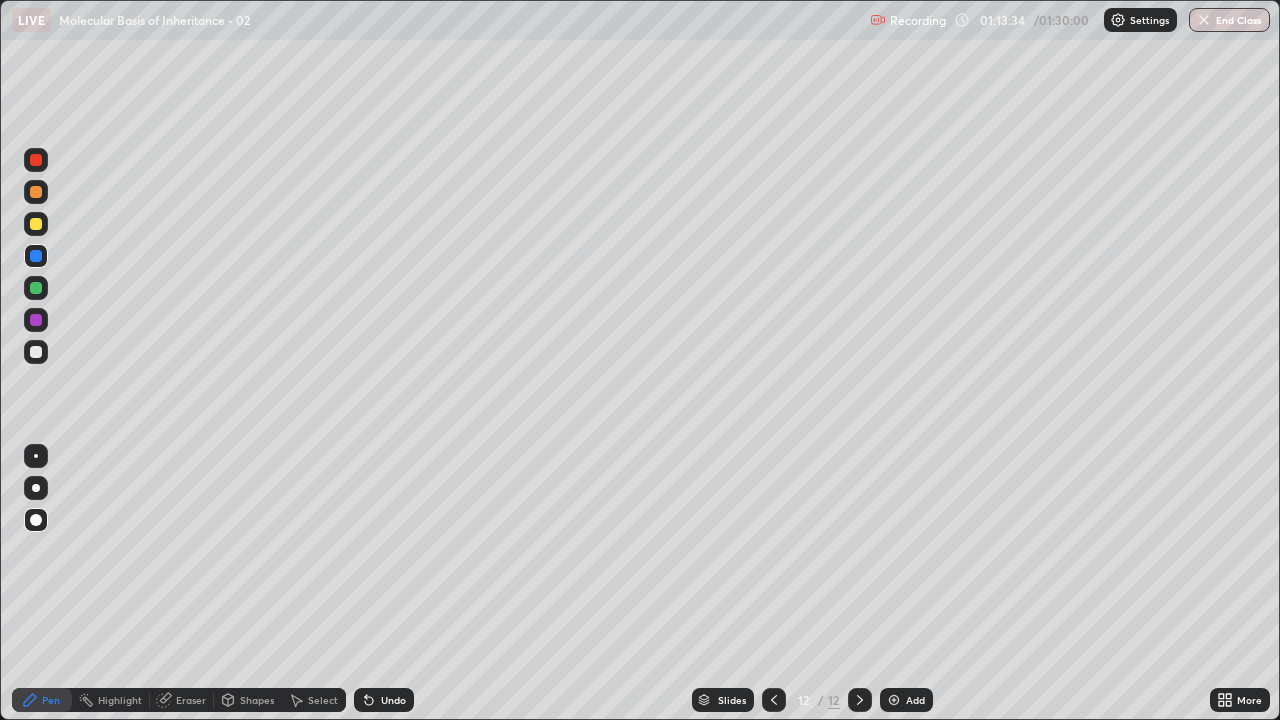 click 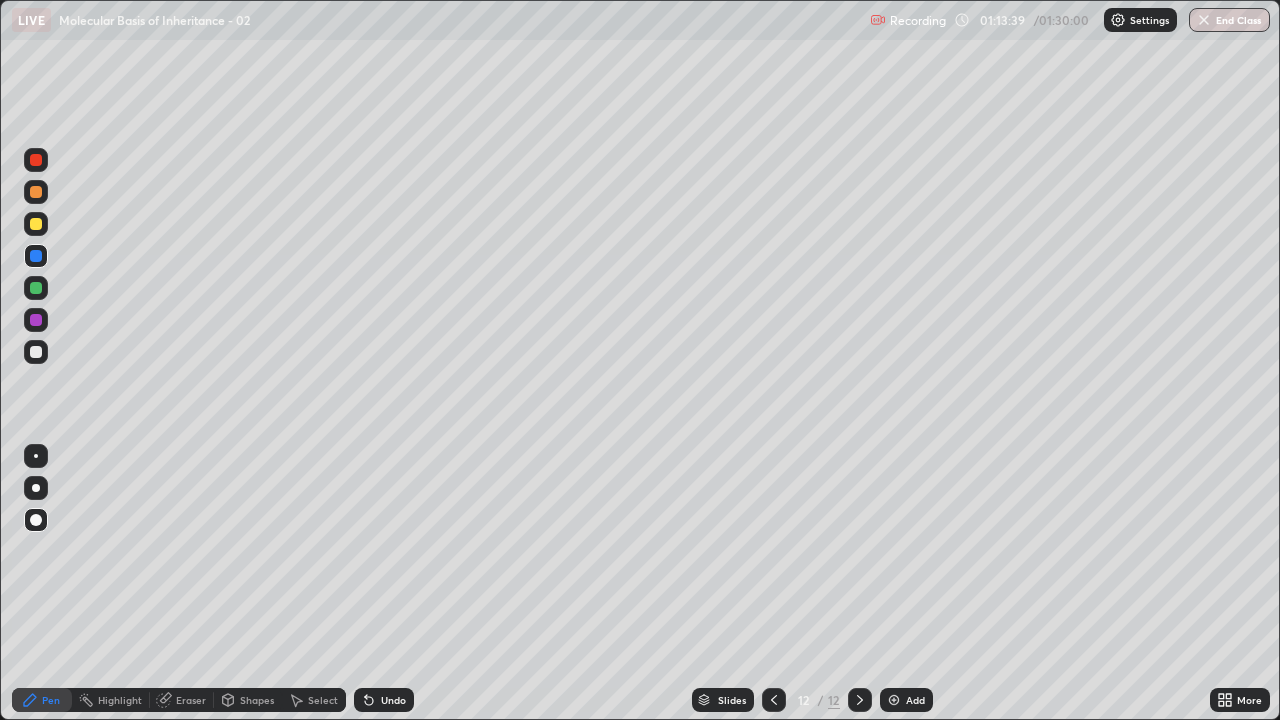 click 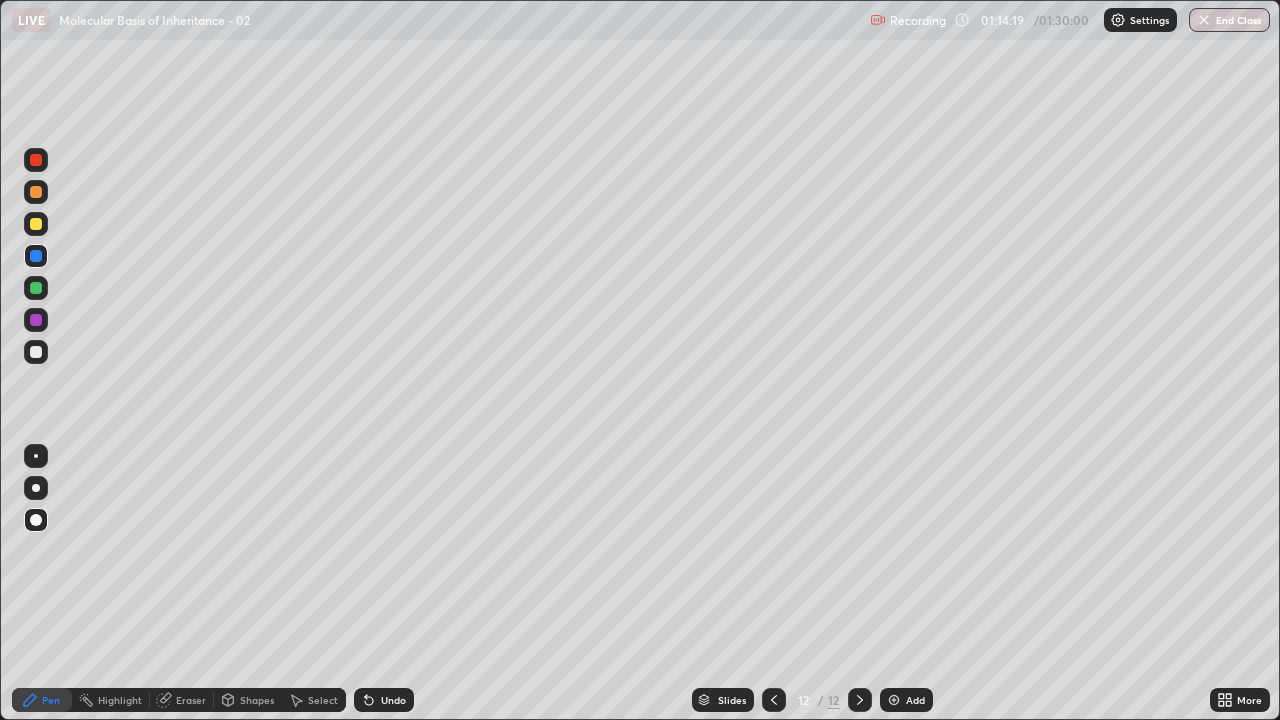 click at bounding box center [36, 352] 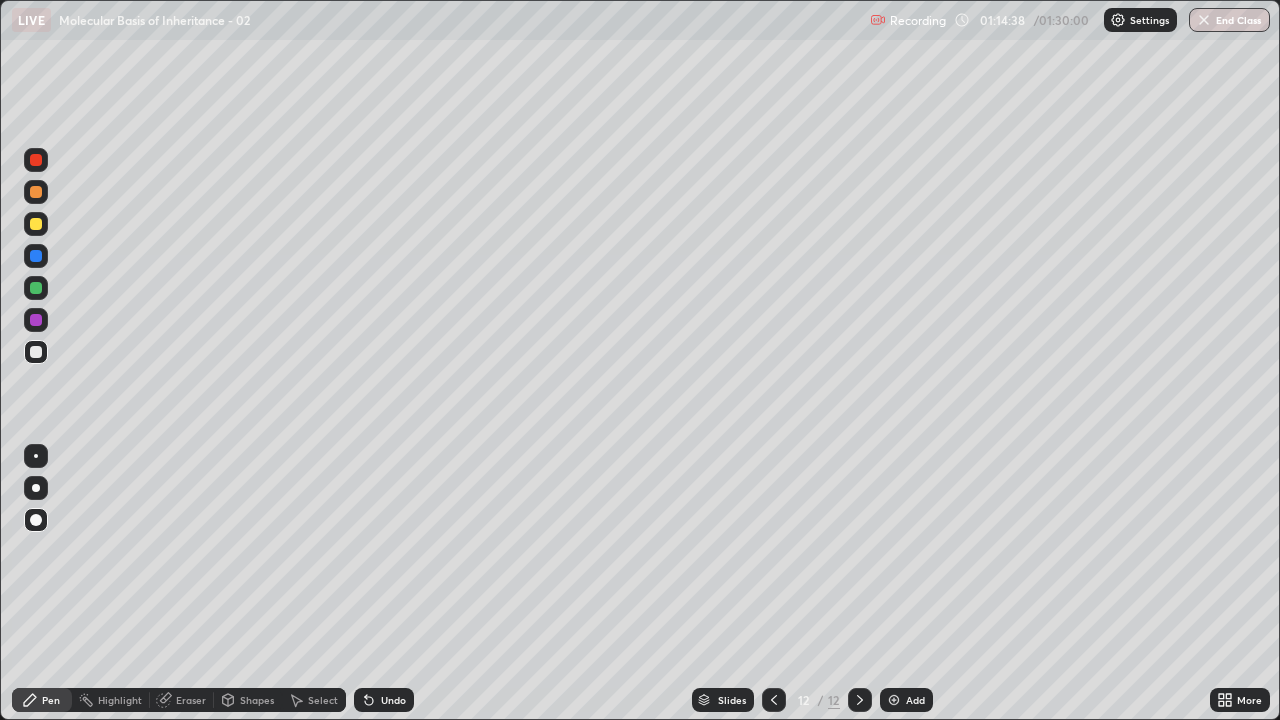 click at bounding box center (36, 320) 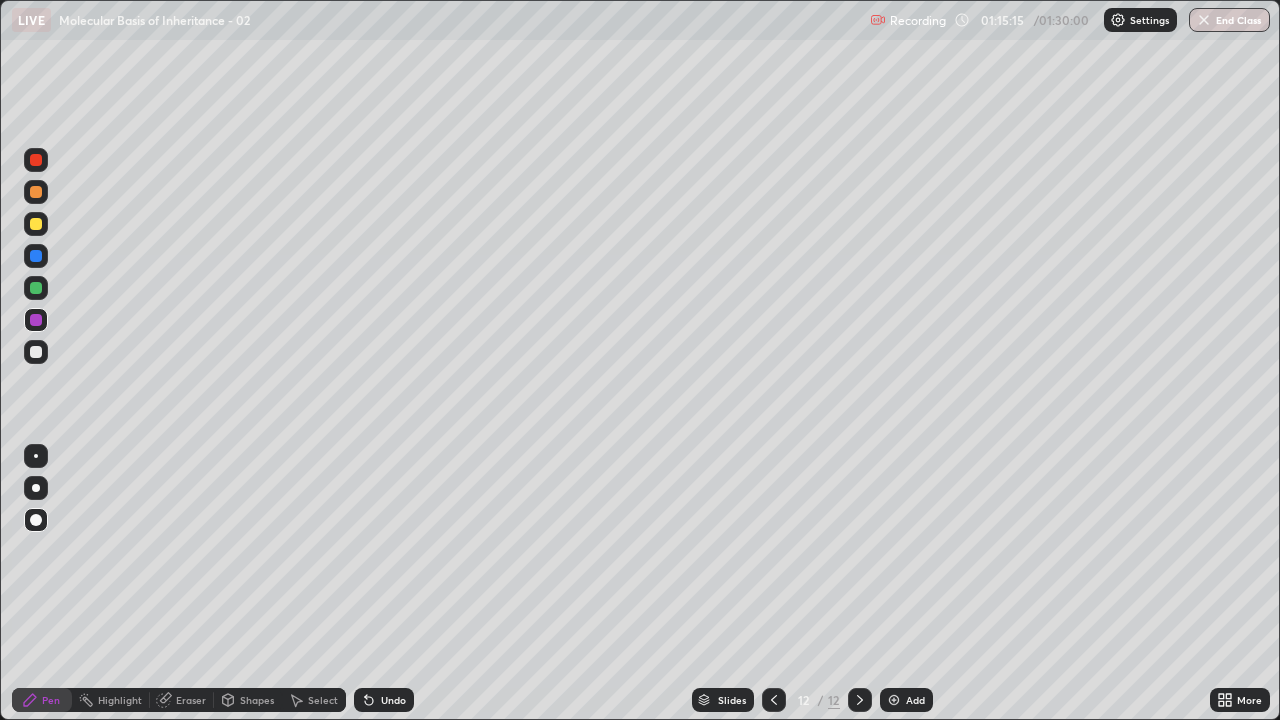 click at bounding box center [36, 352] 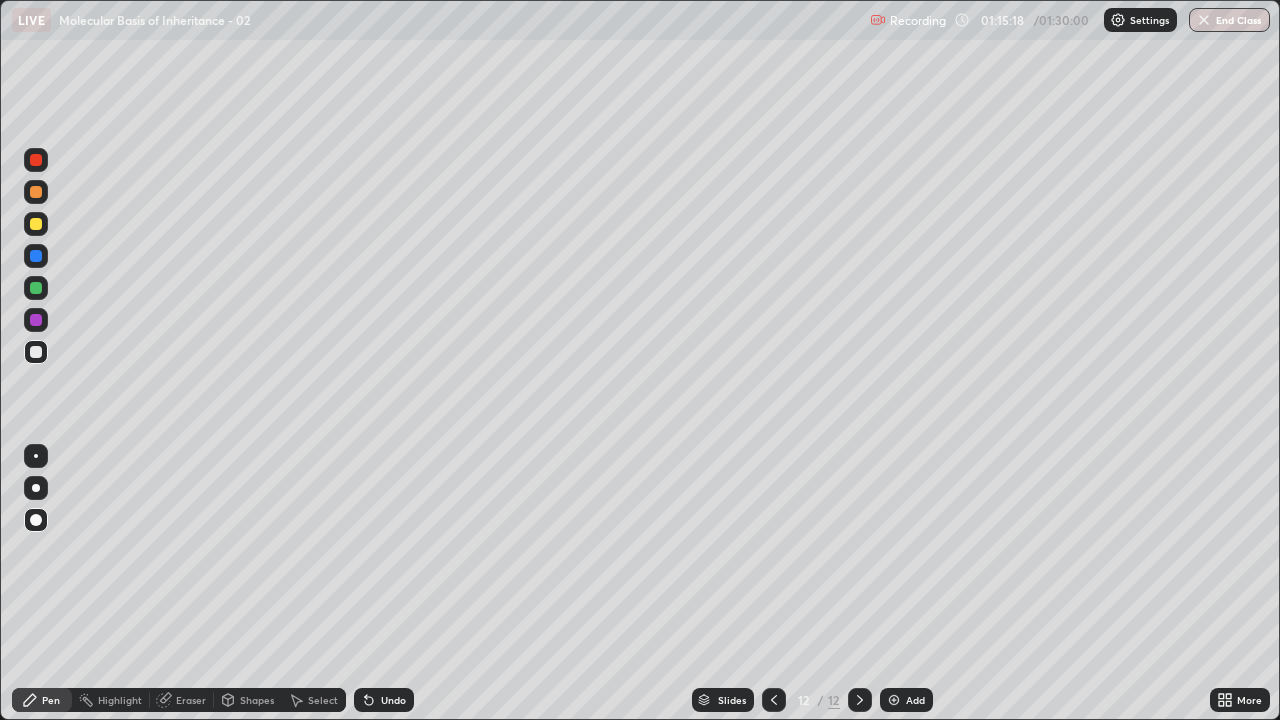 click at bounding box center [36, 224] 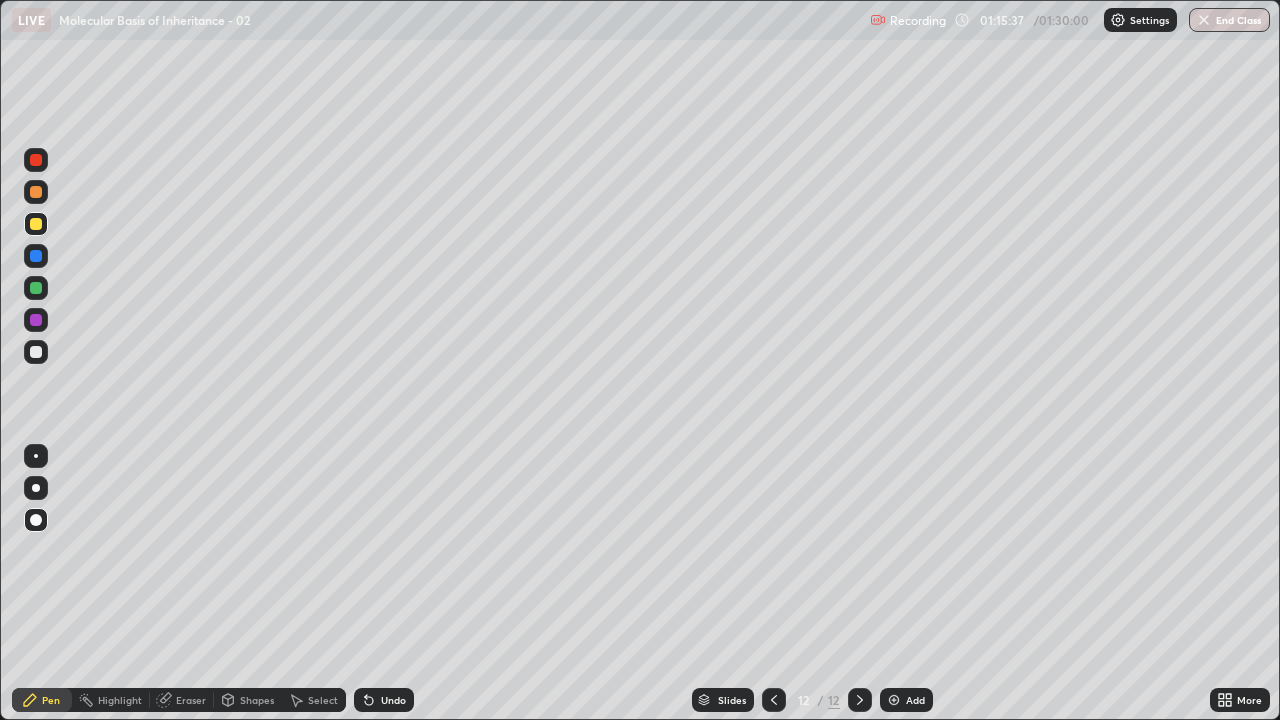 click 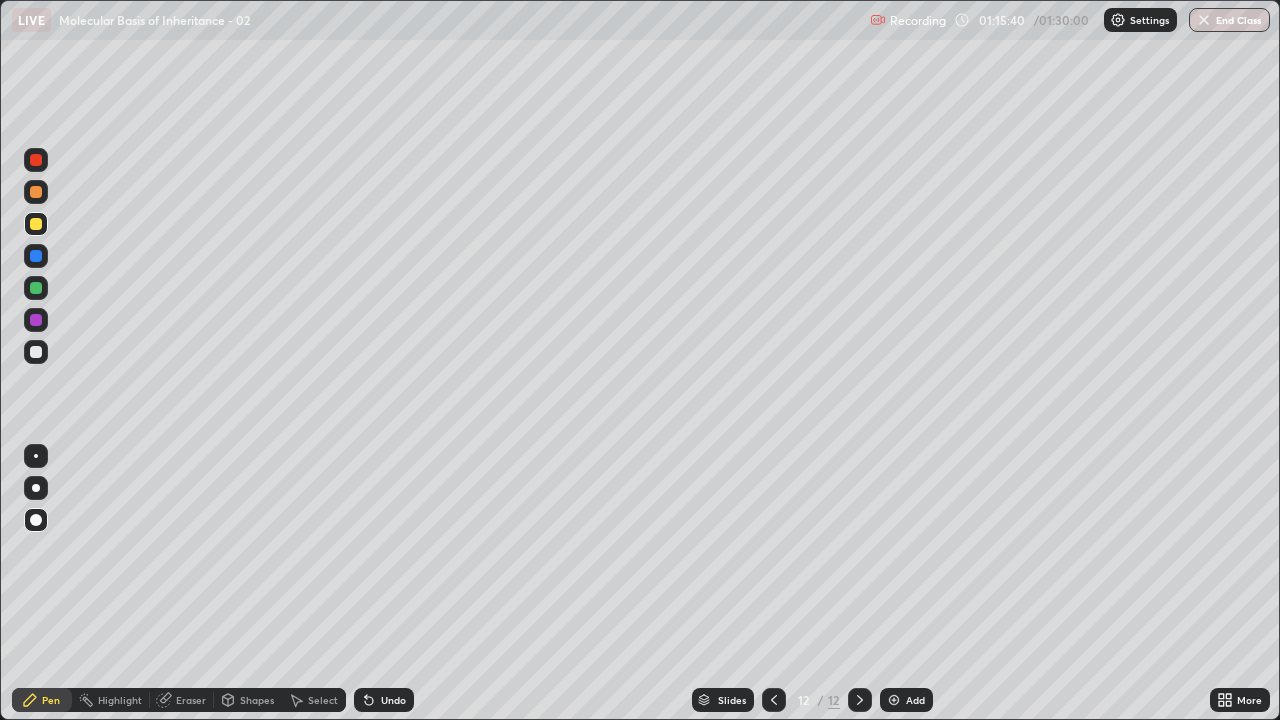 click on "Undo" at bounding box center [384, 700] 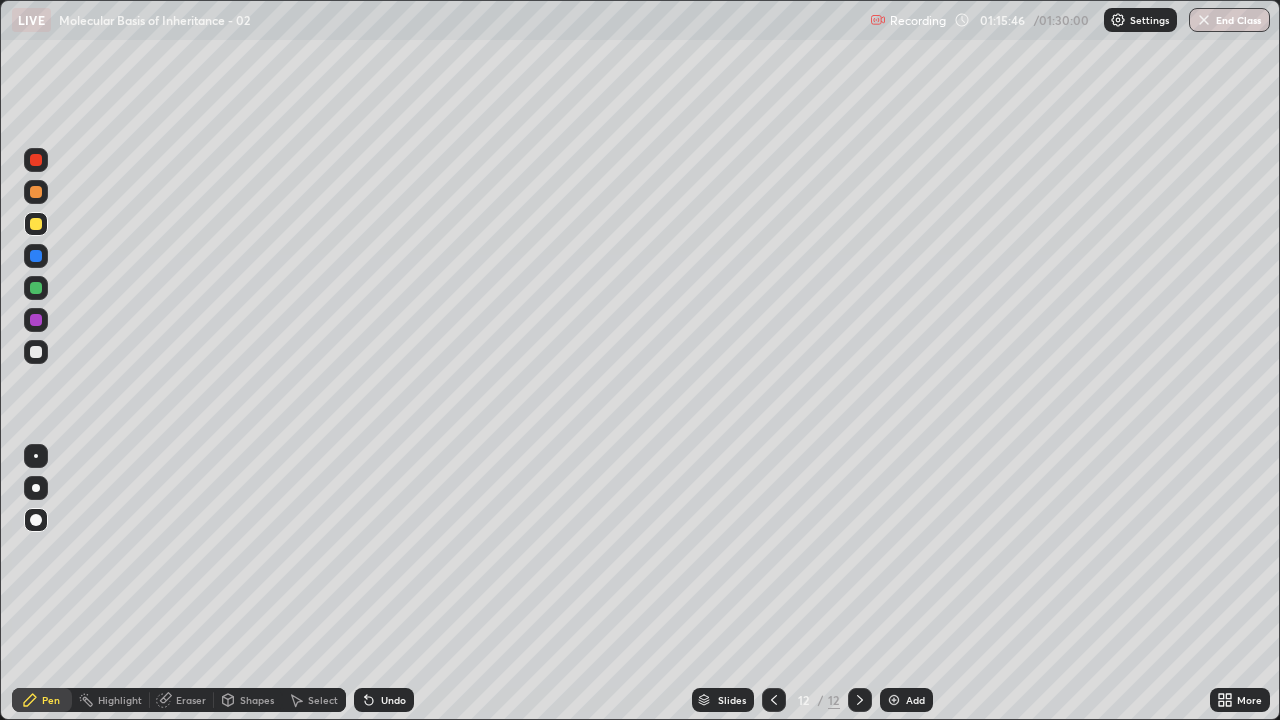 click at bounding box center [36, 256] 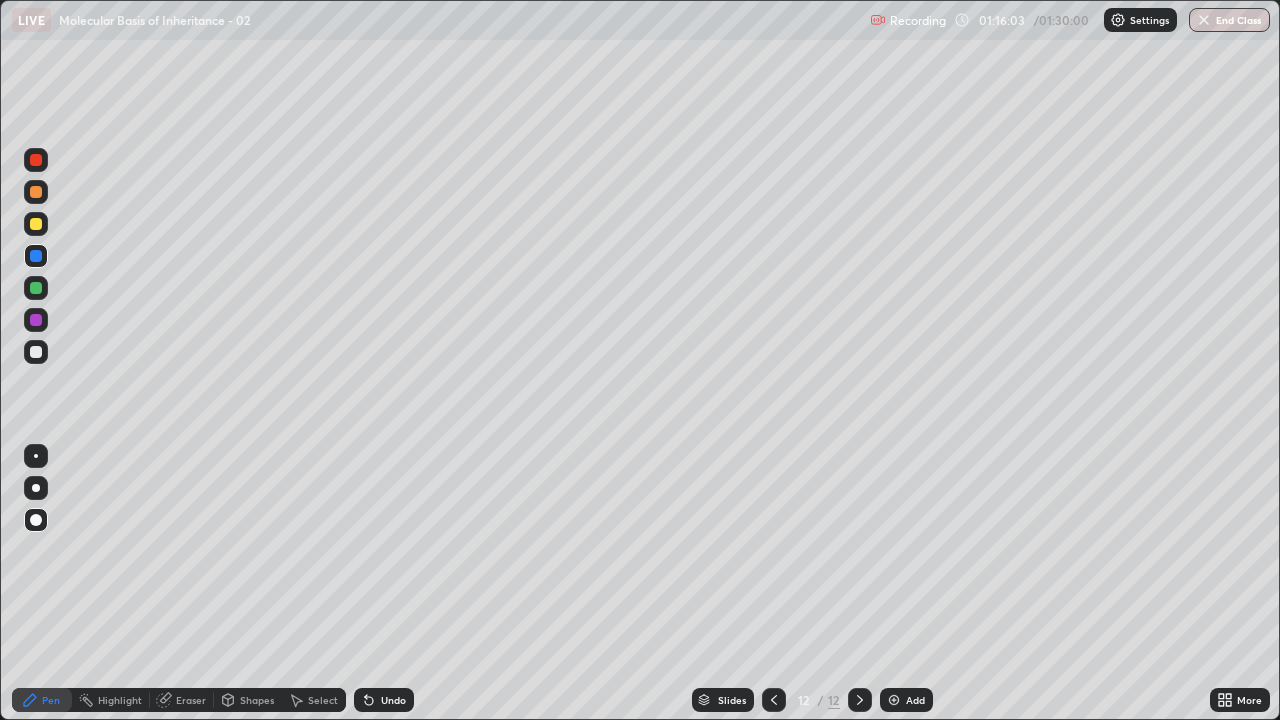 click 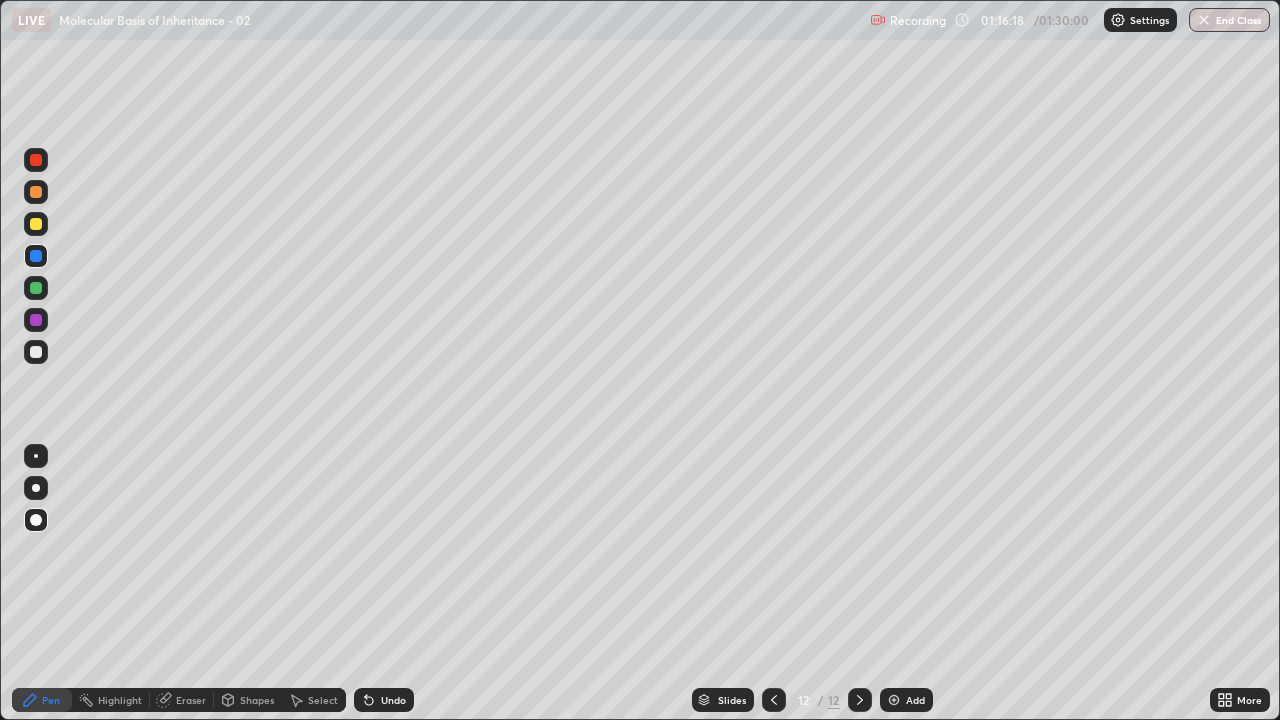 click at bounding box center [36, 352] 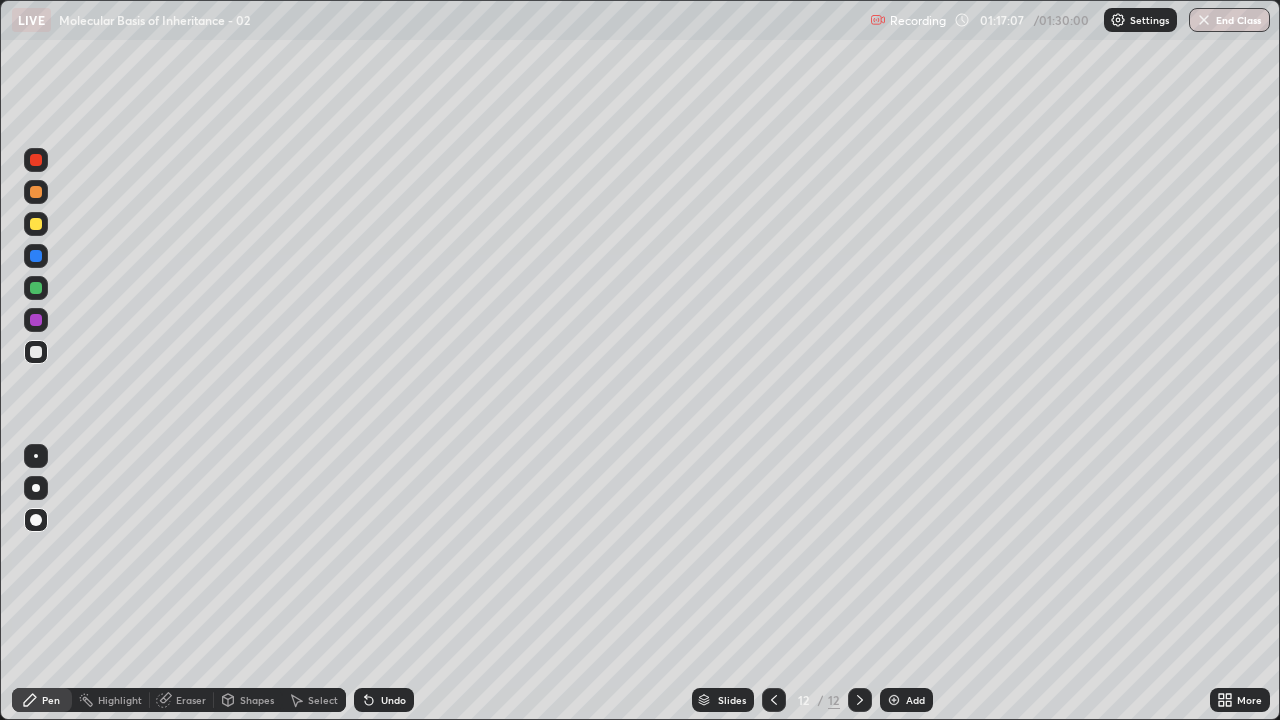 click 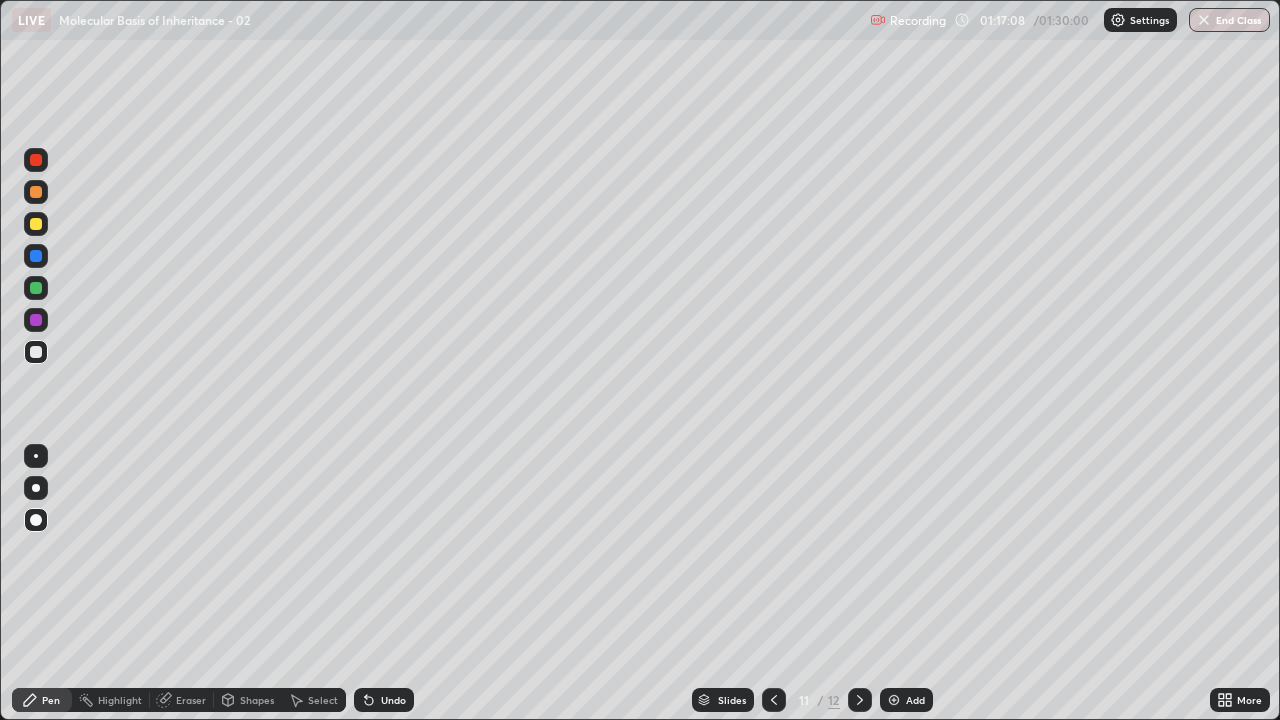 click 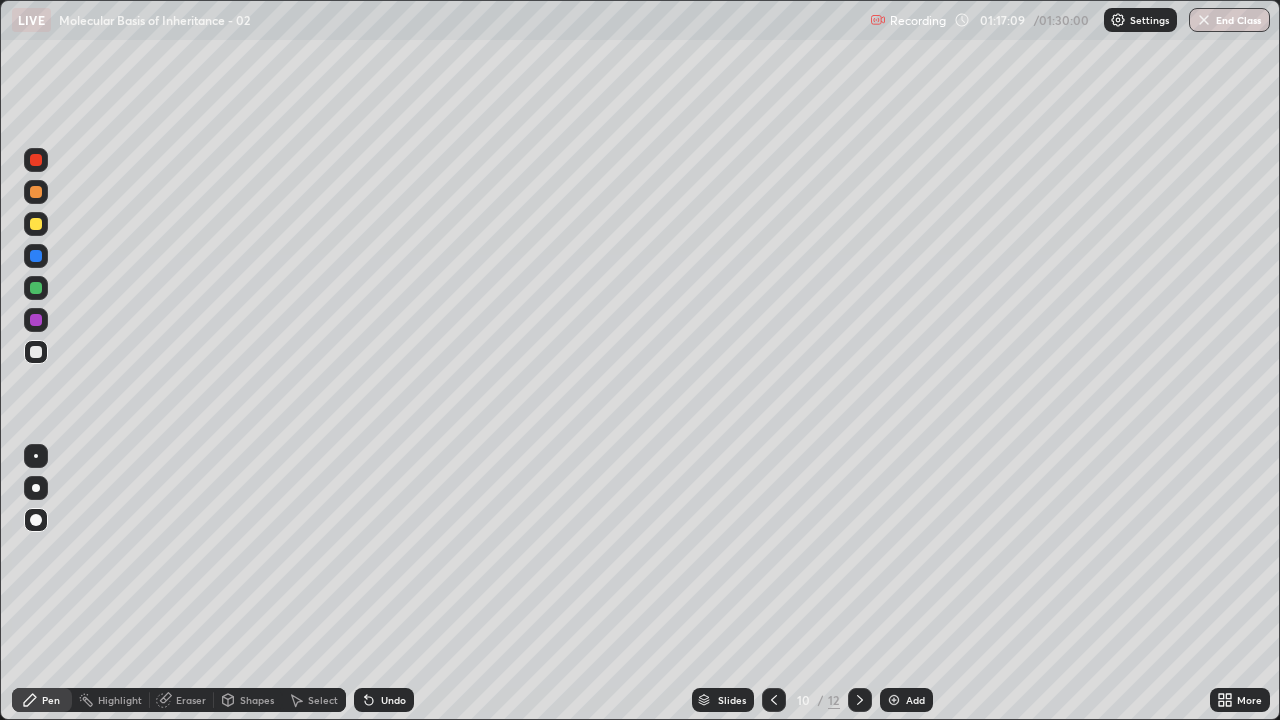 click 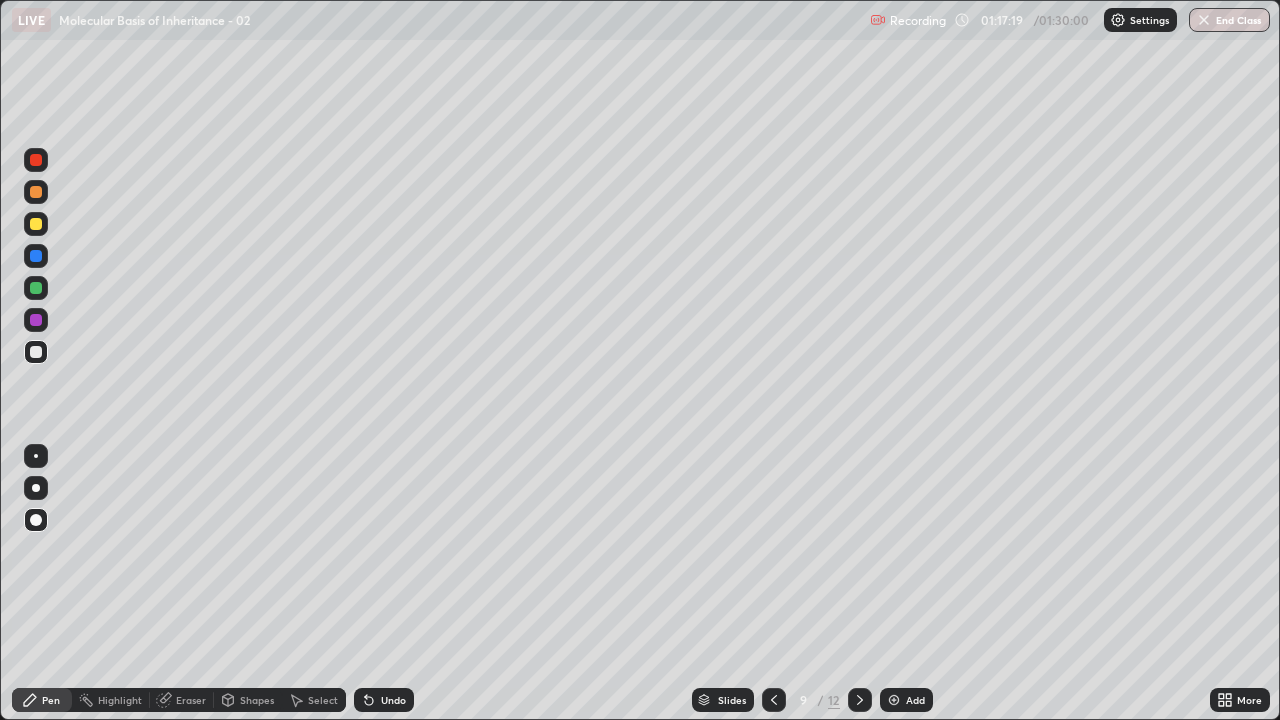 click 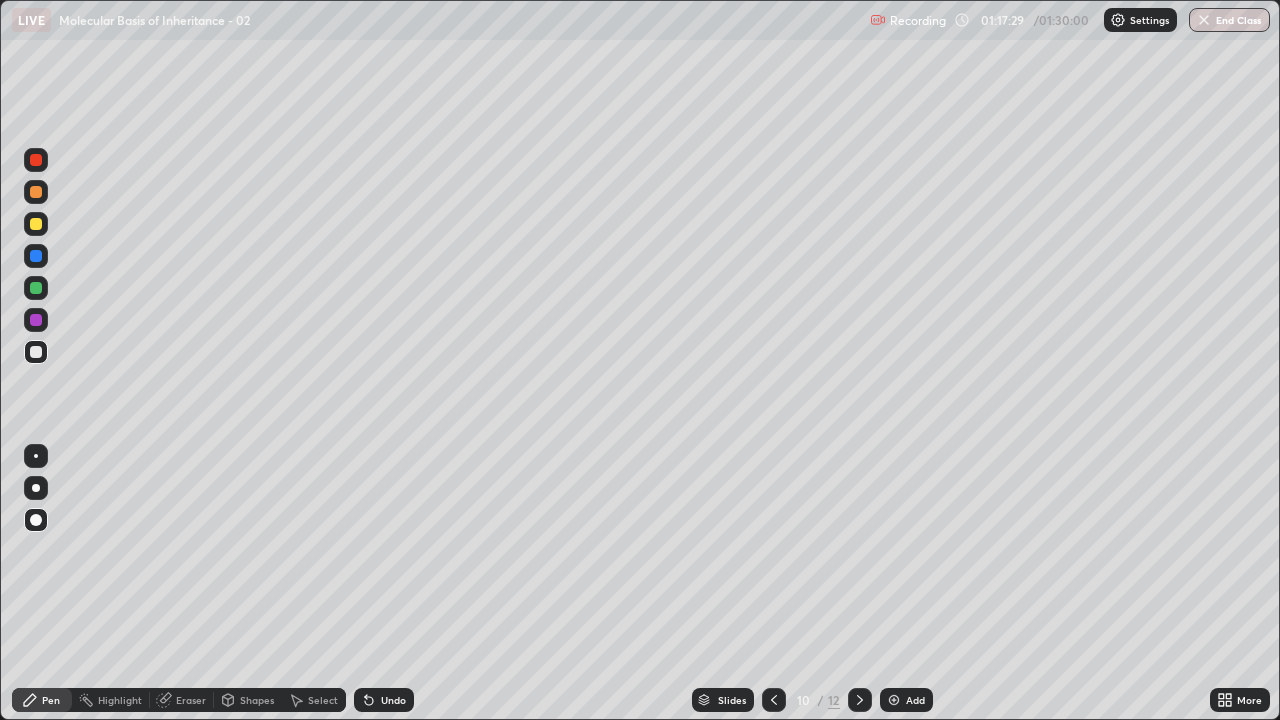 click at bounding box center (860, 700) 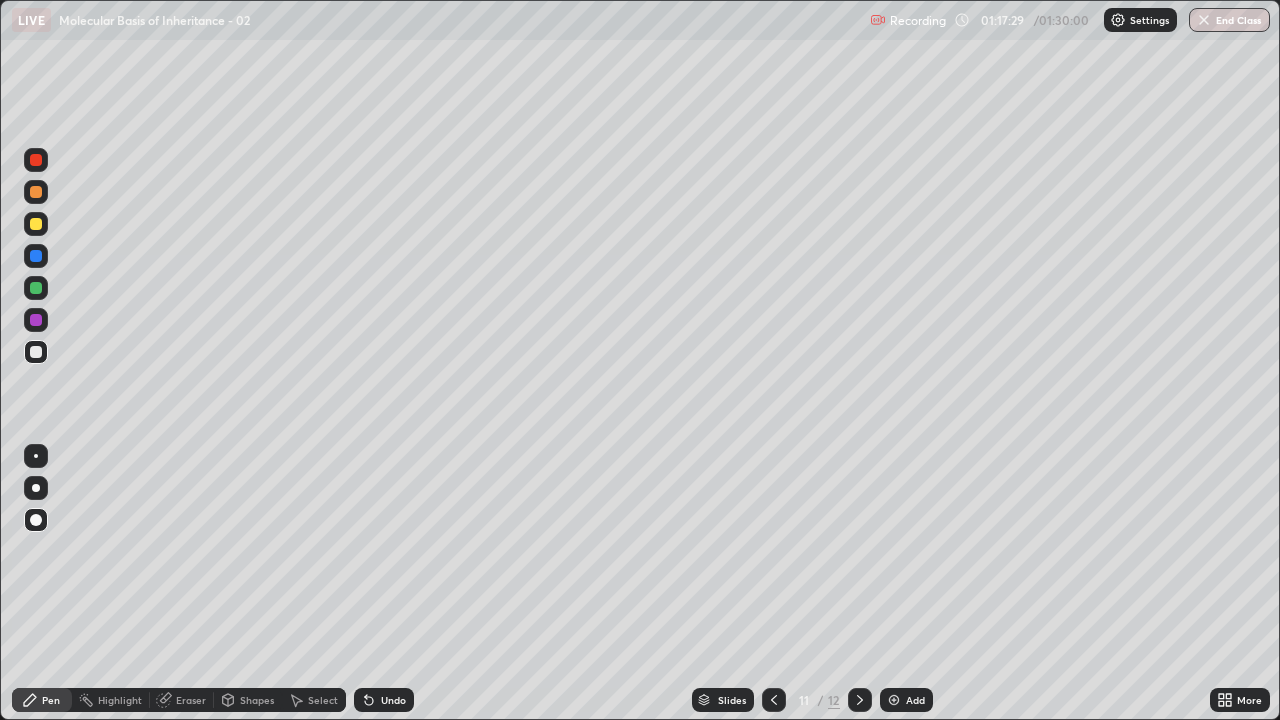 click 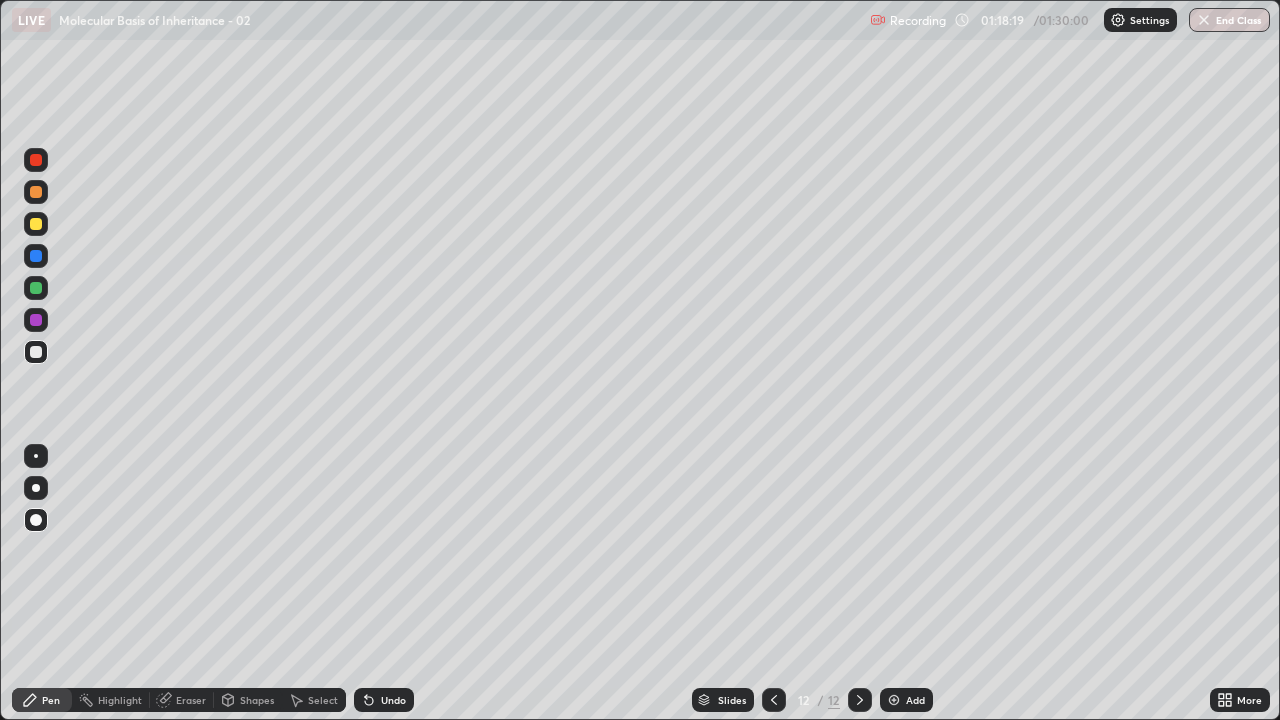 click at bounding box center [36, 288] 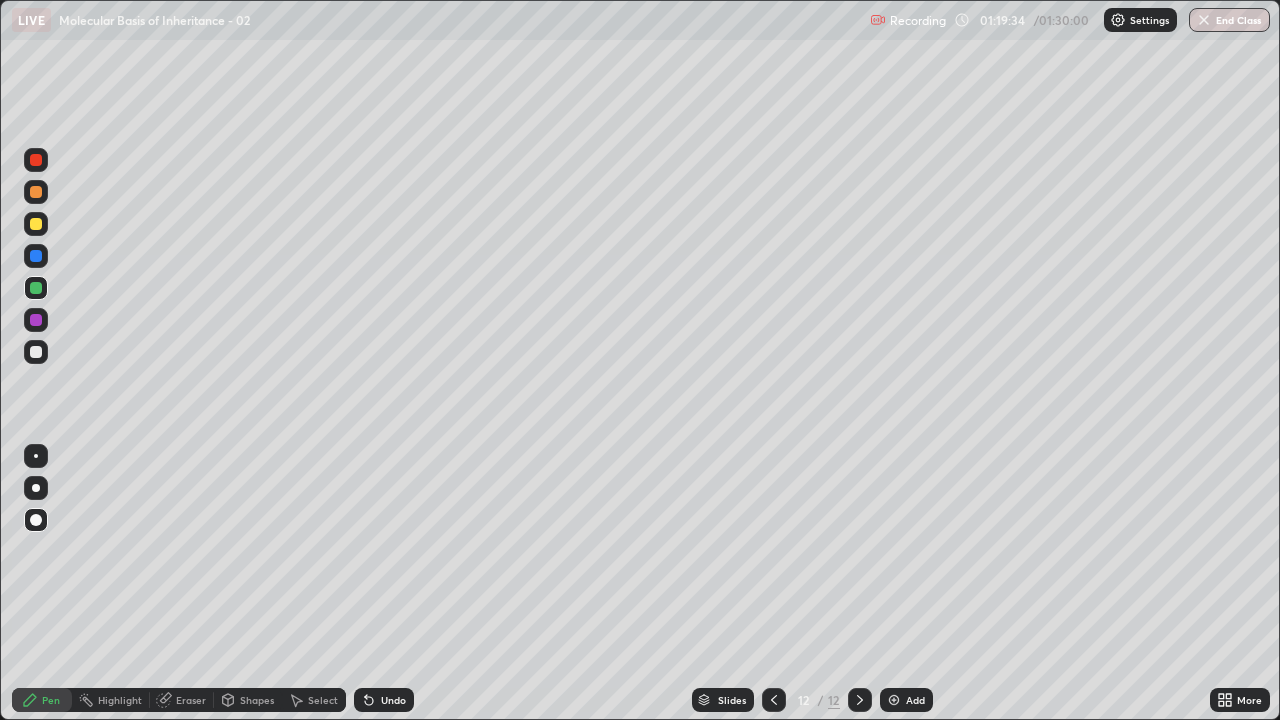 click at bounding box center [894, 700] 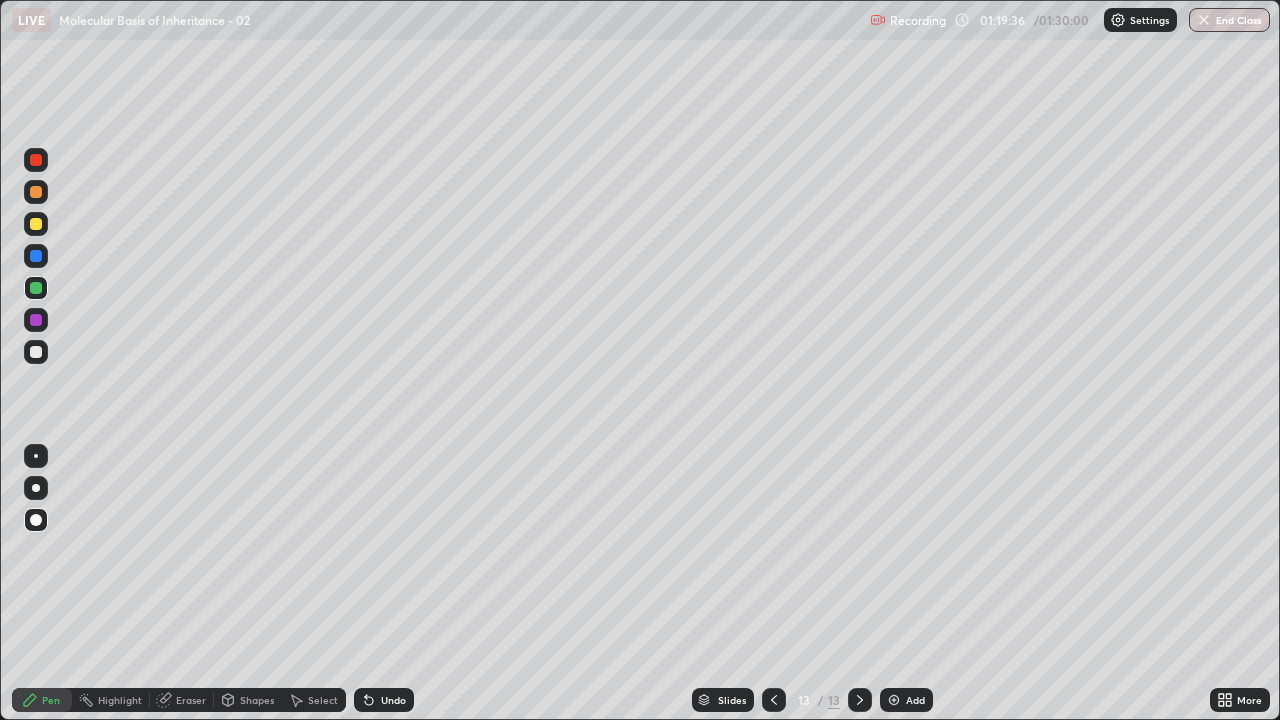 click at bounding box center (36, 192) 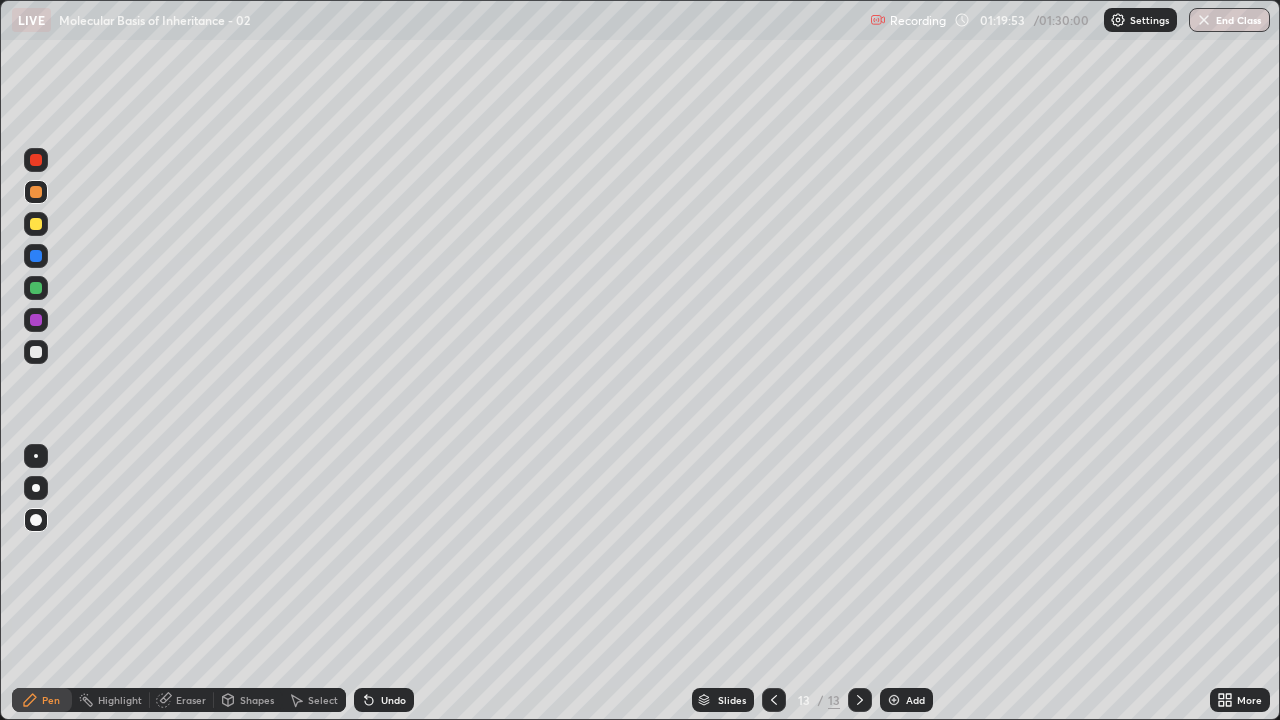click at bounding box center (774, 700) 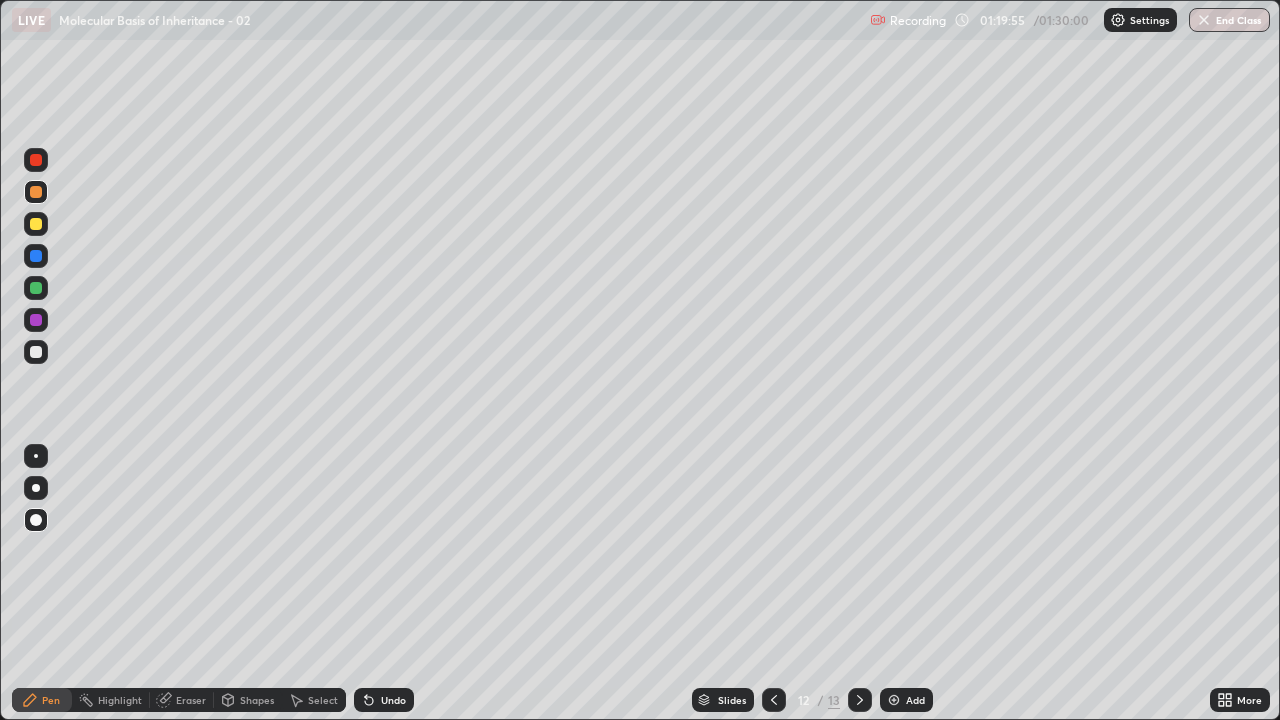 click 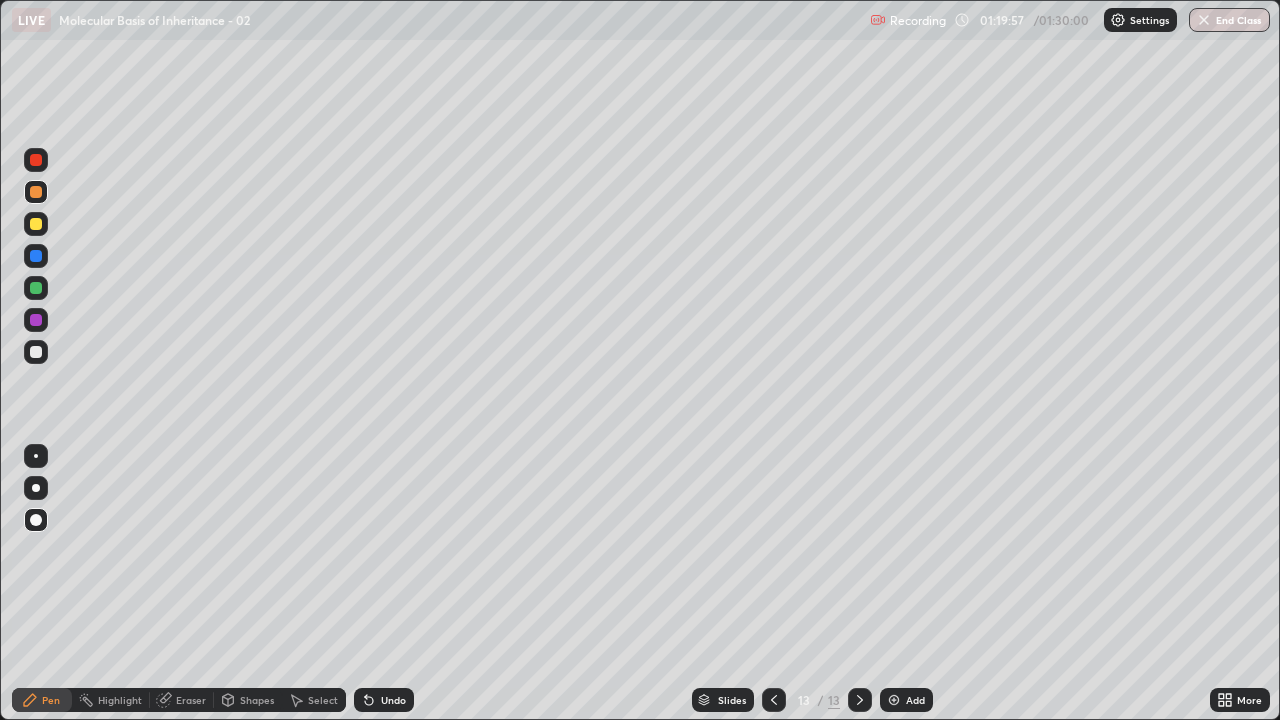 click at bounding box center (36, 224) 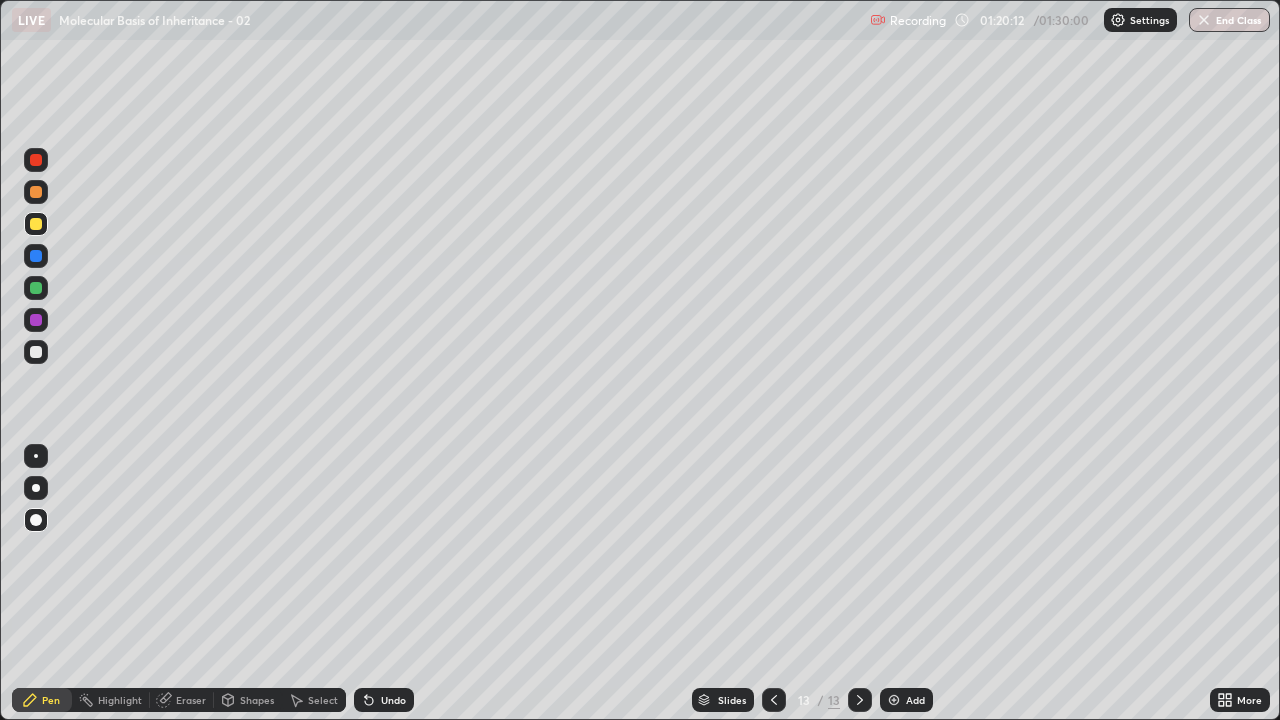click 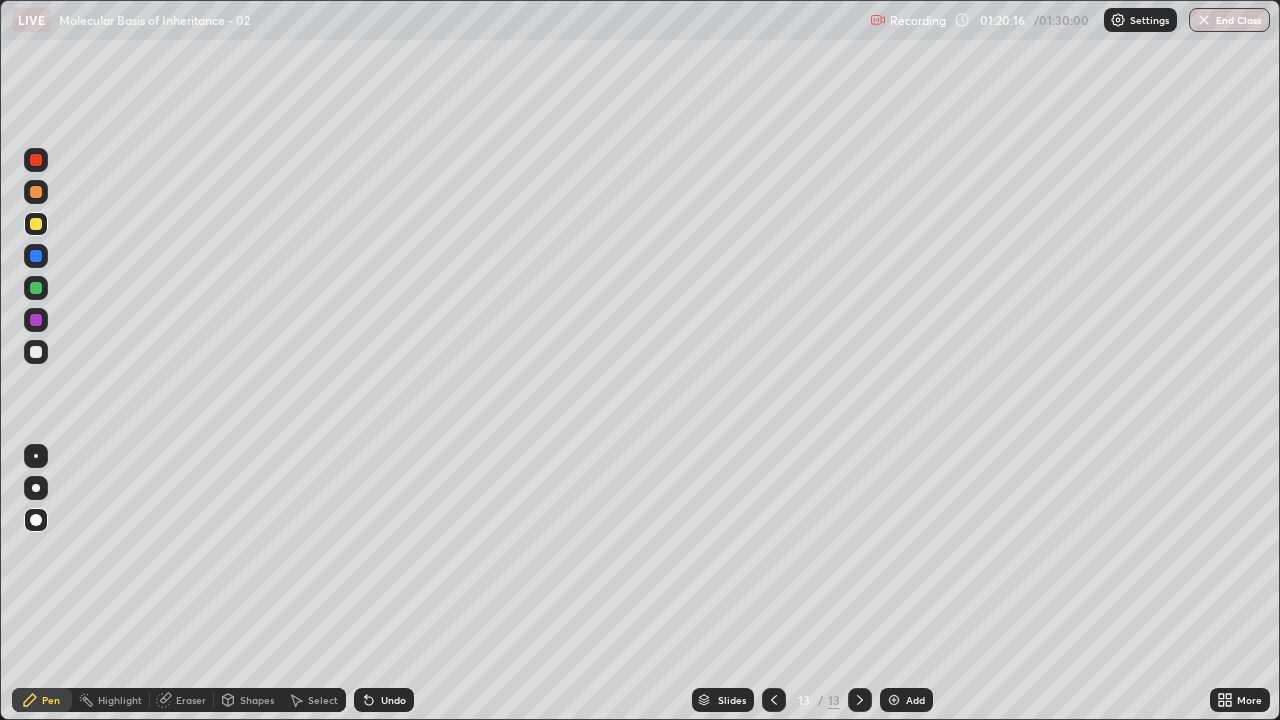 click 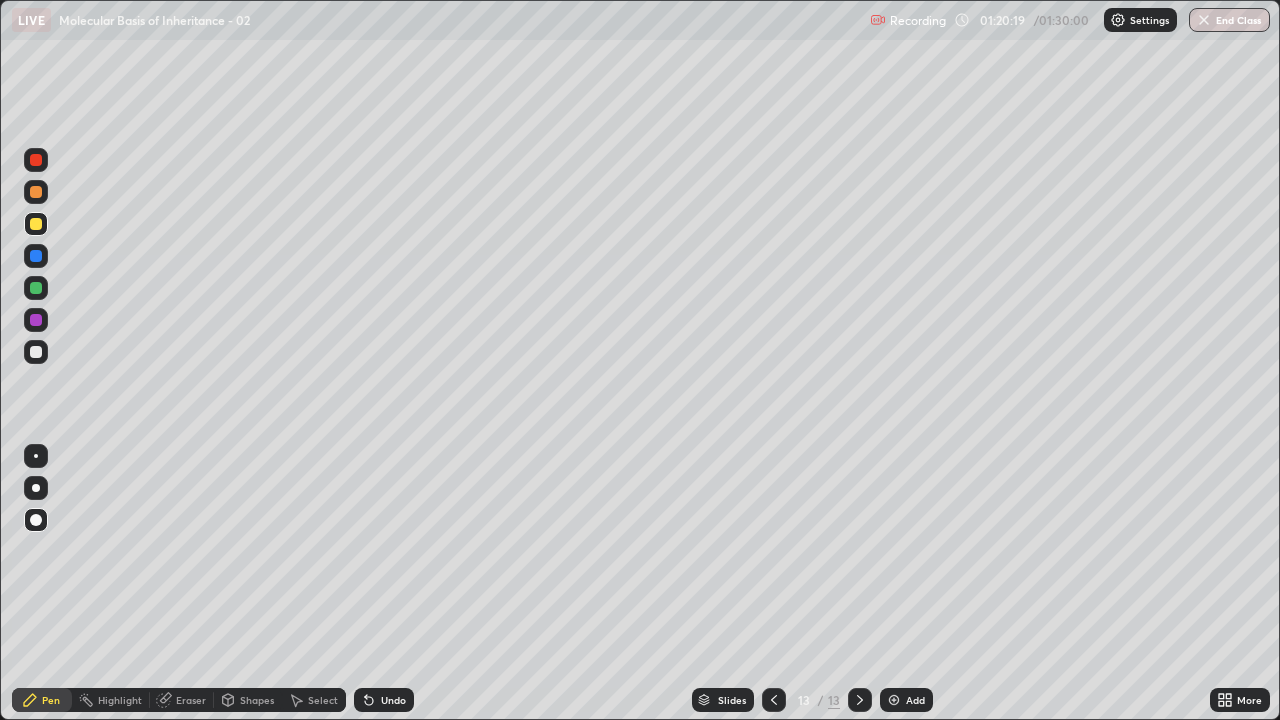 click at bounding box center [36, 256] 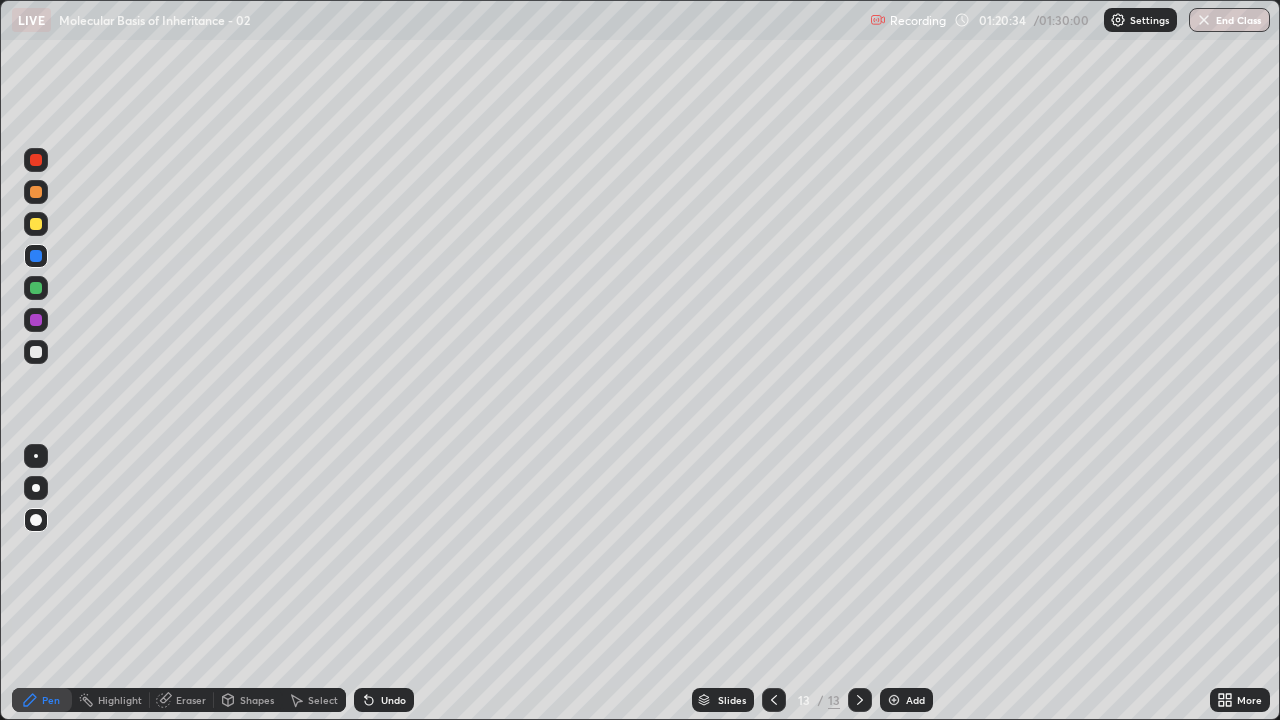 click at bounding box center (36, 352) 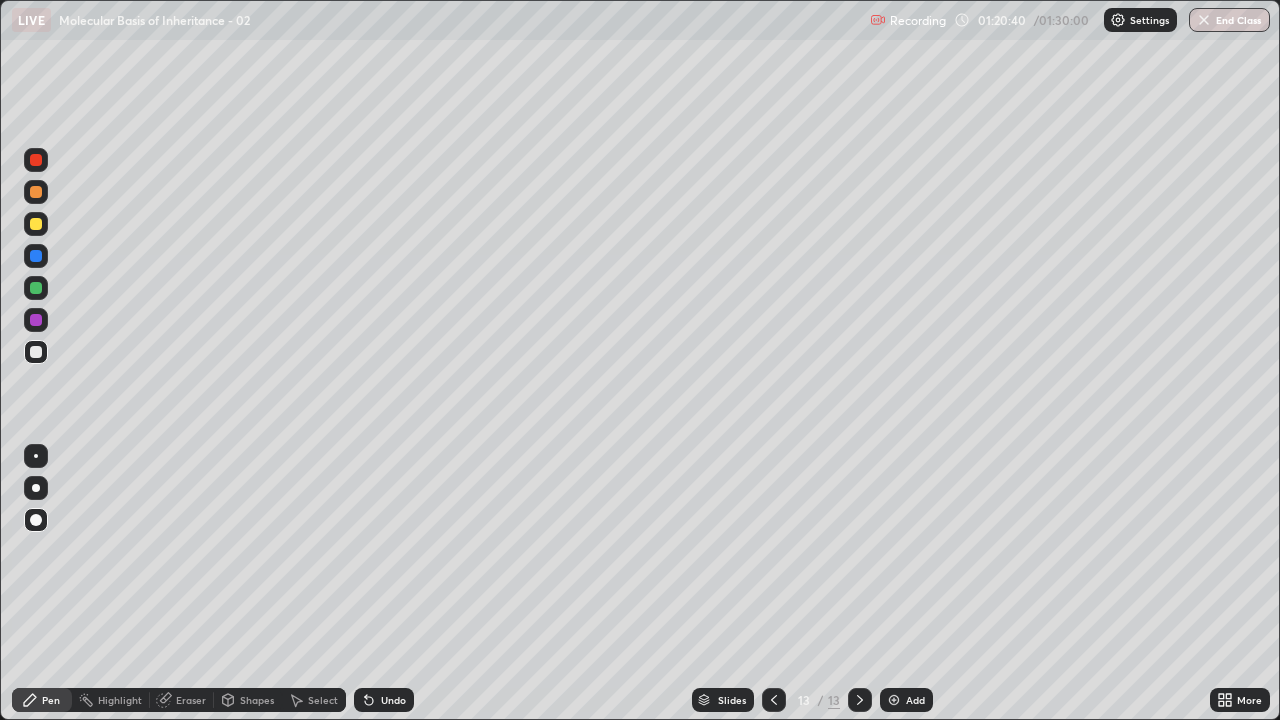 click at bounding box center [36, 352] 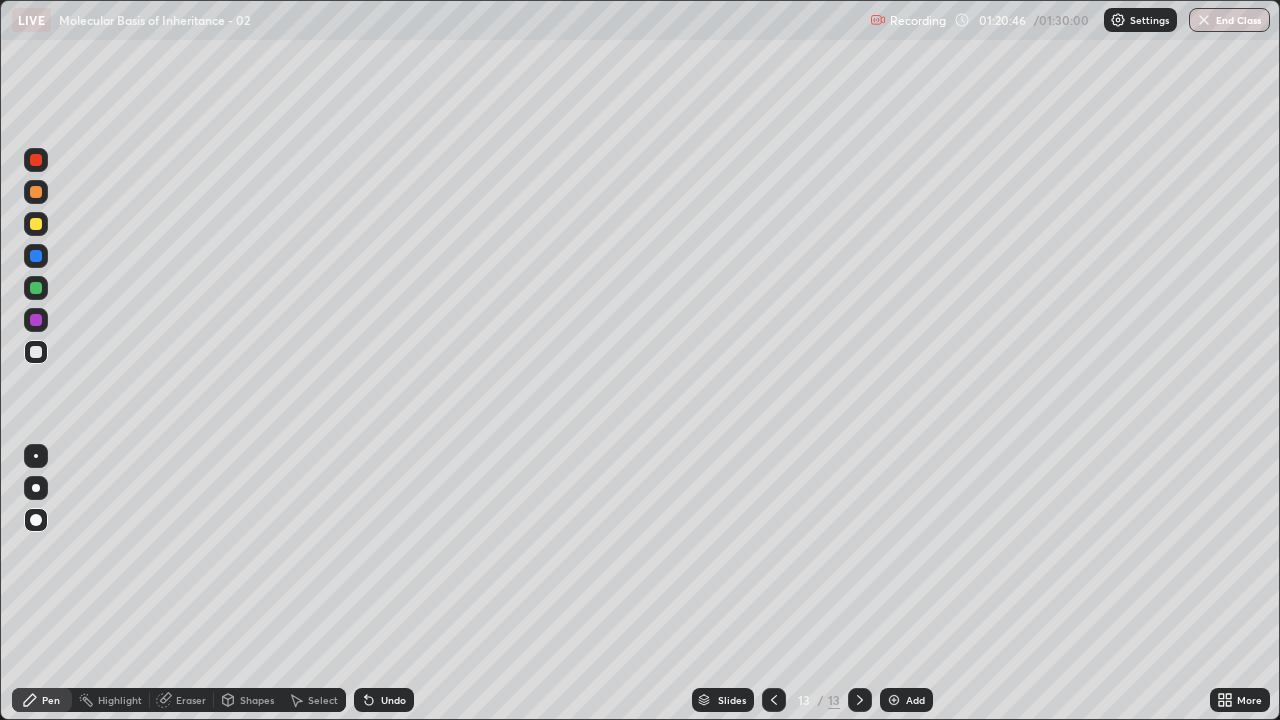 click at bounding box center (36, 320) 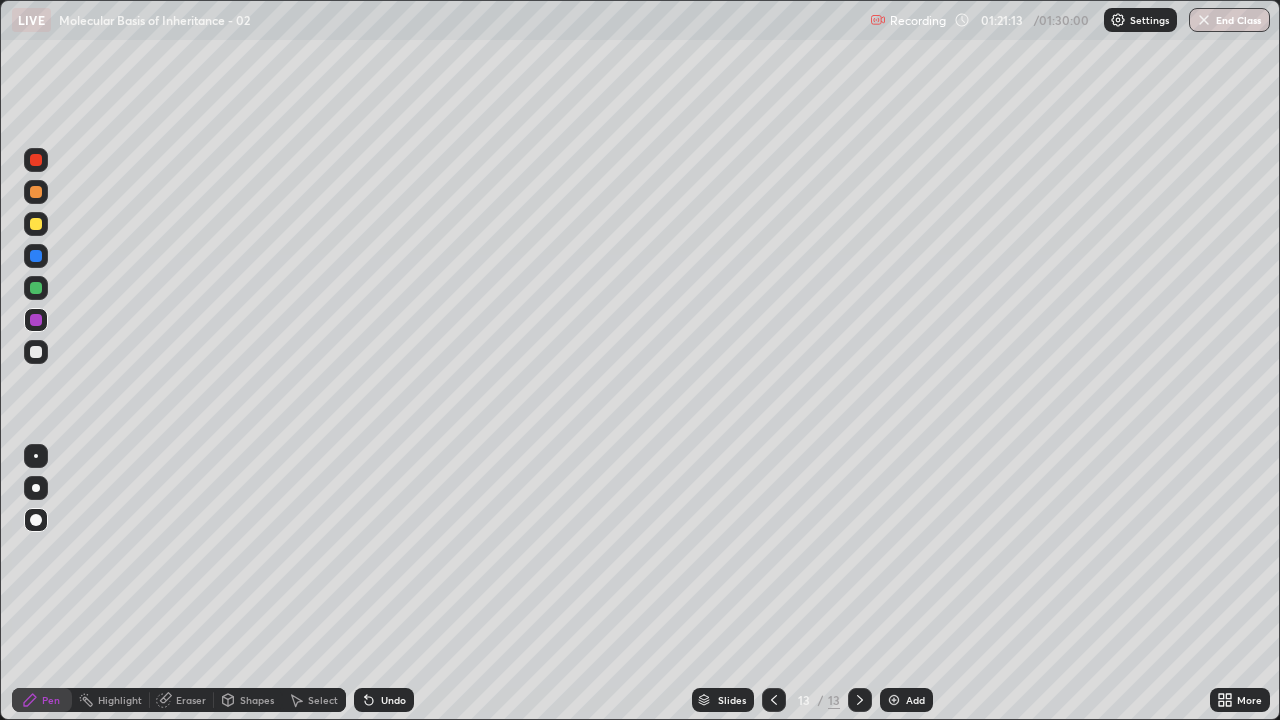 click at bounding box center [36, 256] 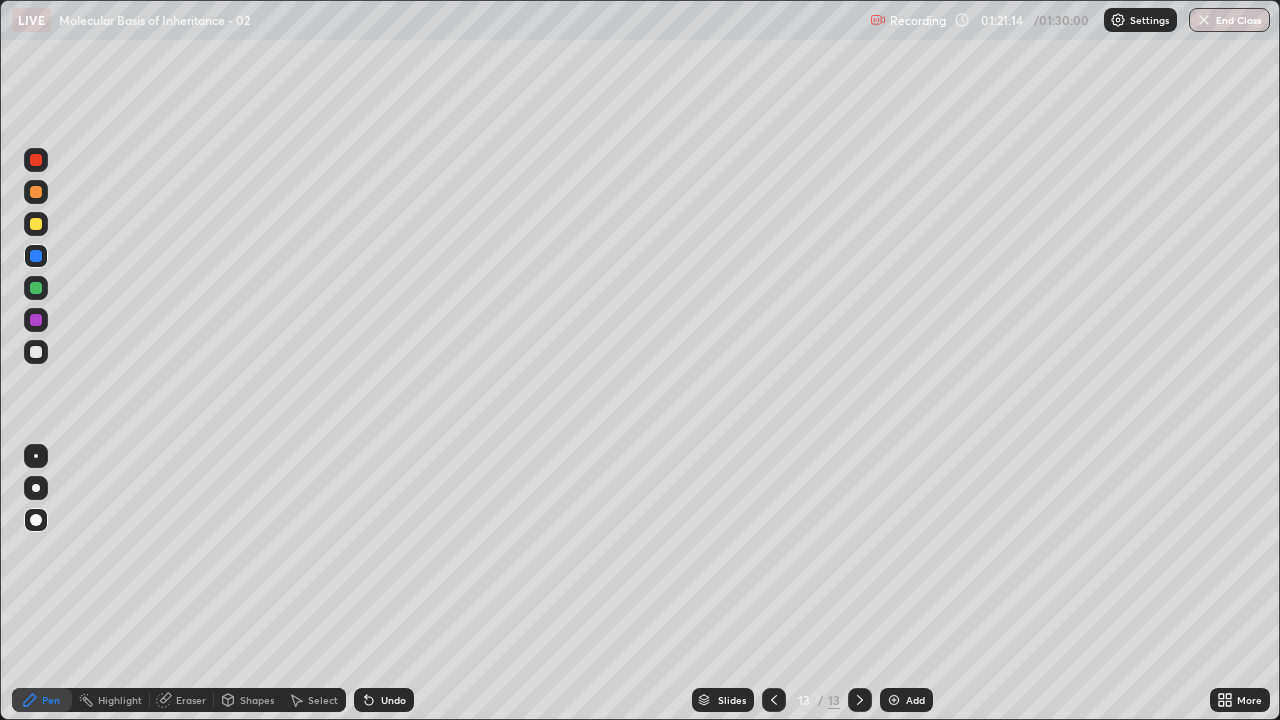 click at bounding box center [36, 288] 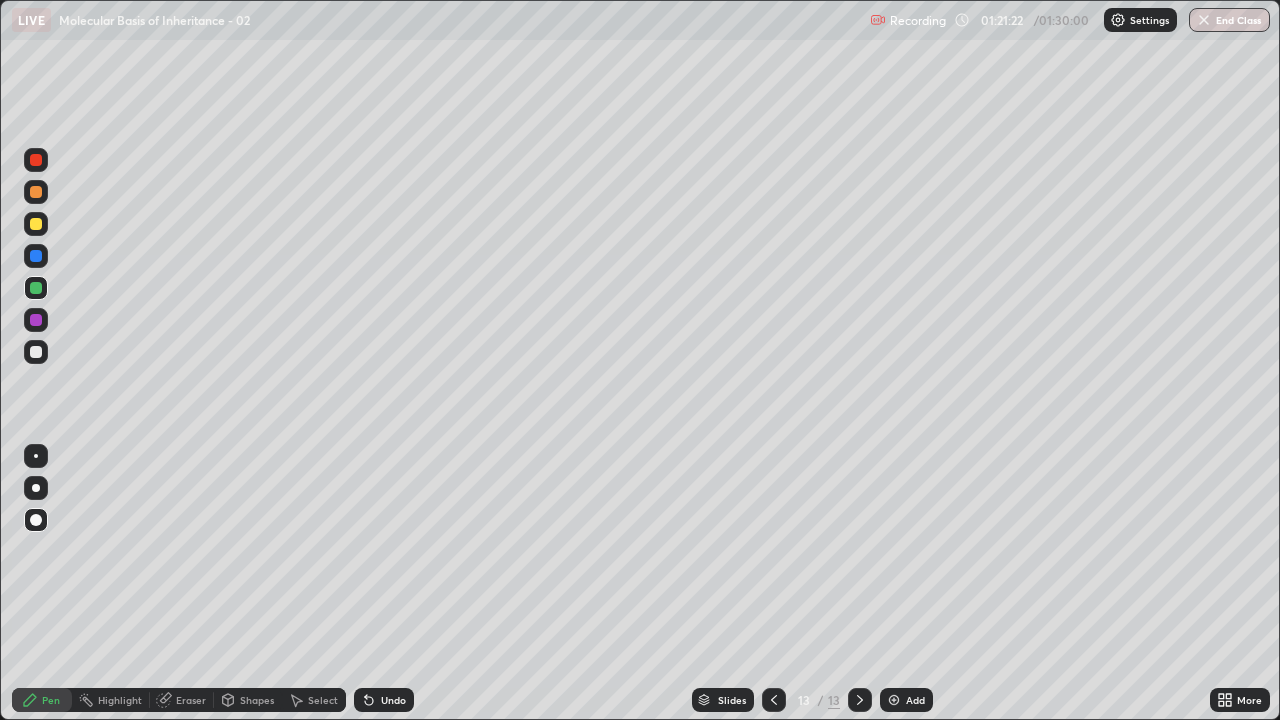 click on "Undo" at bounding box center (384, 700) 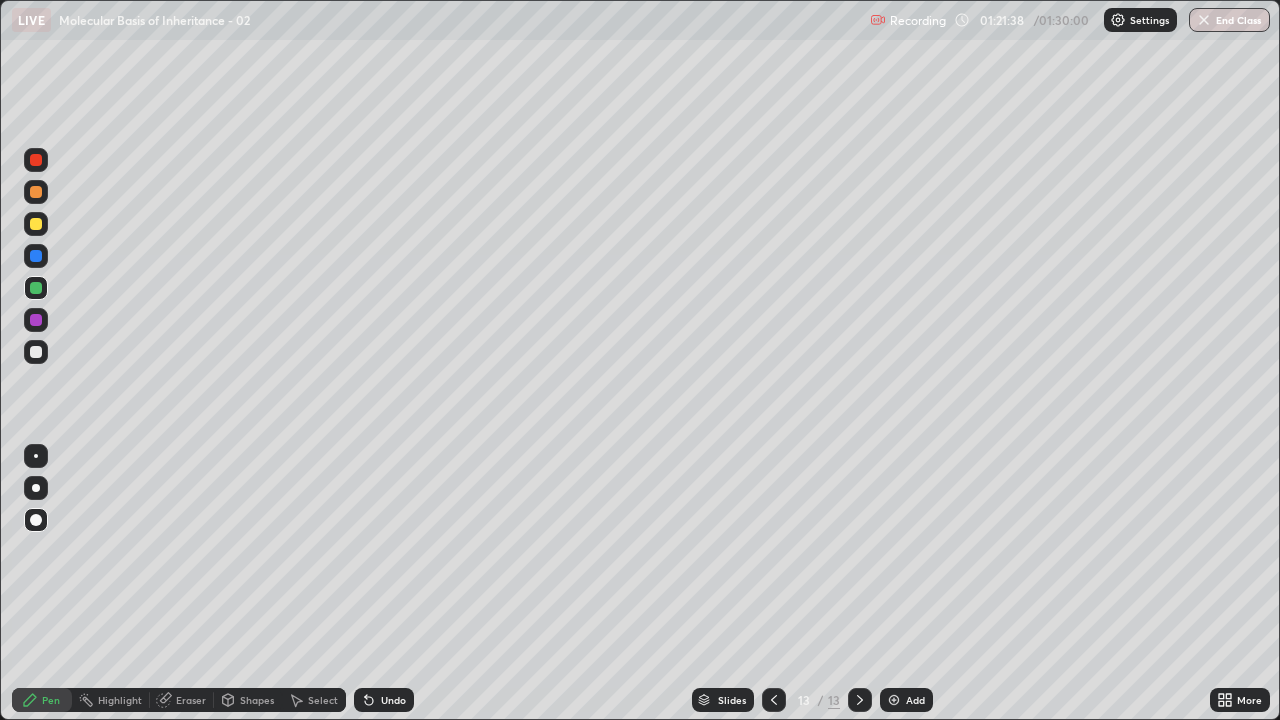 click at bounding box center (36, 192) 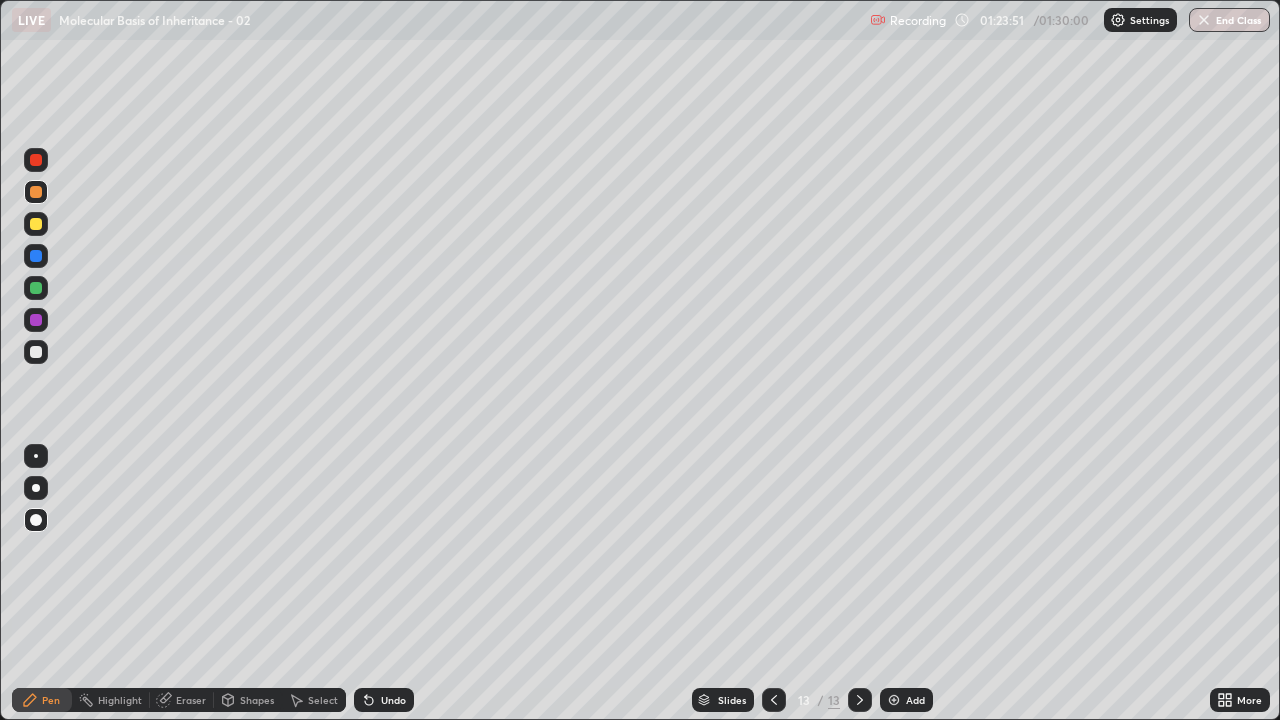 click at bounding box center (36, 352) 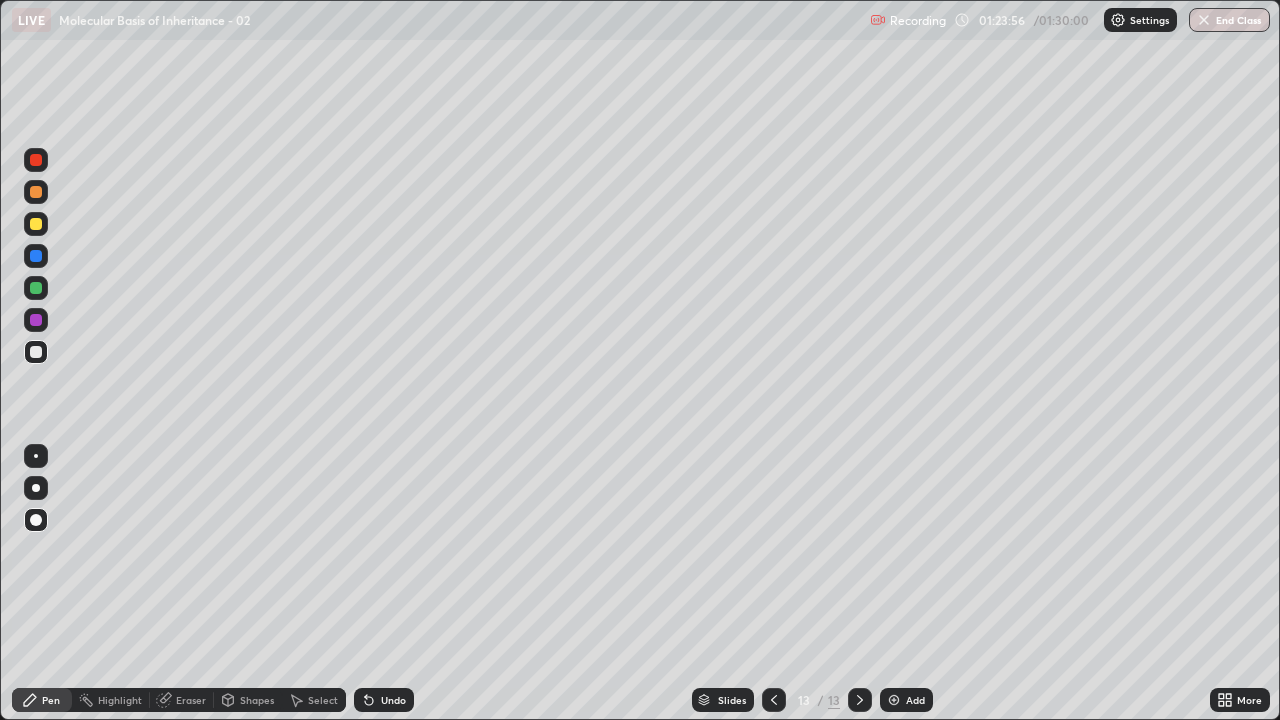 click at bounding box center [36, 224] 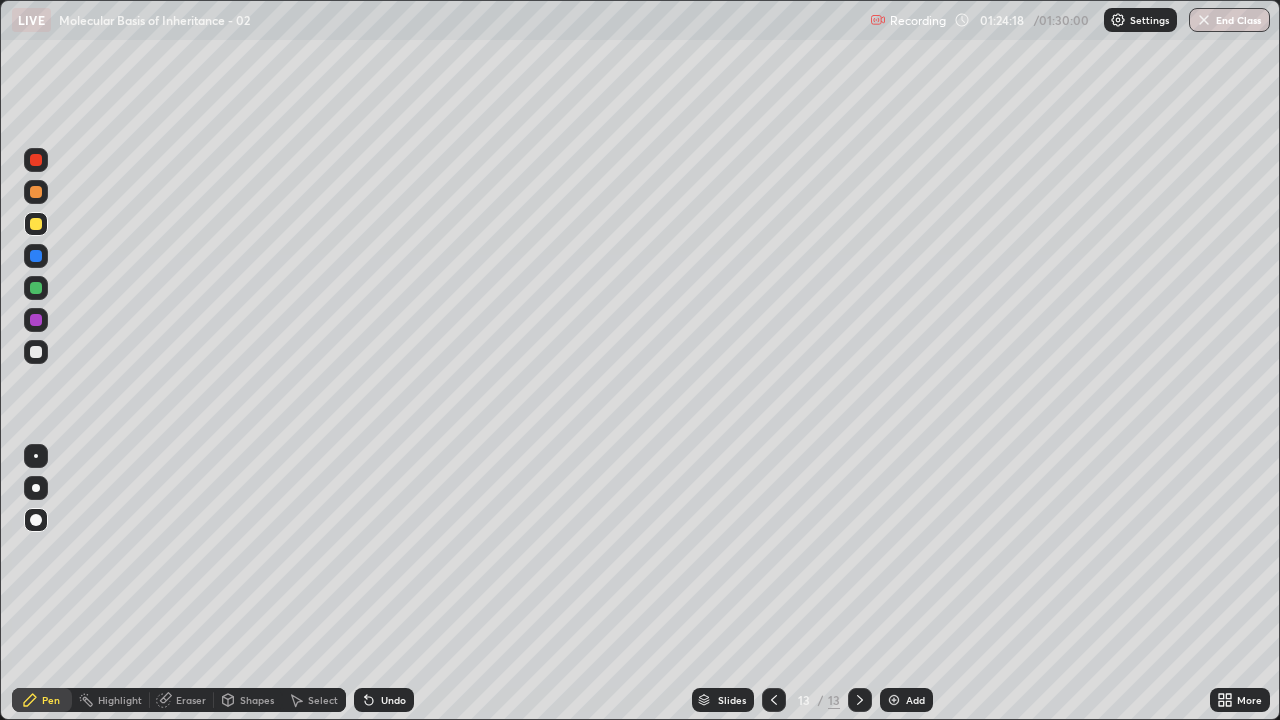 click at bounding box center [36, 352] 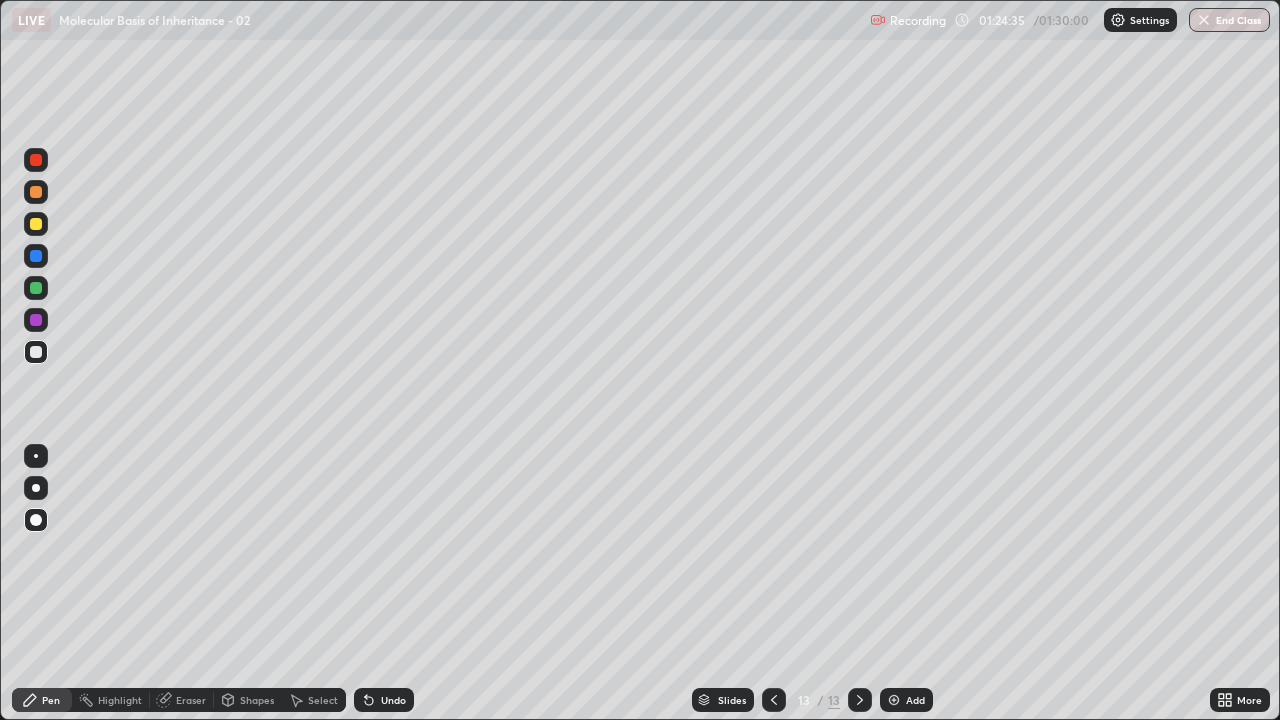 click at bounding box center [36, 192] 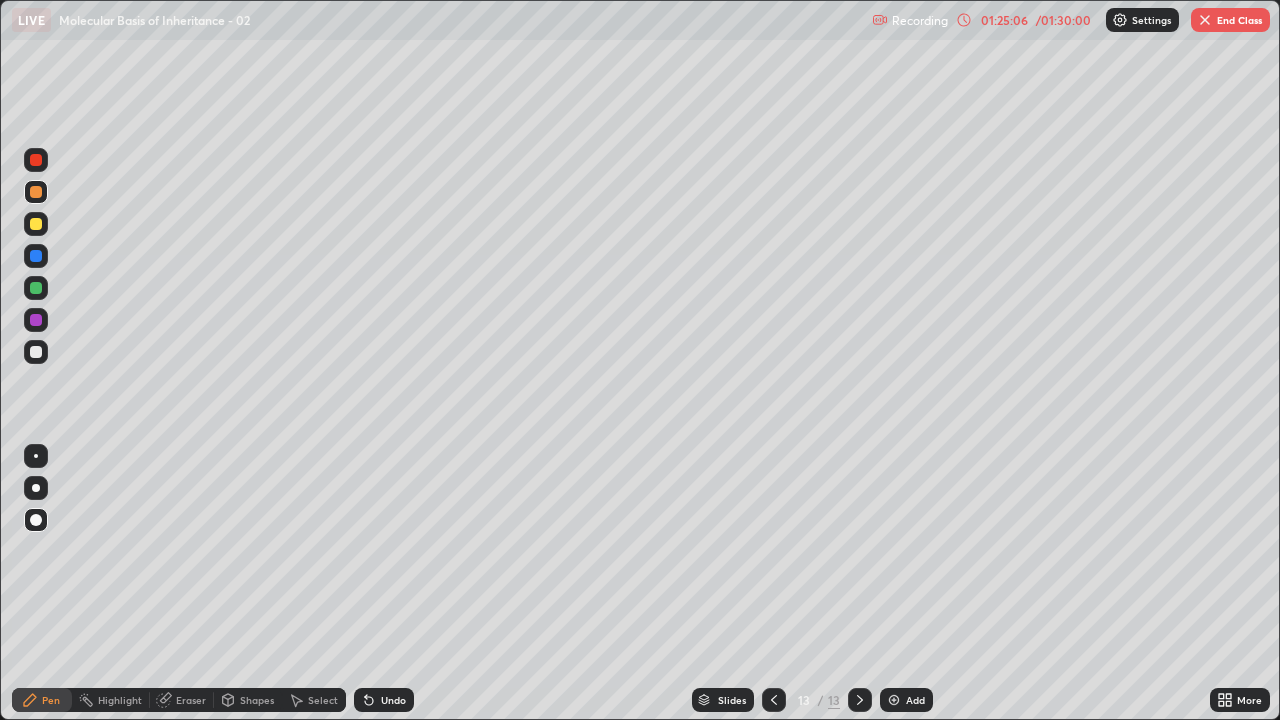 click on "Undo" at bounding box center (384, 700) 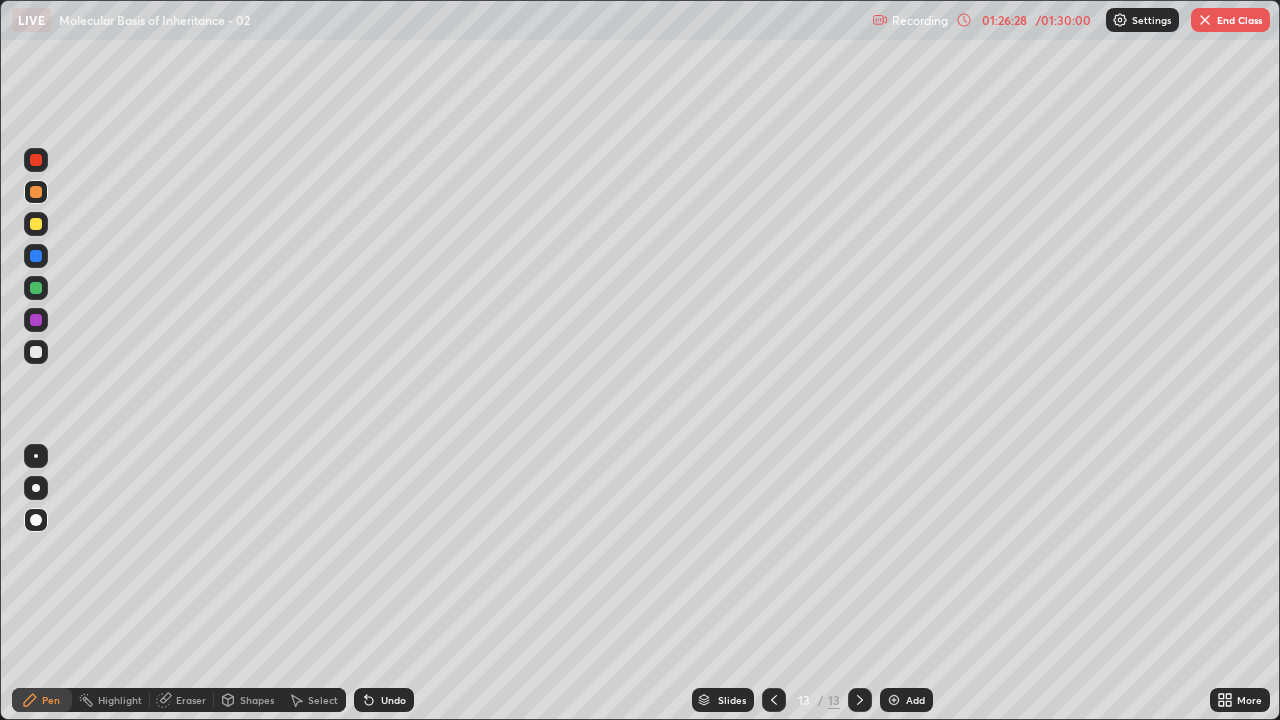 click at bounding box center (36, 352) 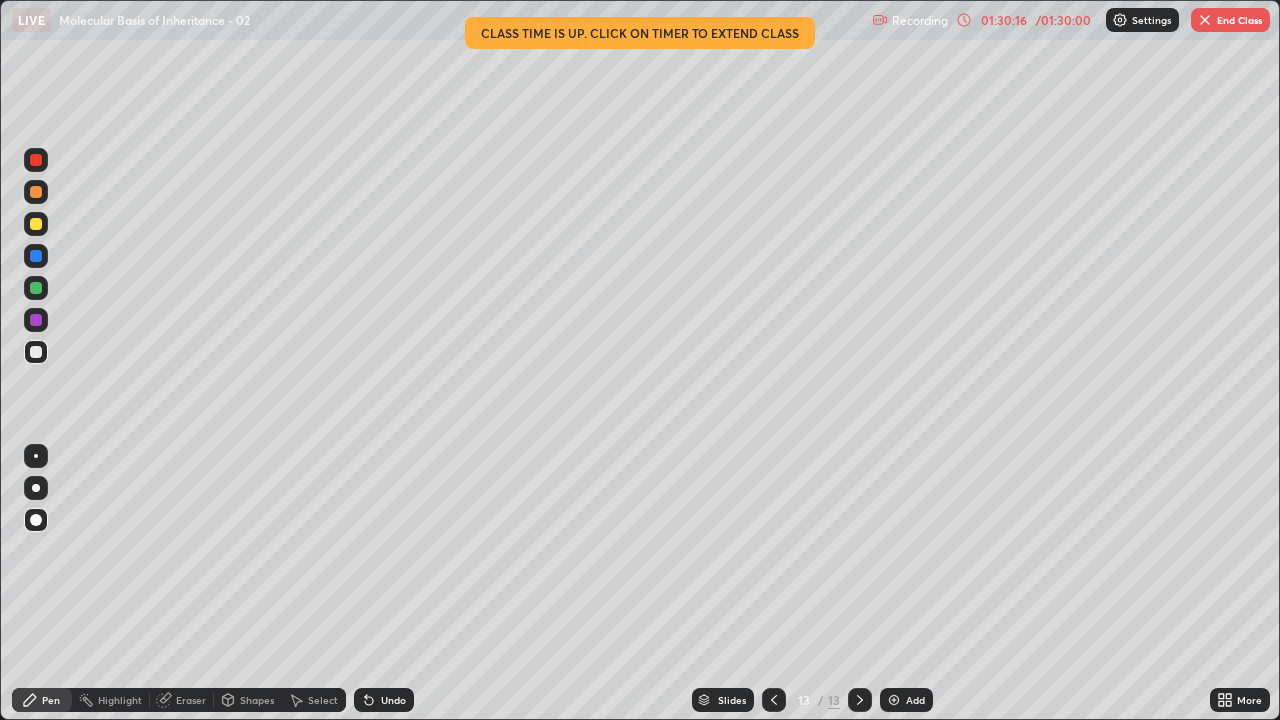 click on "End Class" at bounding box center (1230, 20) 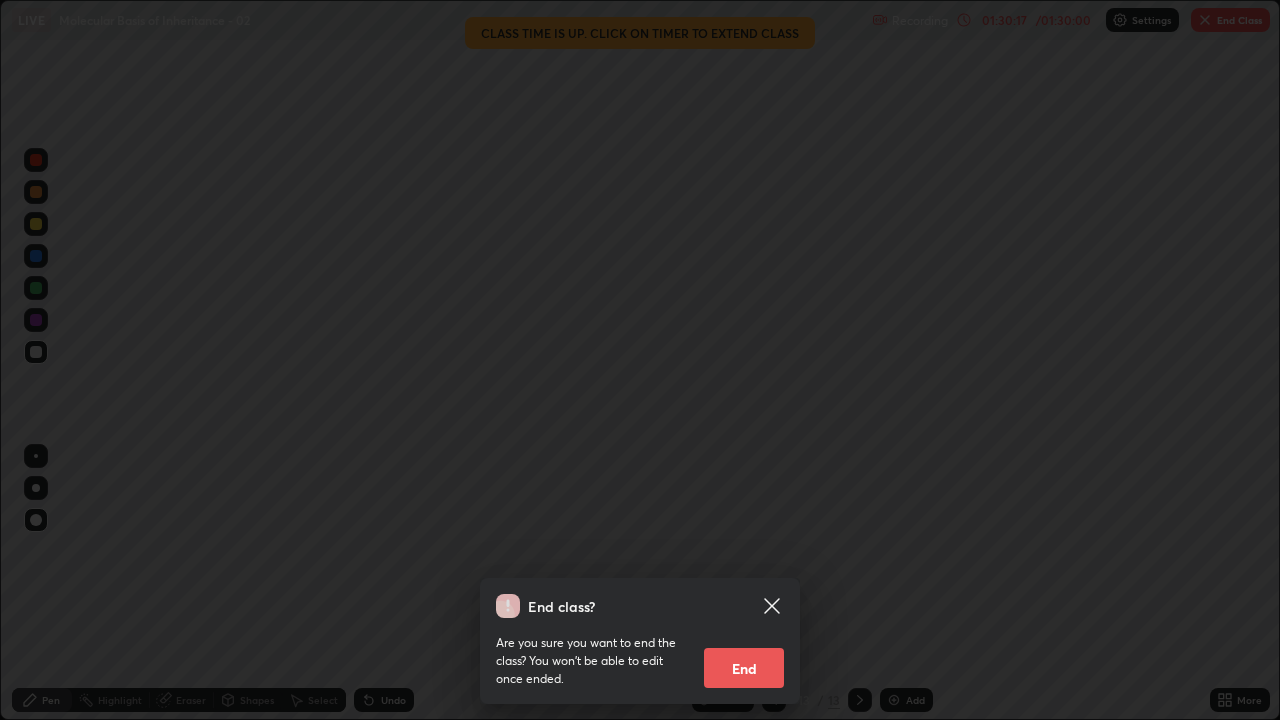 click on "End" at bounding box center (744, 668) 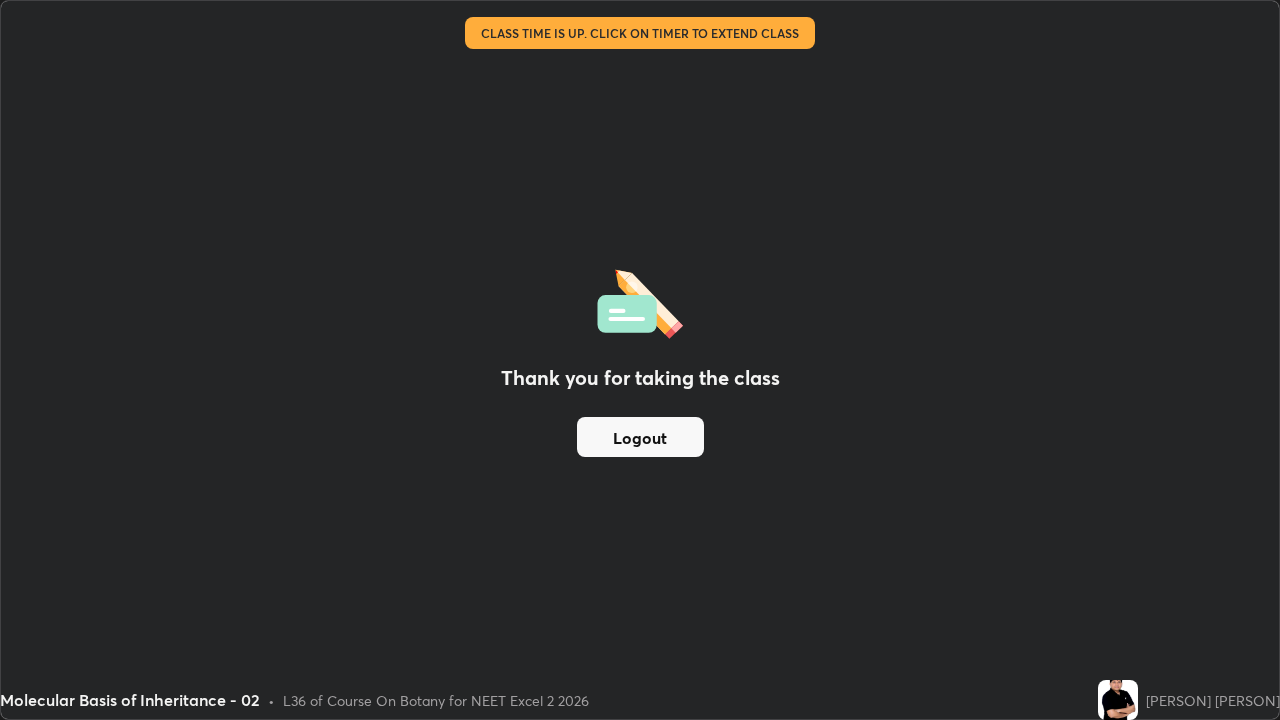 click on "Logout" at bounding box center [640, 437] 